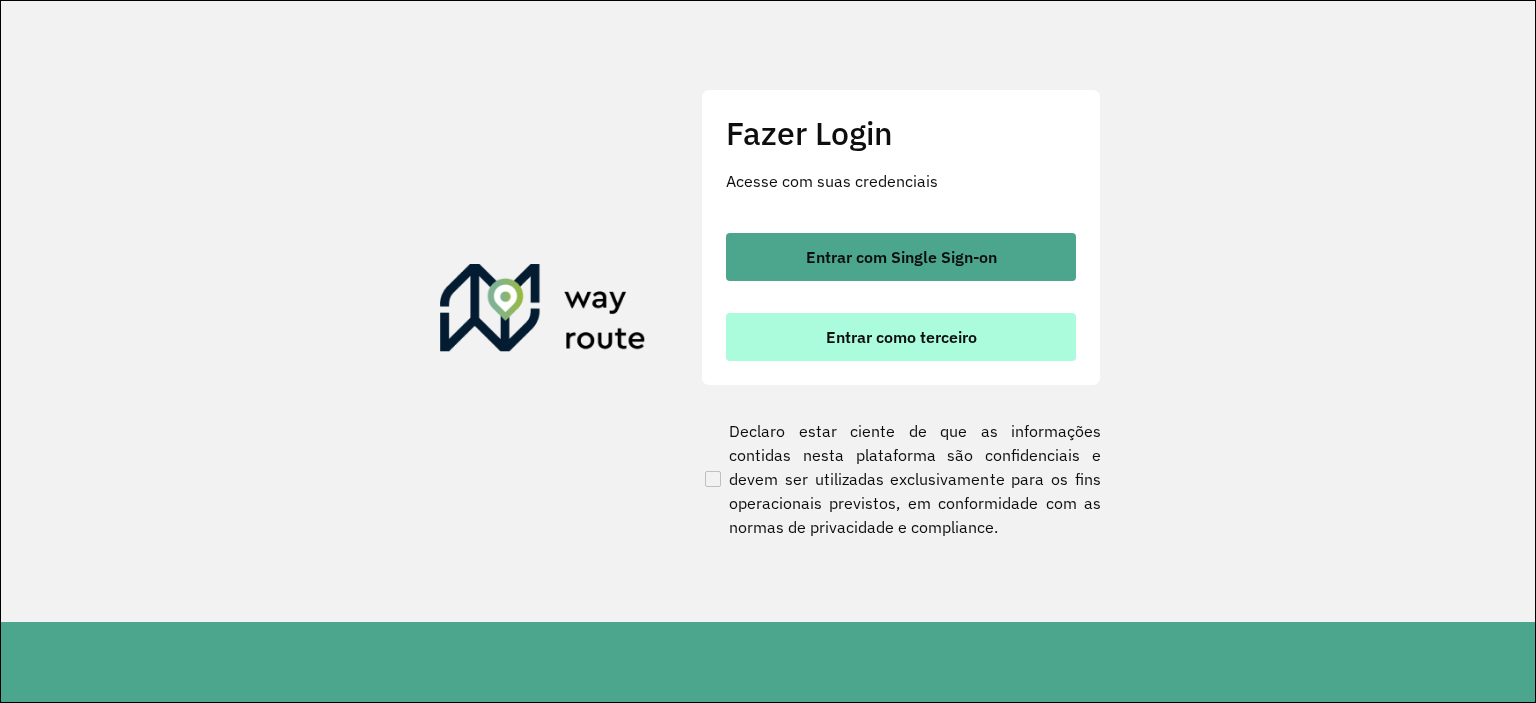 scroll, scrollTop: 0, scrollLeft: 0, axis: both 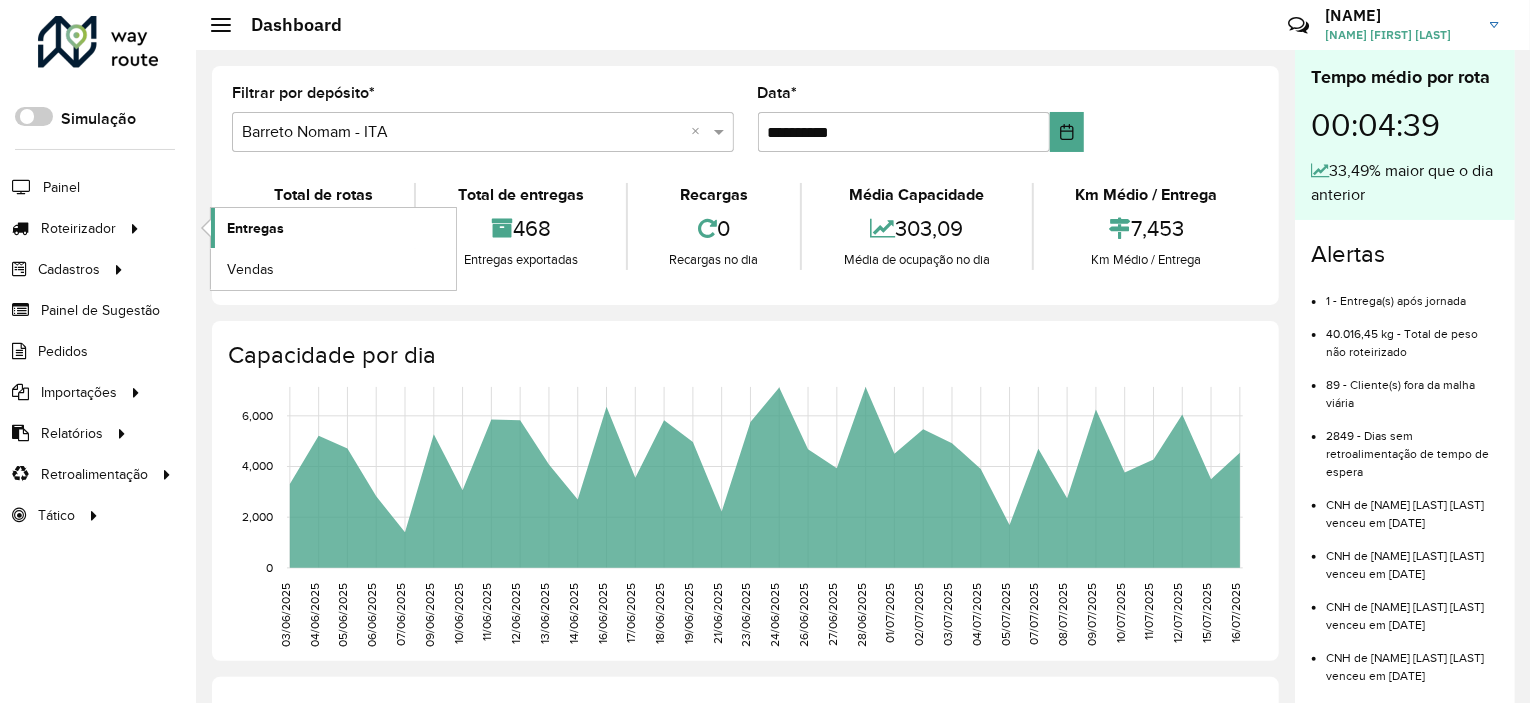 click on "Entregas" 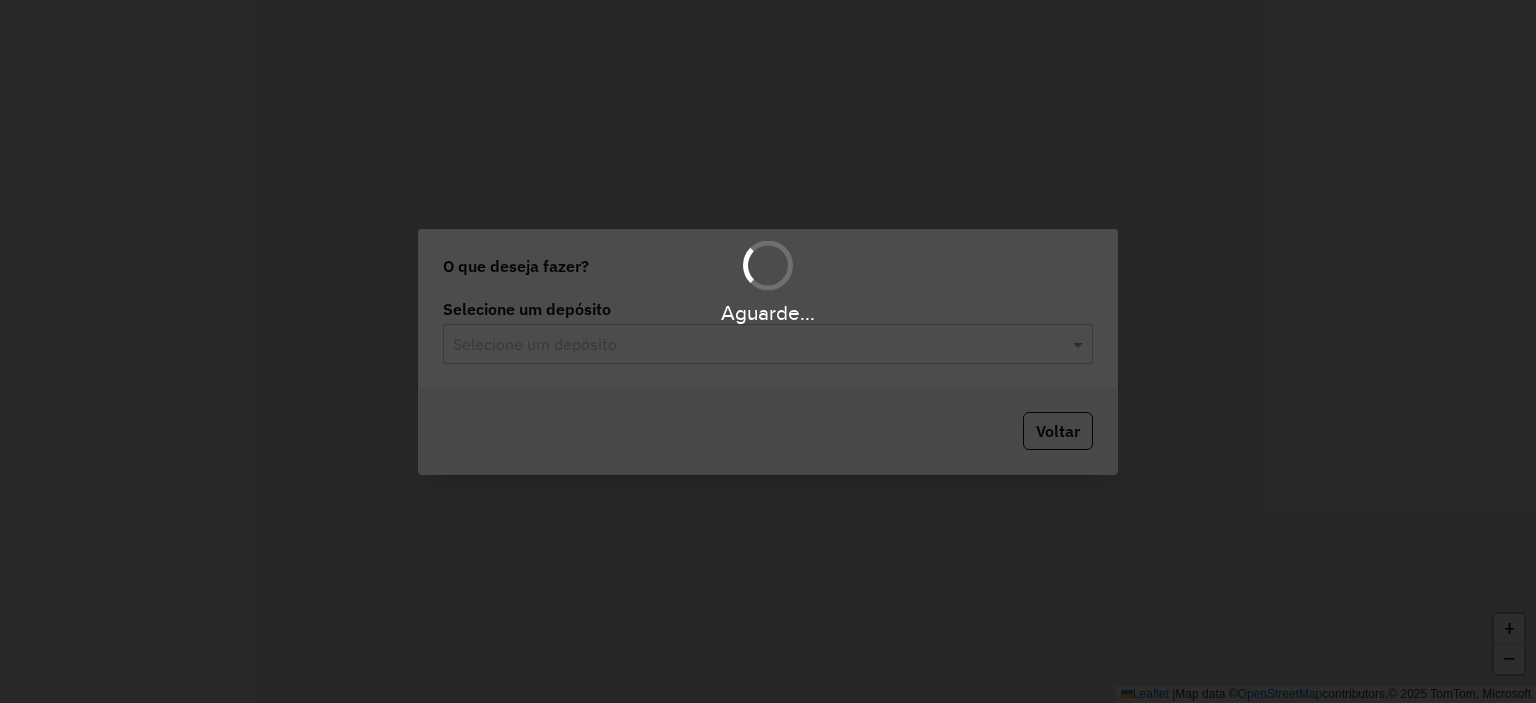 scroll, scrollTop: 0, scrollLeft: 0, axis: both 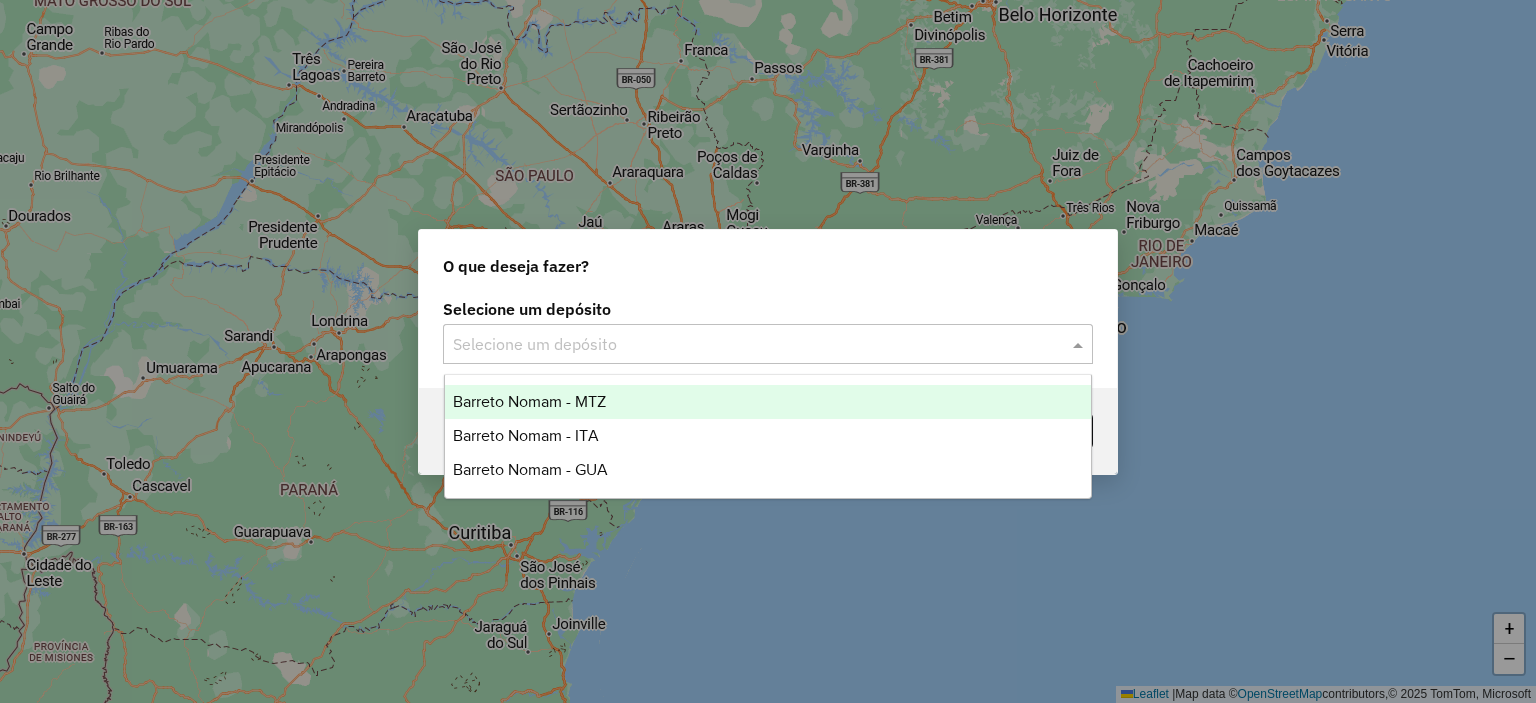 click 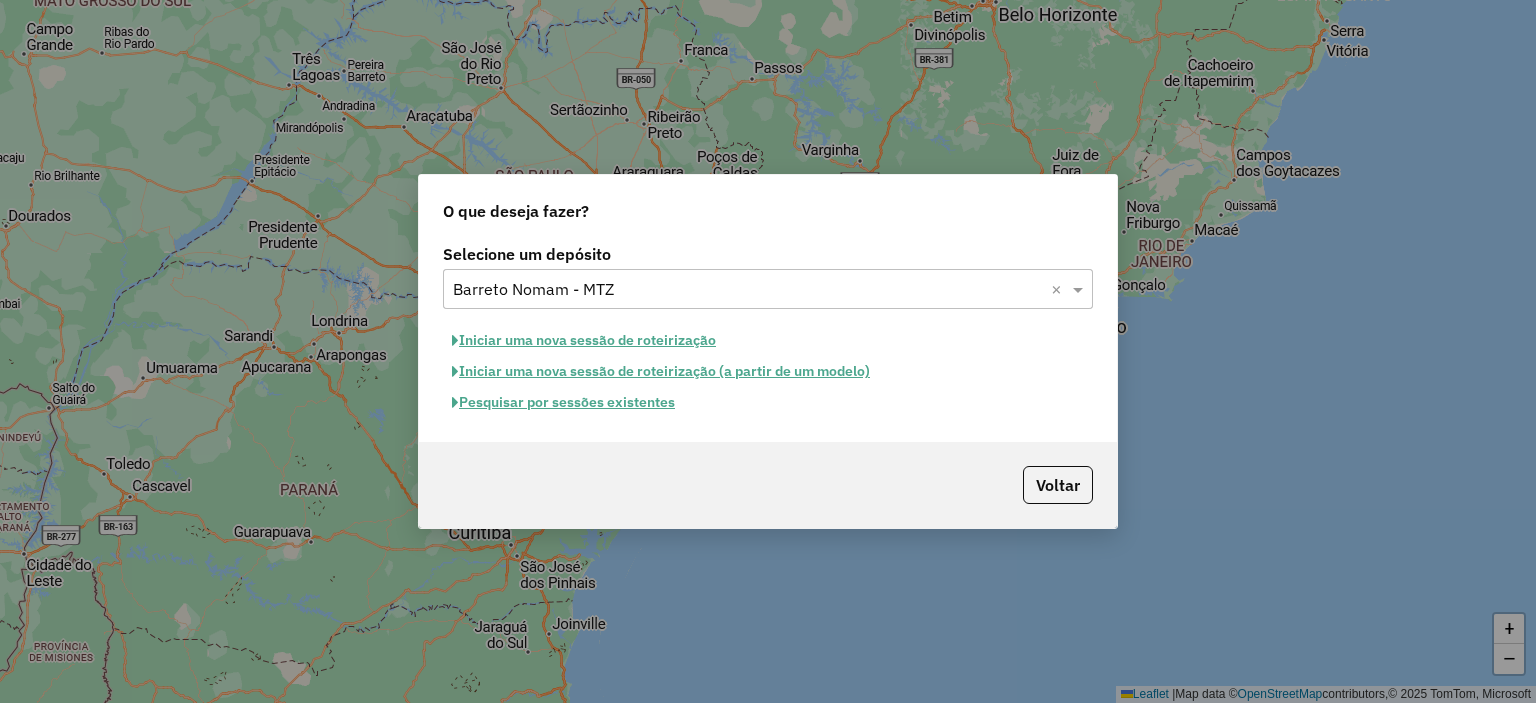 click on "Pesquisar por sessões existentes" 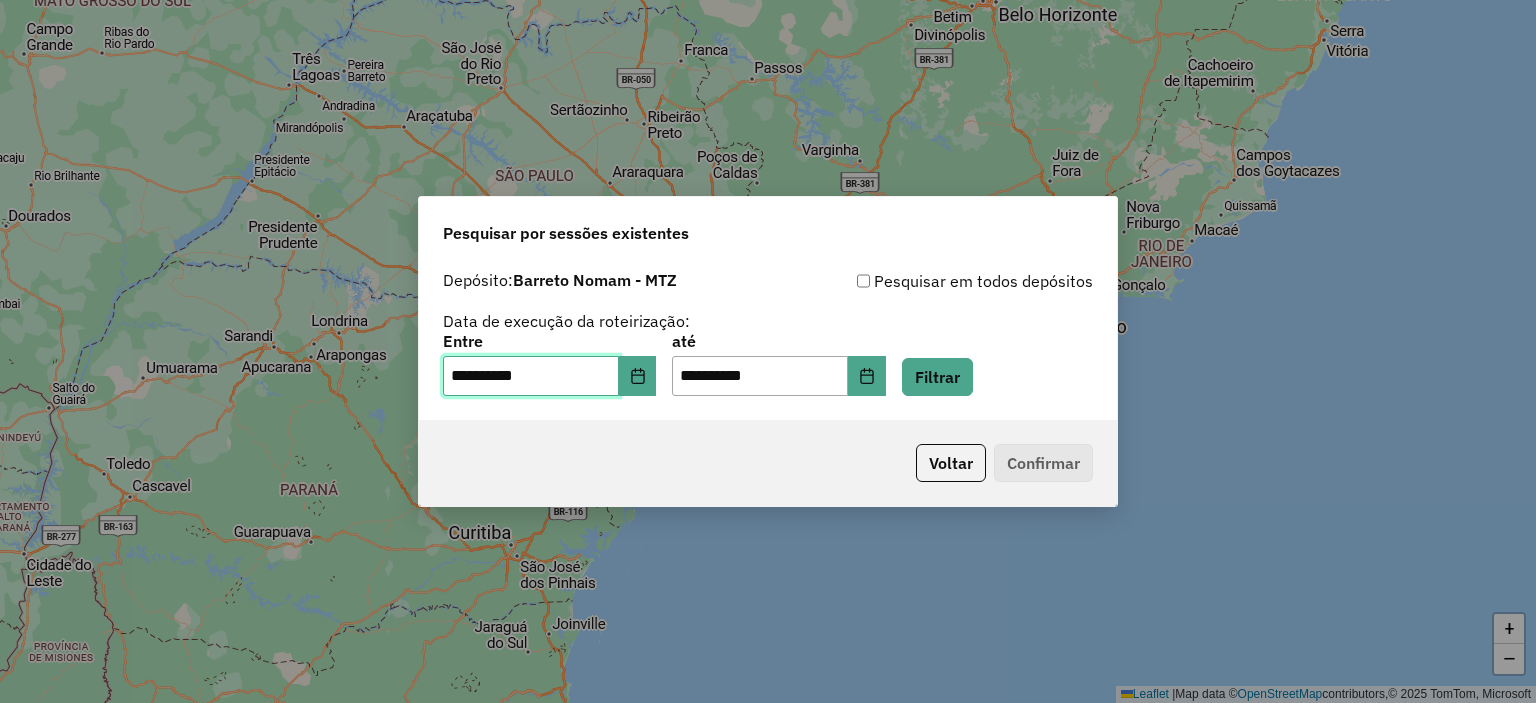 click on "**********" at bounding box center [531, 376] 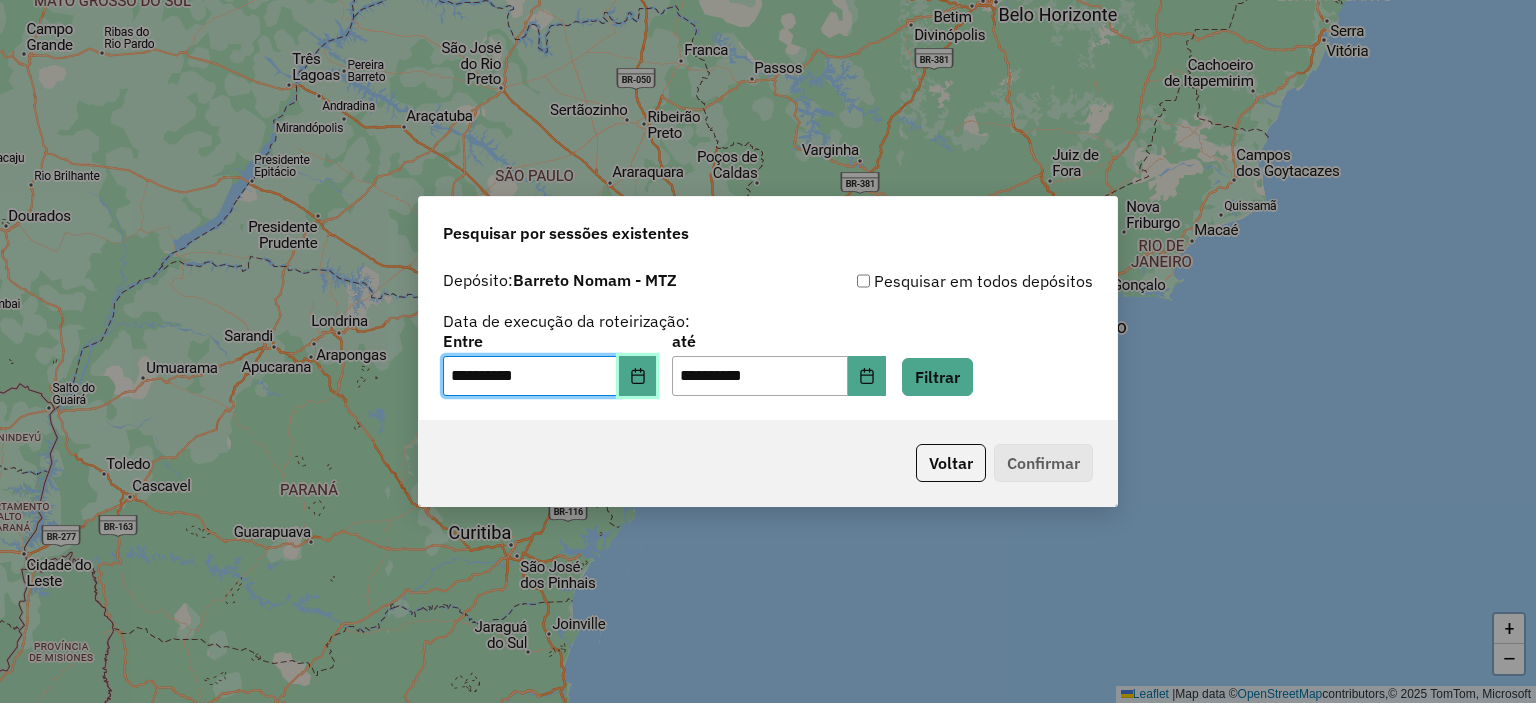 click 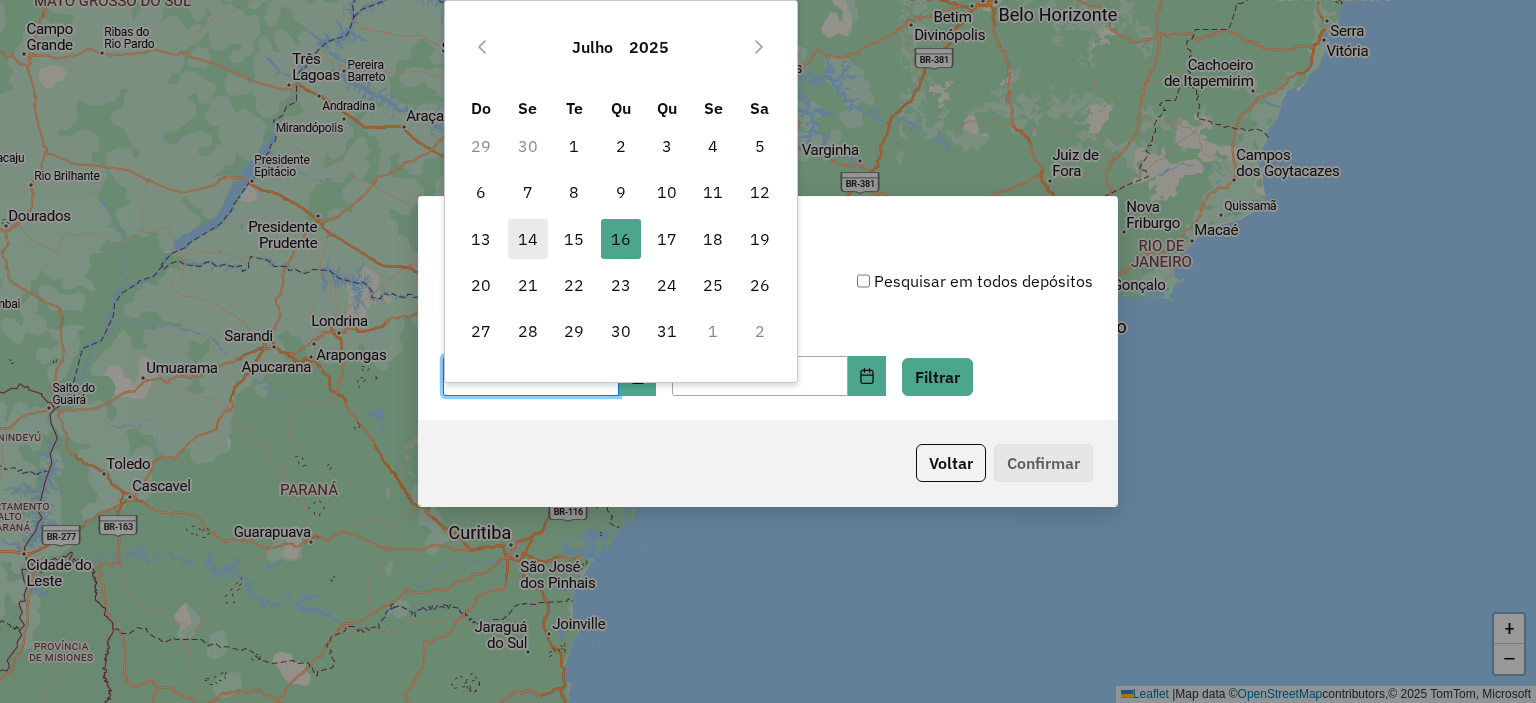 click on "14" at bounding box center [528, 239] 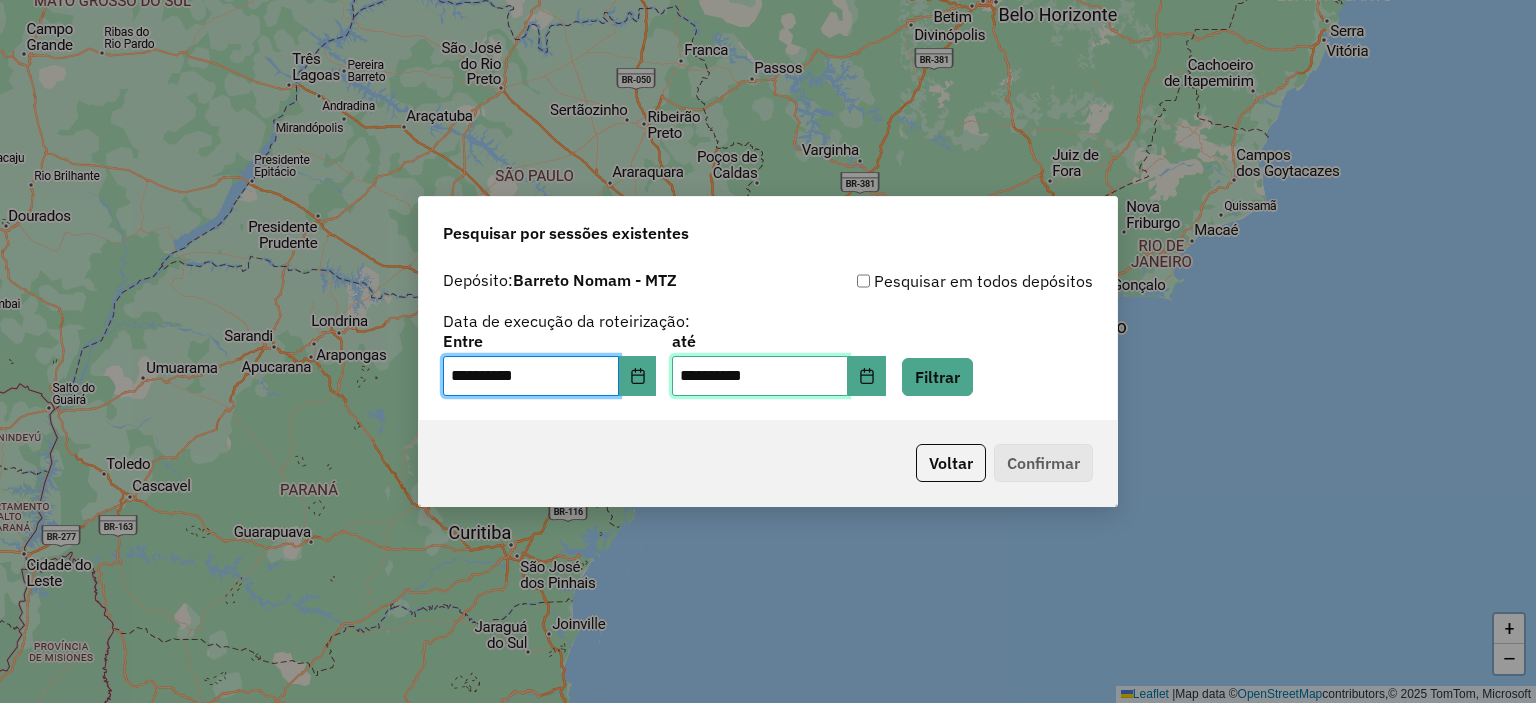 click on "**********" at bounding box center (760, 376) 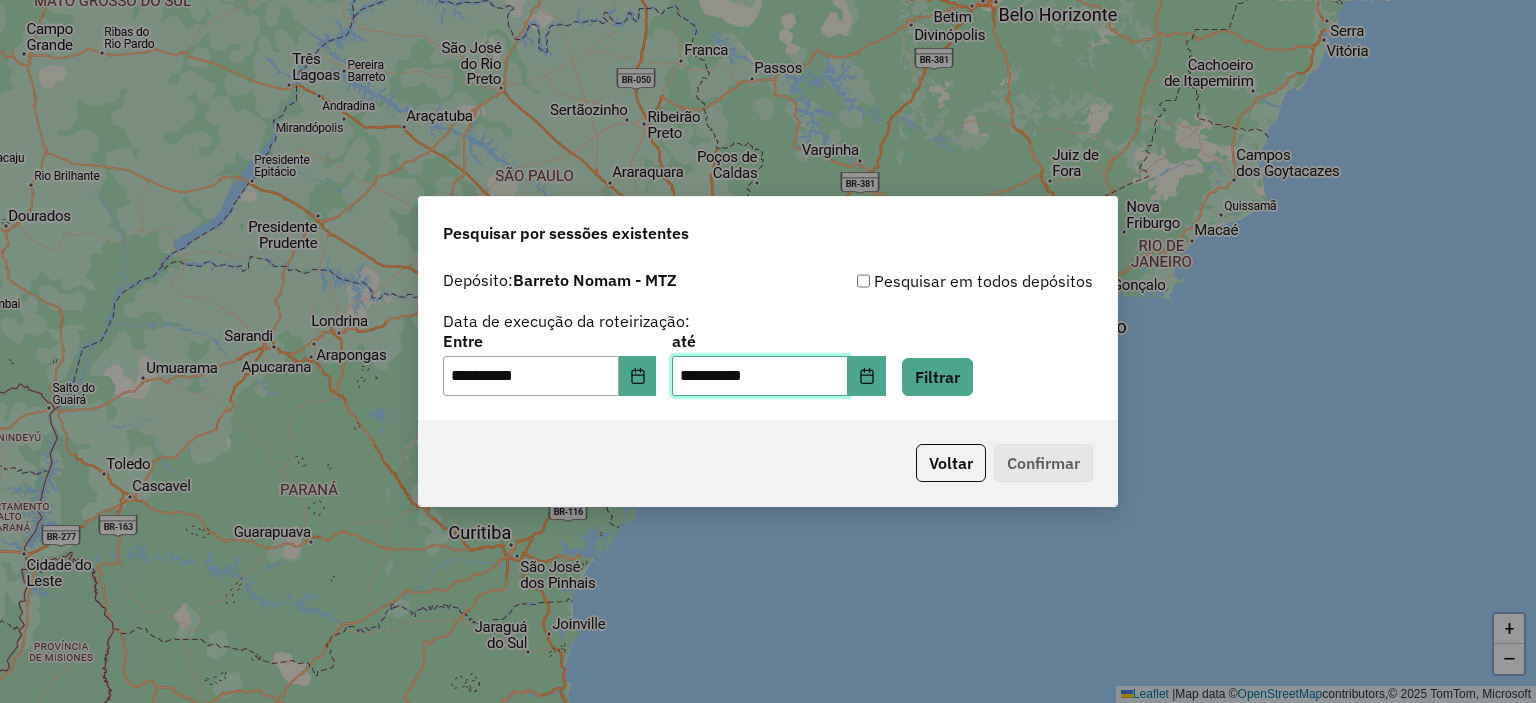 click on "**********" at bounding box center (760, 376) 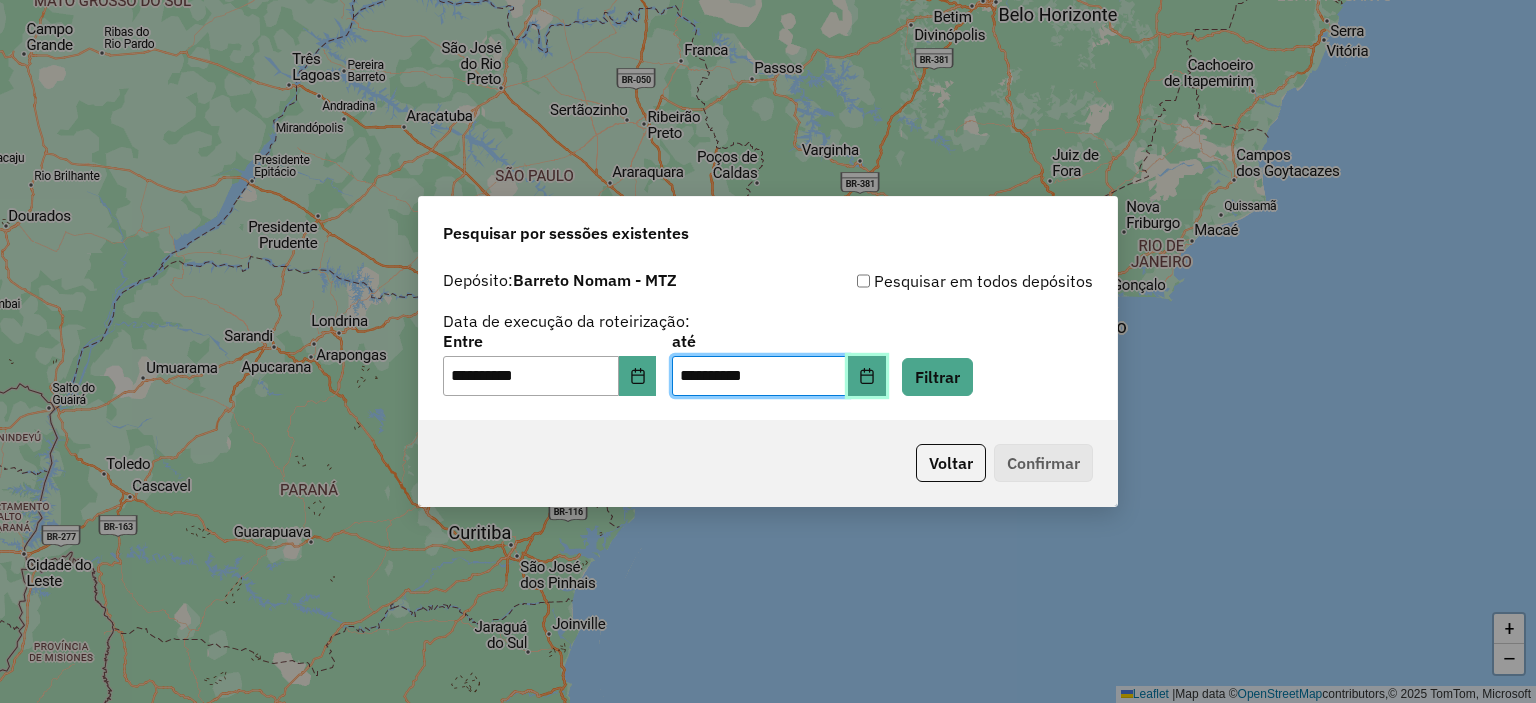 click 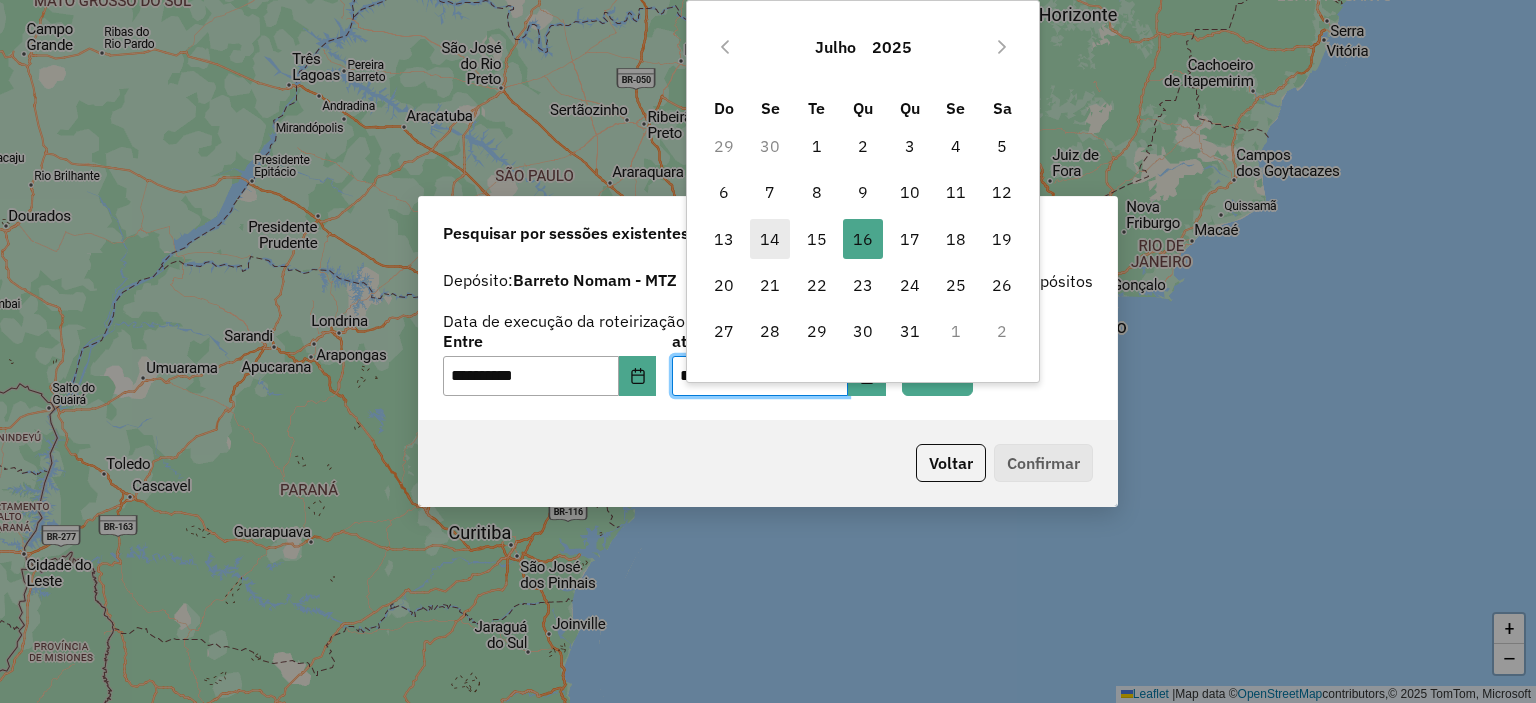 click on "14" at bounding box center [770, 239] 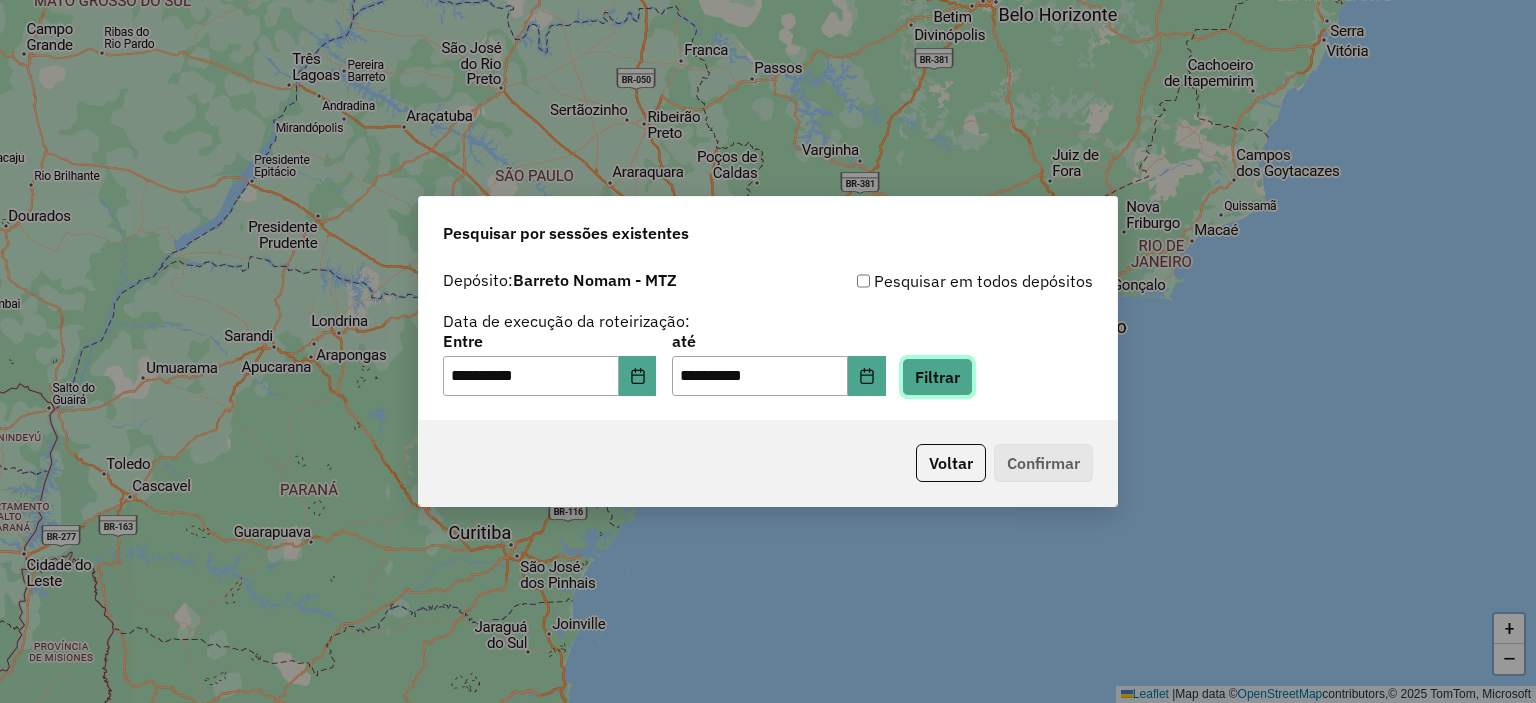 click on "Filtrar" 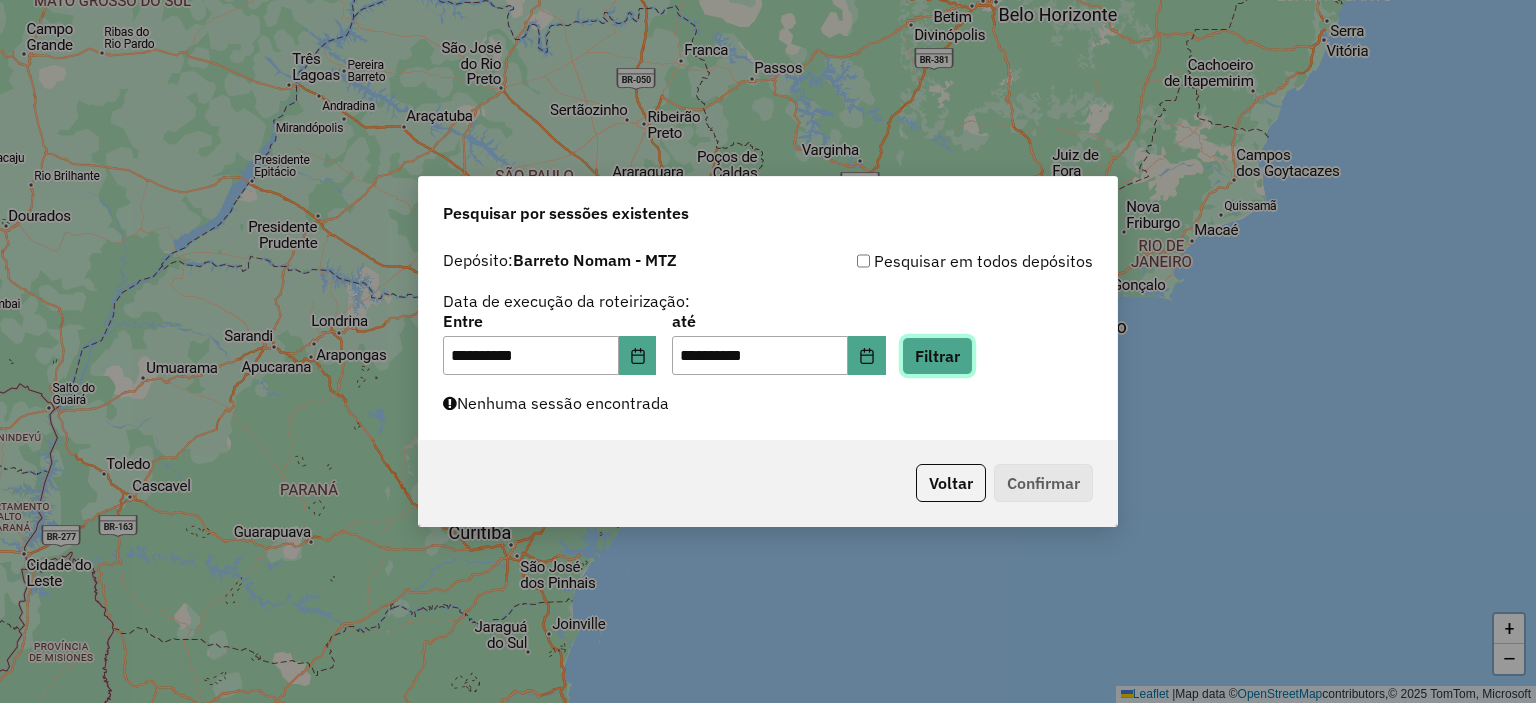 click on "Filtrar" 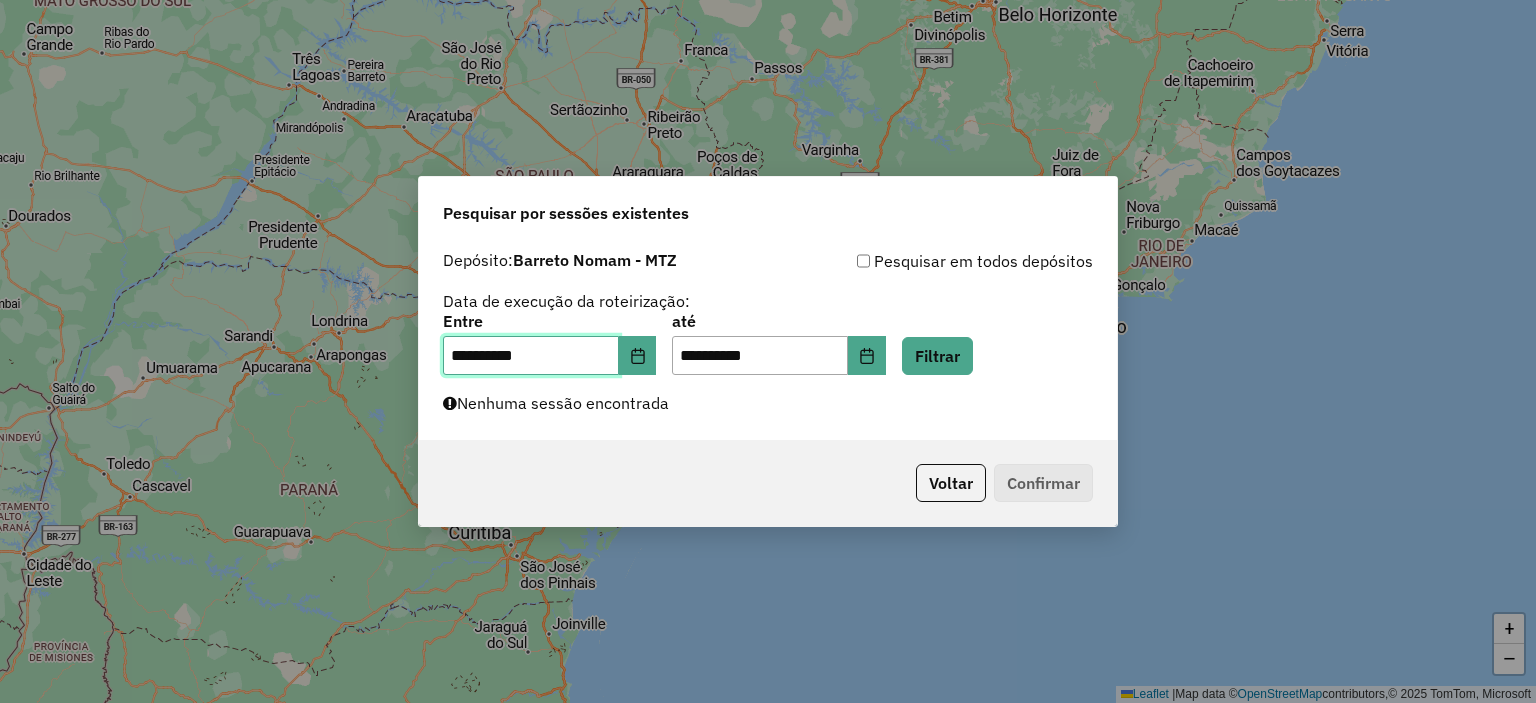 drag, startPoint x: 468, startPoint y: 344, endPoint x: 483, endPoint y: 352, distance: 17 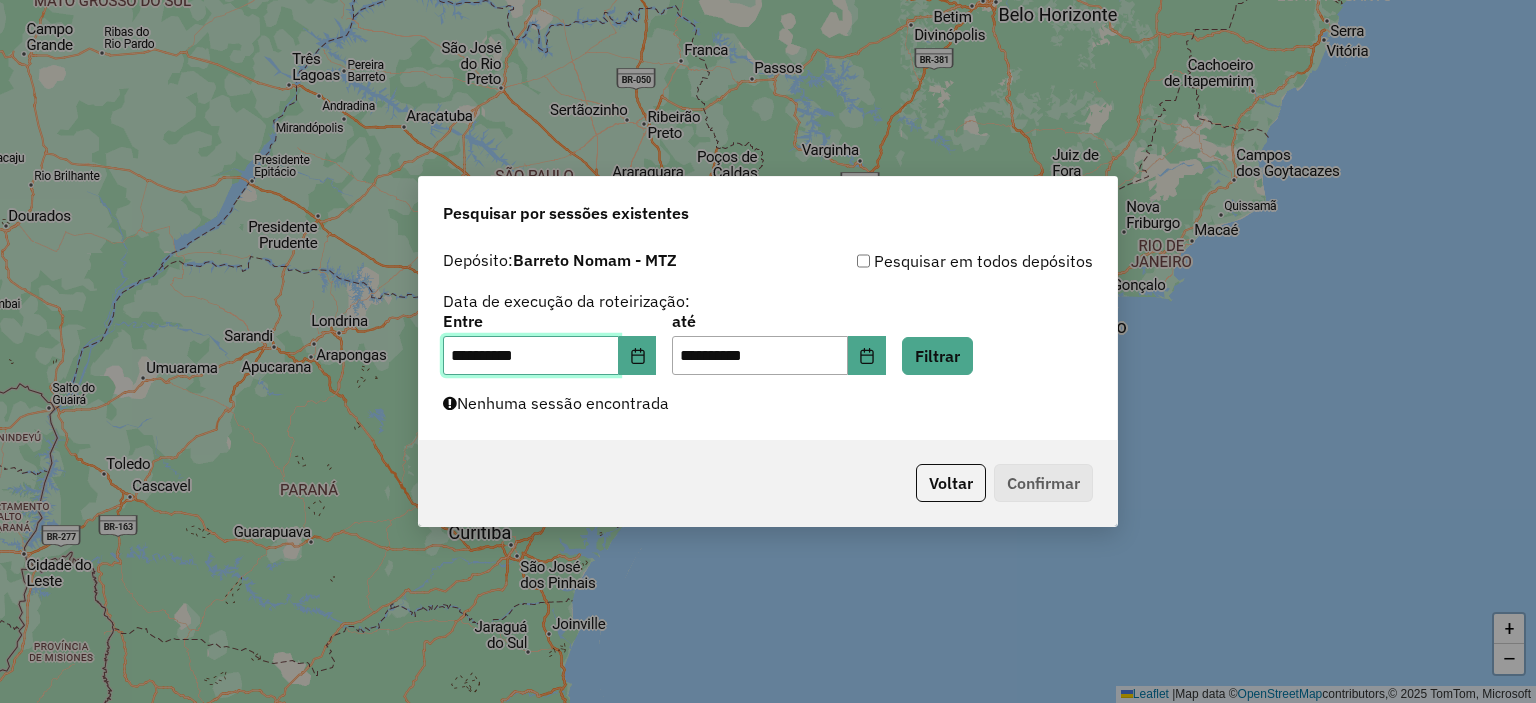 click on "**********" at bounding box center (531, 356) 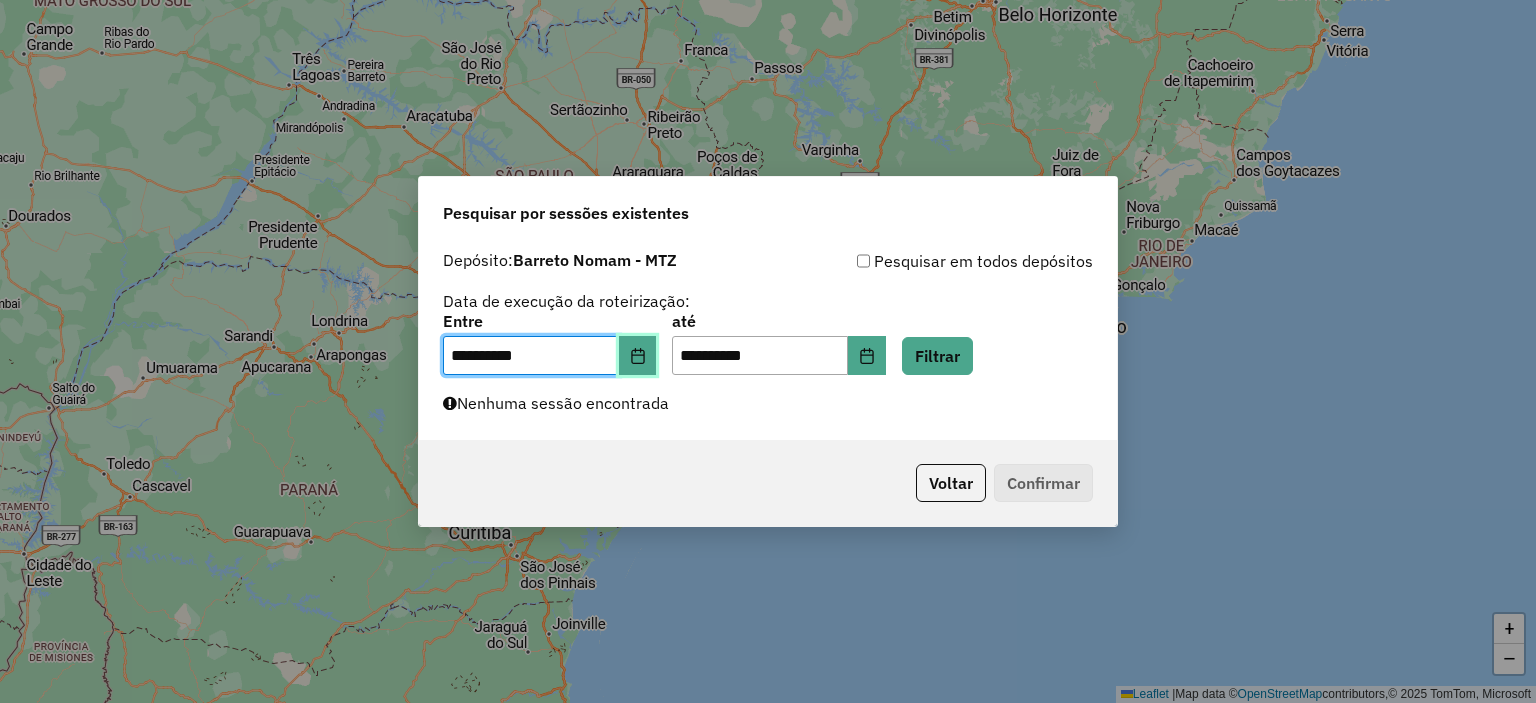 click 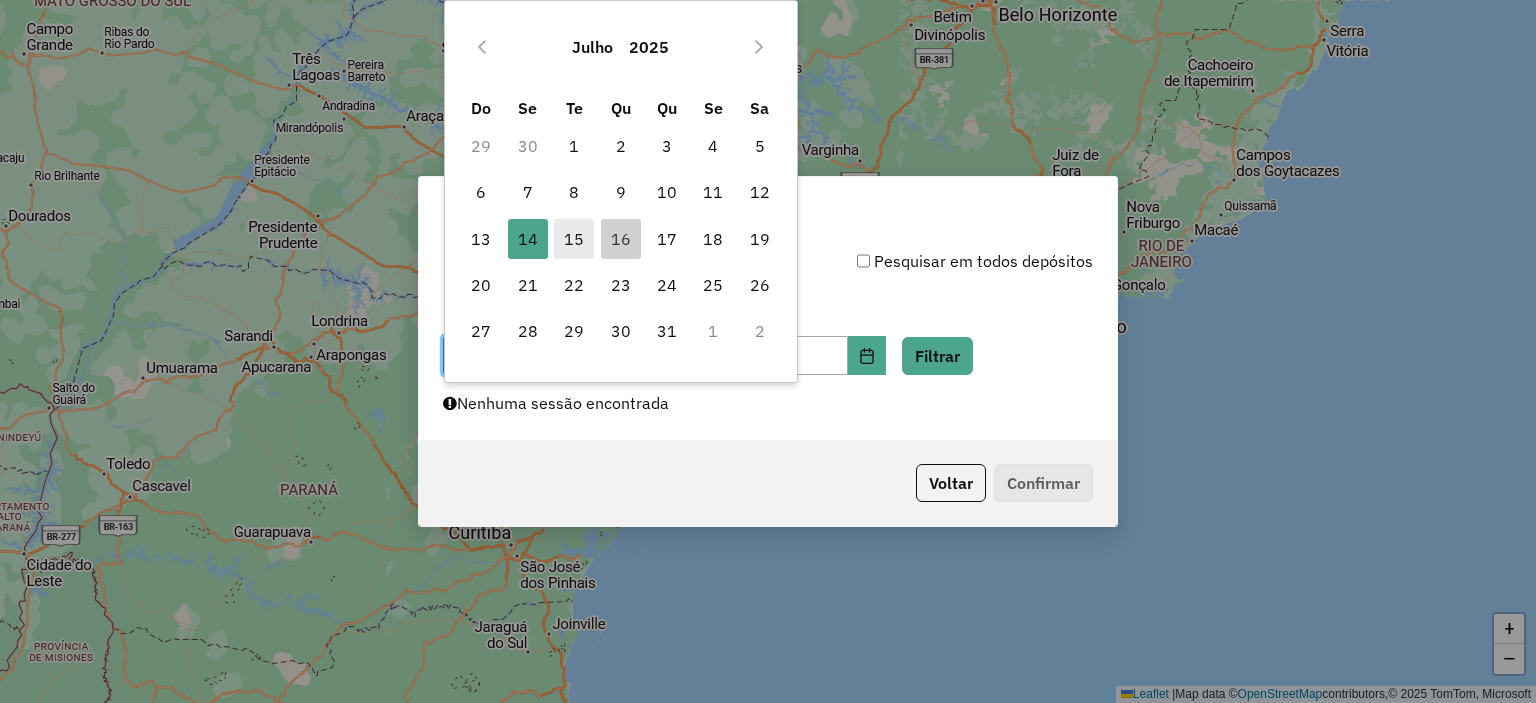 click on "15" at bounding box center [574, 239] 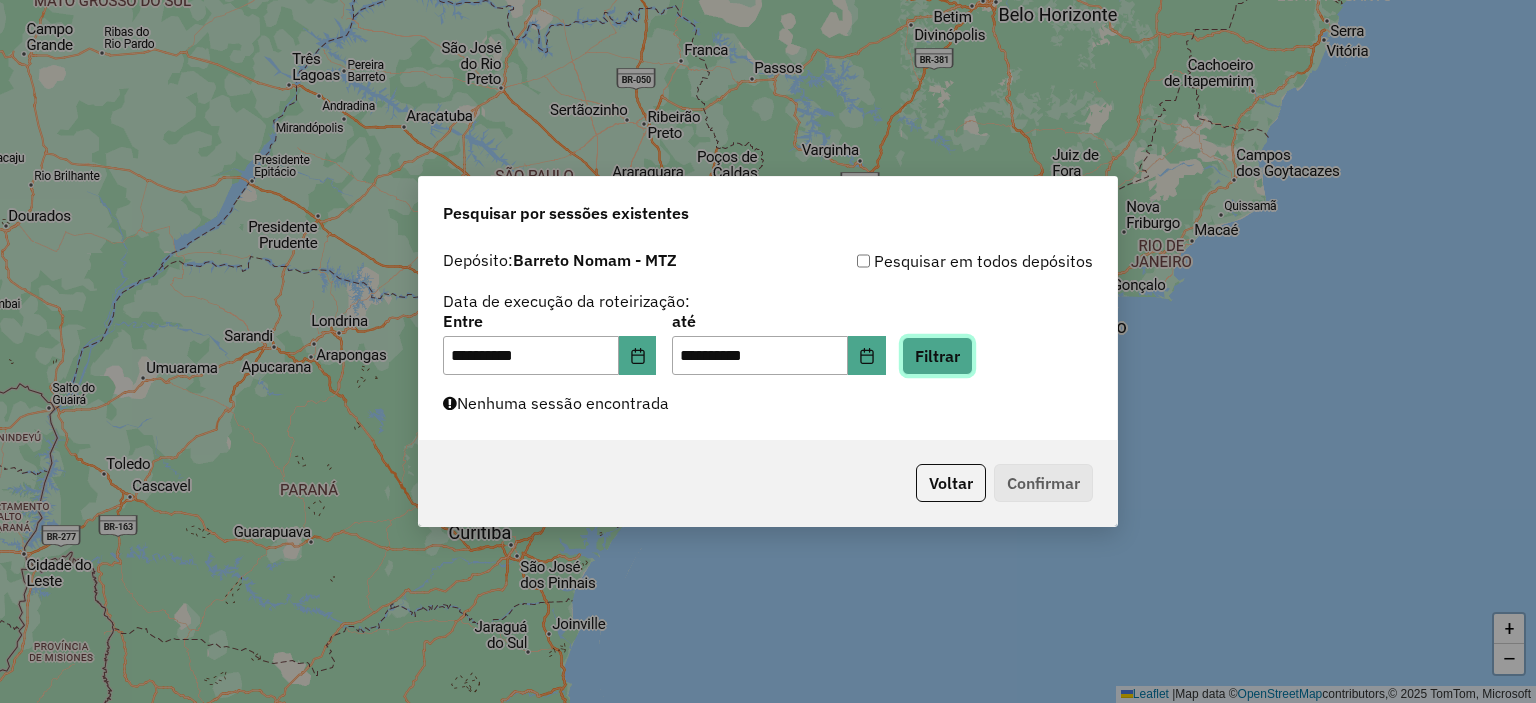 click on "Filtrar" 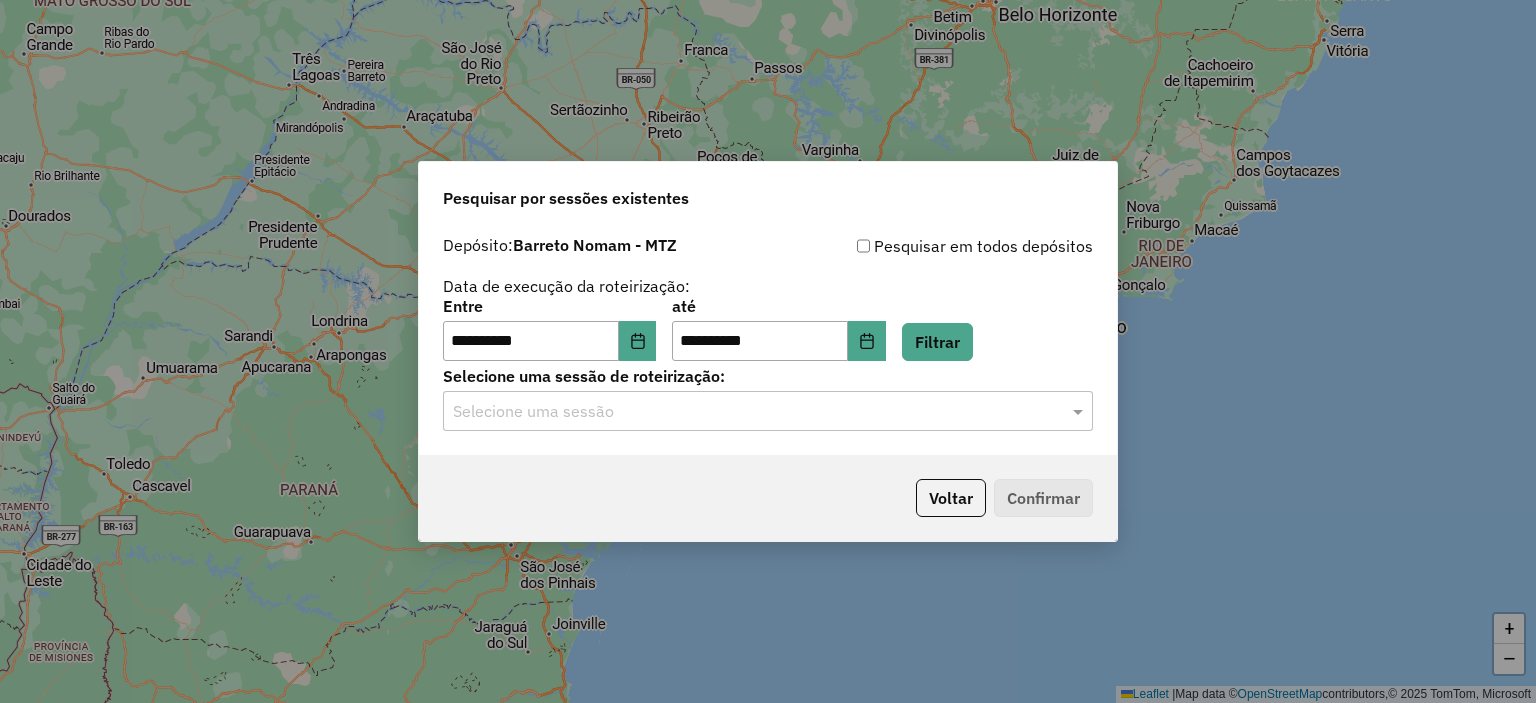 click 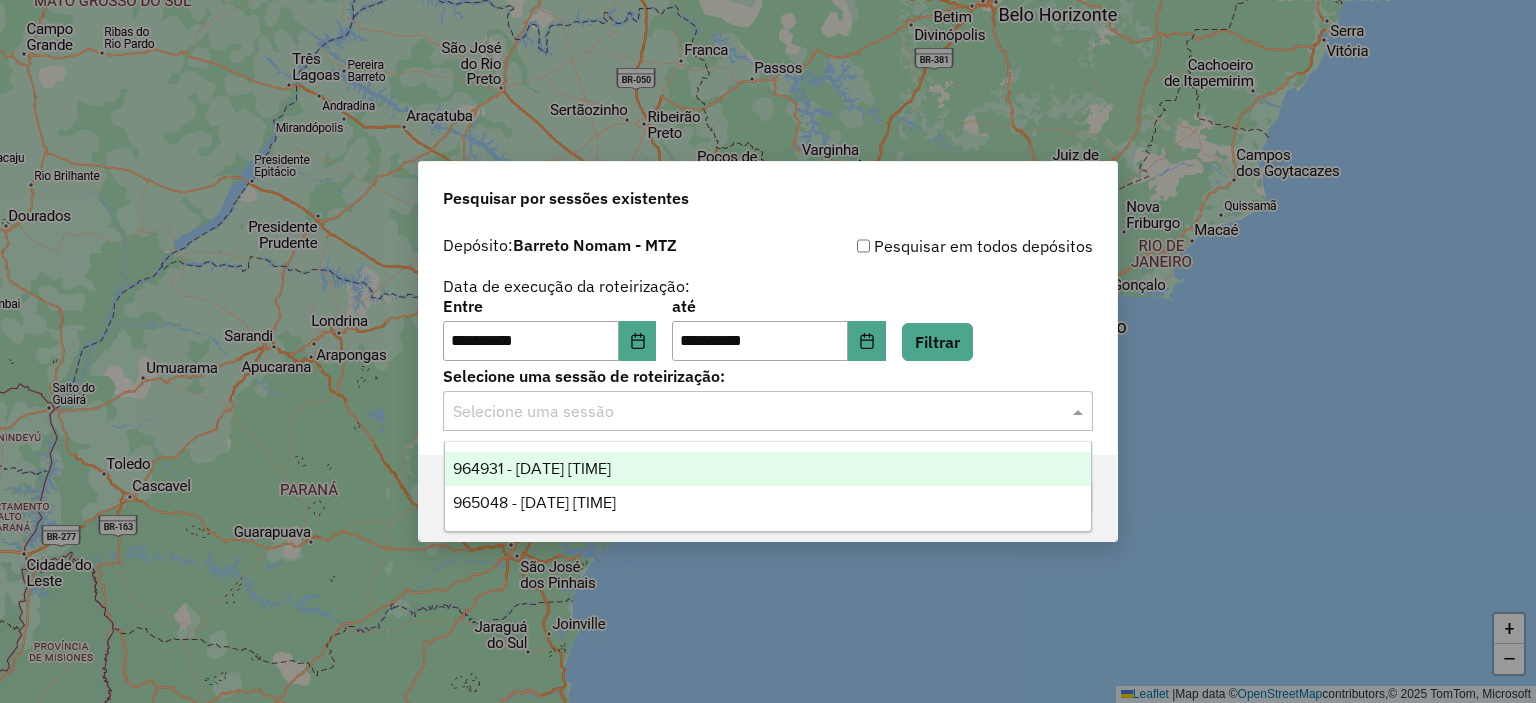 click on "964931 - 15/07/2025 17:21" at bounding box center [532, 468] 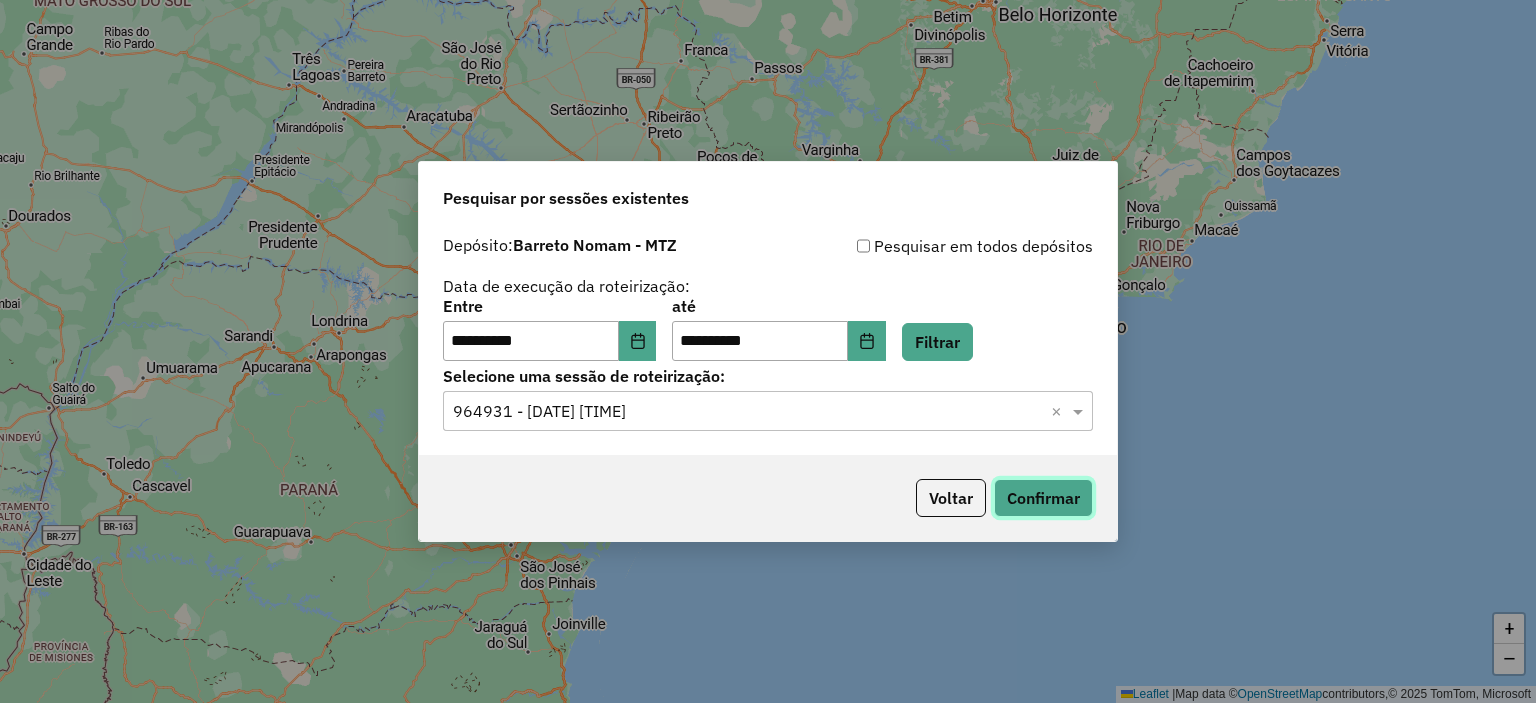 click on "Confirmar" 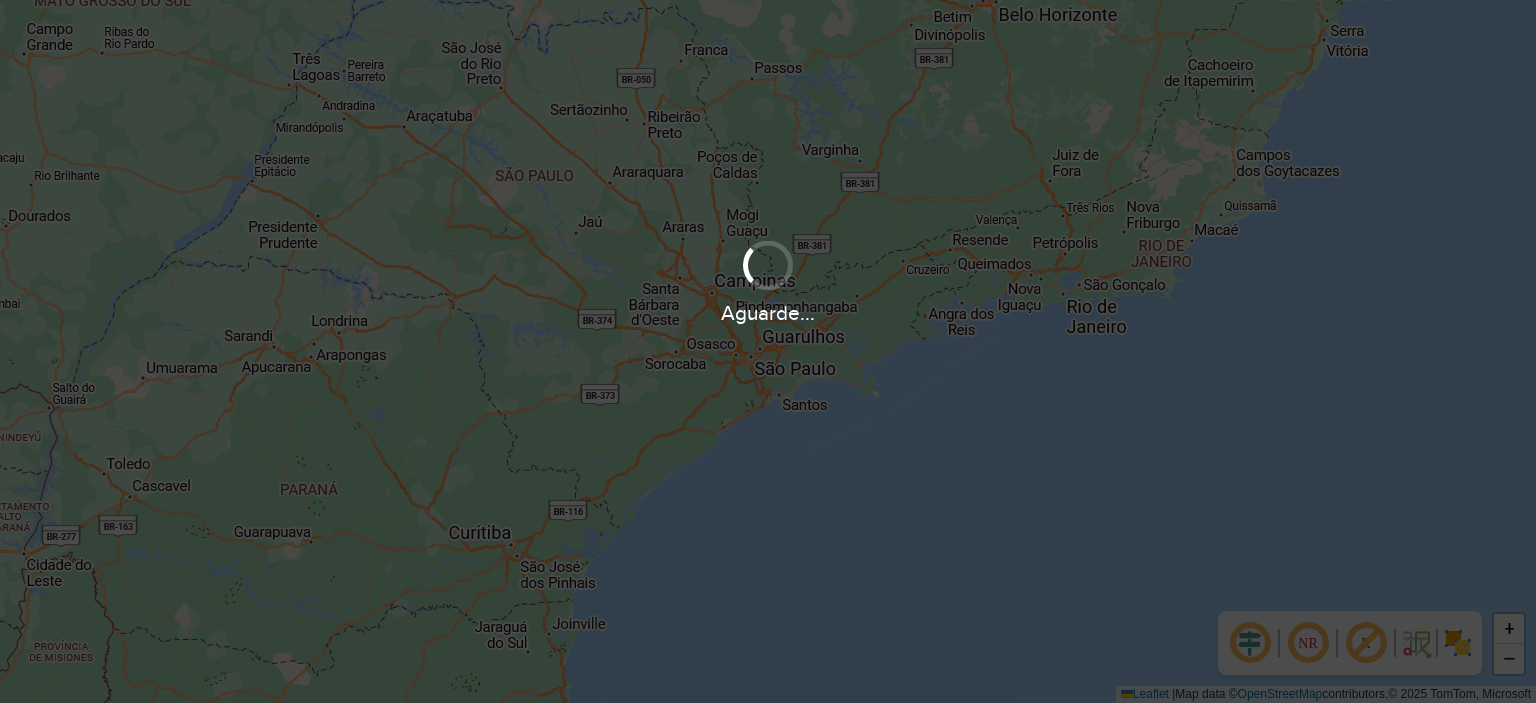 scroll, scrollTop: 0, scrollLeft: 0, axis: both 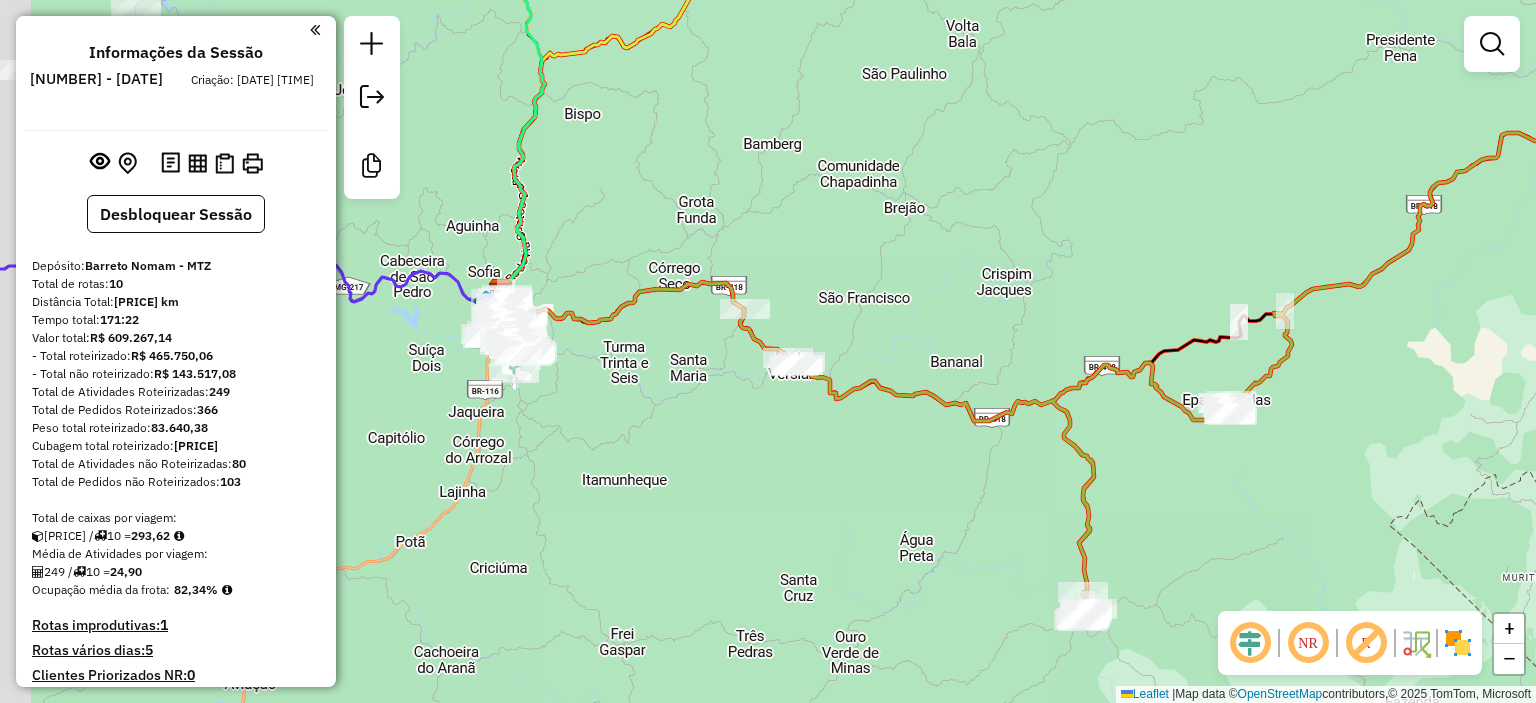 click on "Janela de atendimento Grade de atendimento Capacidade Transportadoras Veículos Cliente Pedidos  Rotas Selecione os dias de semana para filtrar as janelas de atendimento  Seg   Ter   Qua   Qui   Sex   Sáb   Dom  Informe o período da janela de atendimento: De: Até:  Filtrar exatamente a janela do cliente  Considerar janela de atendimento padrão  Selecione os dias de semana para filtrar as grades de atendimento  Seg   Ter   Qua   Qui   Sex   Sáb   Dom   Considerar clientes sem dia de atendimento cadastrado  Clientes fora do dia de atendimento selecionado Filtrar as atividades entre os valores definidos abaixo:  Peso mínimo:   Peso máximo:   Cubagem mínima:   Cubagem máxima:   De:   Até:  Filtrar as atividades entre o tempo de atendimento definido abaixo:  De:   Até:   Considerar capacidade total dos clientes não roteirizados Transportadora: Selecione um ou mais itens Tipo de veículo: Selecione um ou mais itens Veículo: Selecione um ou mais itens Motorista: Selecione um ou mais itens Nome: Rótulo:" 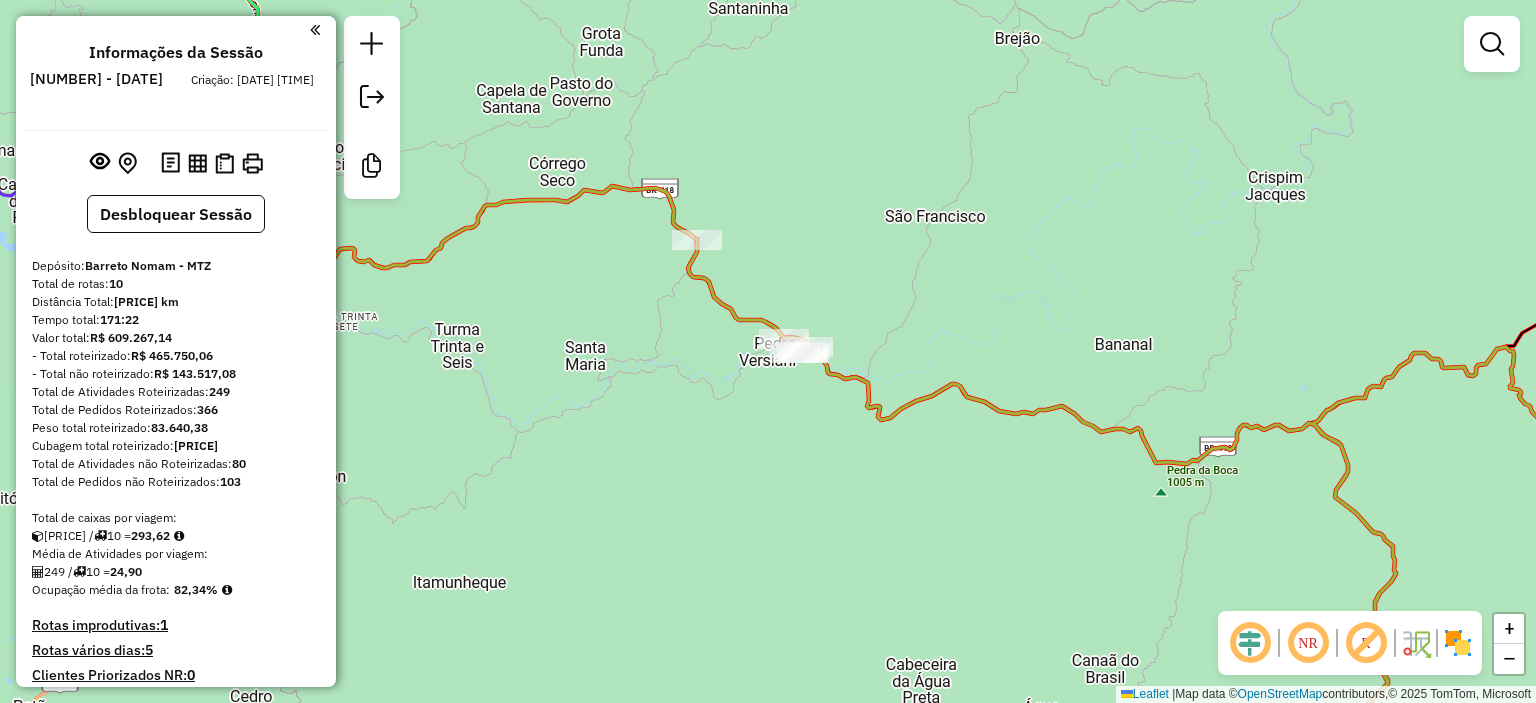 drag, startPoint x: 728, startPoint y: 452, endPoint x: 745, endPoint y: 487, distance: 38.910152 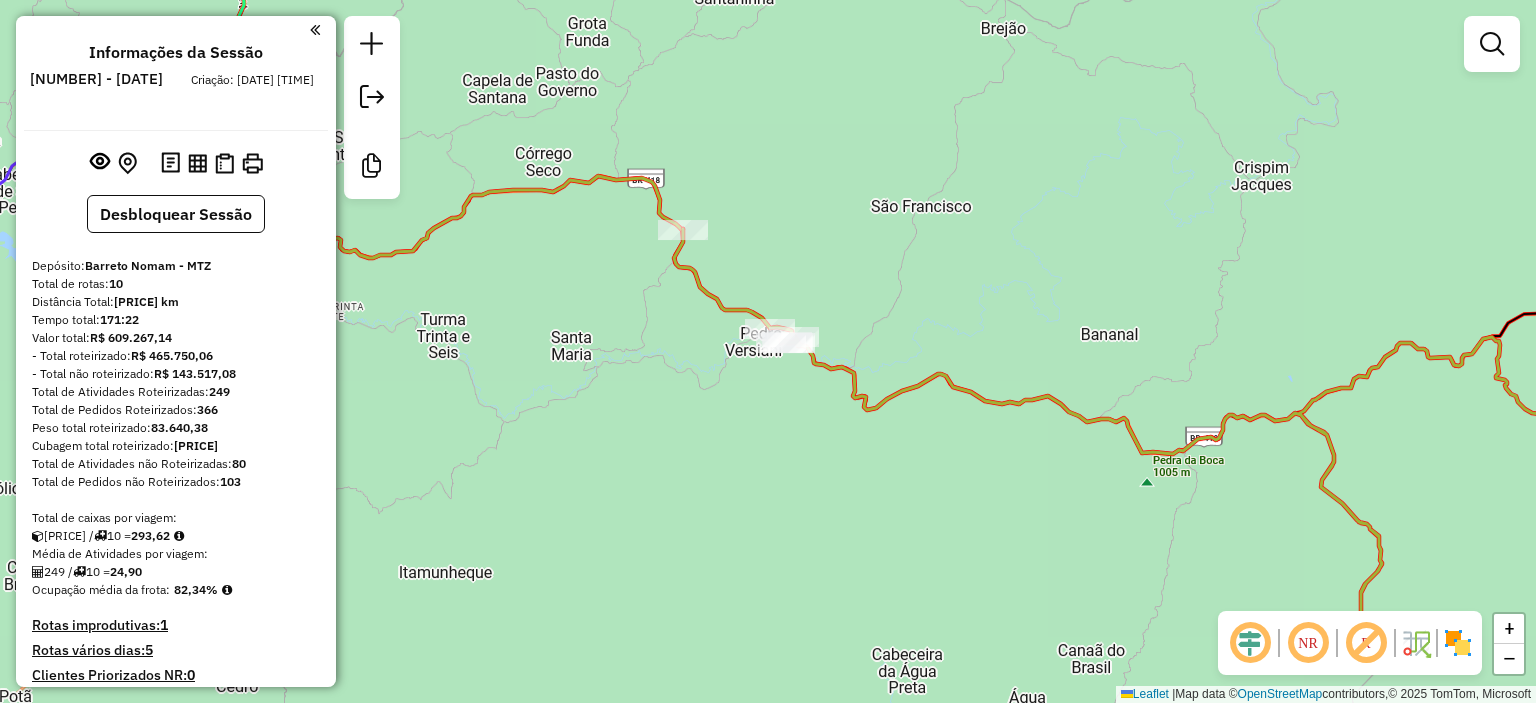 drag, startPoint x: 892, startPoint y: 523, endPoint x: 889, endPoint y: 479, distance: 44.102154 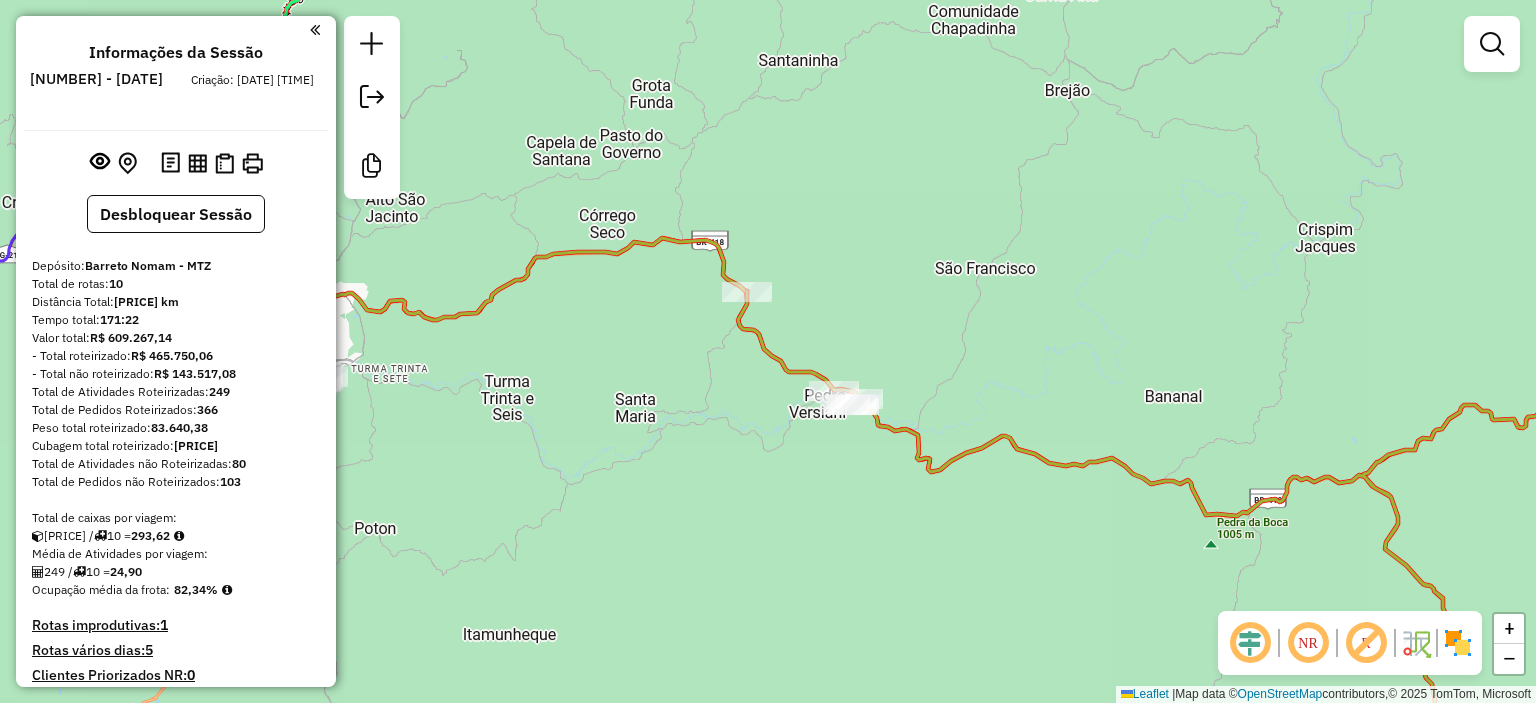 click on "Janela de atendimento Grade de atendimento Capacidade Transportadoras Veículos Cliente Pedidos  Rotas Selecione os dias de semana para filtrar as janelas de atendimento  Seg   Ter   Qua   Qui   Sex   Sáb   Dom  Informe o período da janela de atendimento: De: Até:  Filtrar exatamente a janela do cliente  Considerar janela de atendimento padrão  Selecione os dias de semana para filtrar as grades de atendimento  Seg   Ter   Qua   Qui   Sex   Sáb   Dom   Considerar clientes sem dia de atendimento cadastrado  Clientes fora do dia de atendimento selecionado Filtrar as atividades entre os valores definidos abaixo:  Peso mínimo:   Peso máximo:   Cubagem mínima:   Cubagem máxima:   De:   Até:  Filtrar as atividades entre o tempo de atendimento definido abaixo:  De:   Até:   Considerar capacidade total dos clientes não roteirizados Transportadora: Selecione um ou mais itens Tipo de veículo: Selecione um ou mais itens Veículo: Selecione um ou mais itens Motorista: Selecione um ou mais itens Nome: Rótulo:" 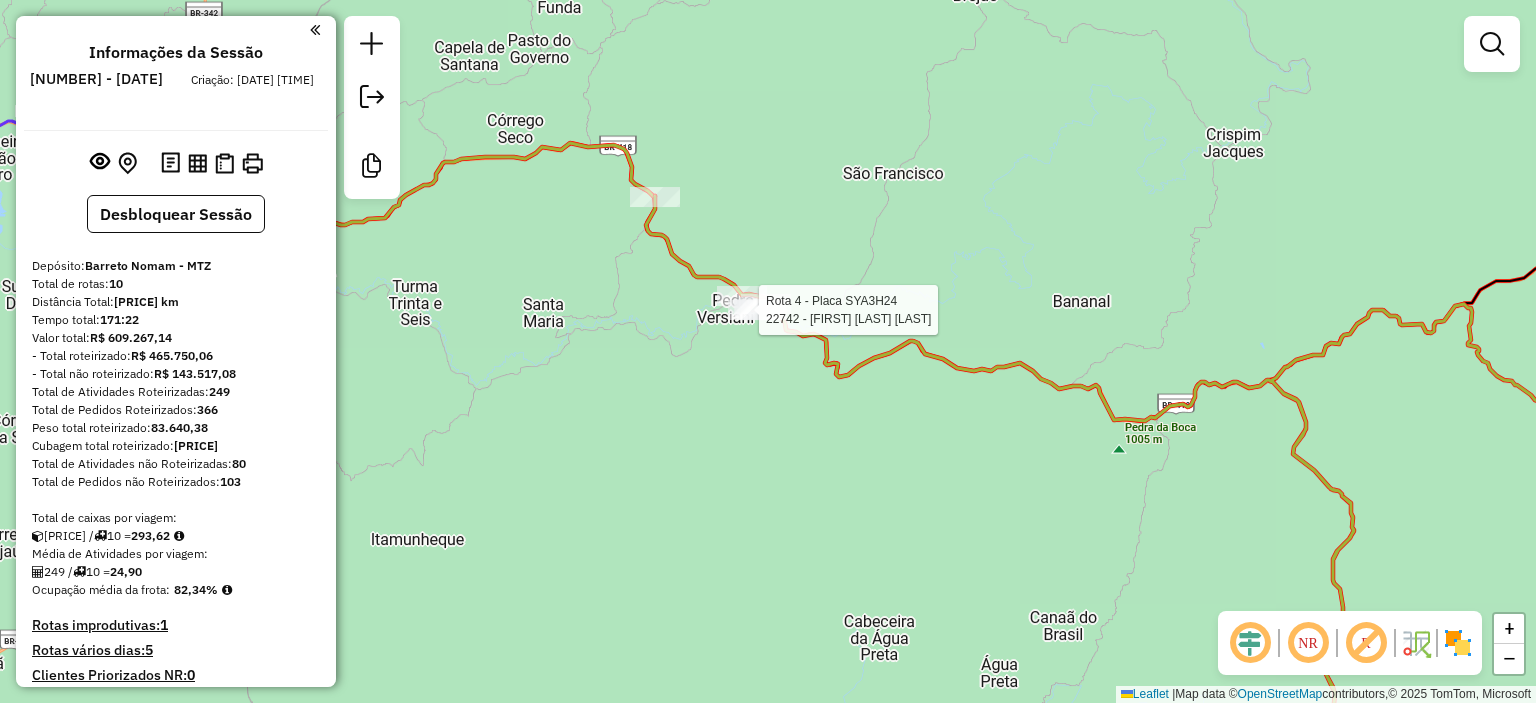 drag, startPoint x: 781, startPoint y: 347, endPoint x: 871, endPoint y: 501, distance: 178.3704 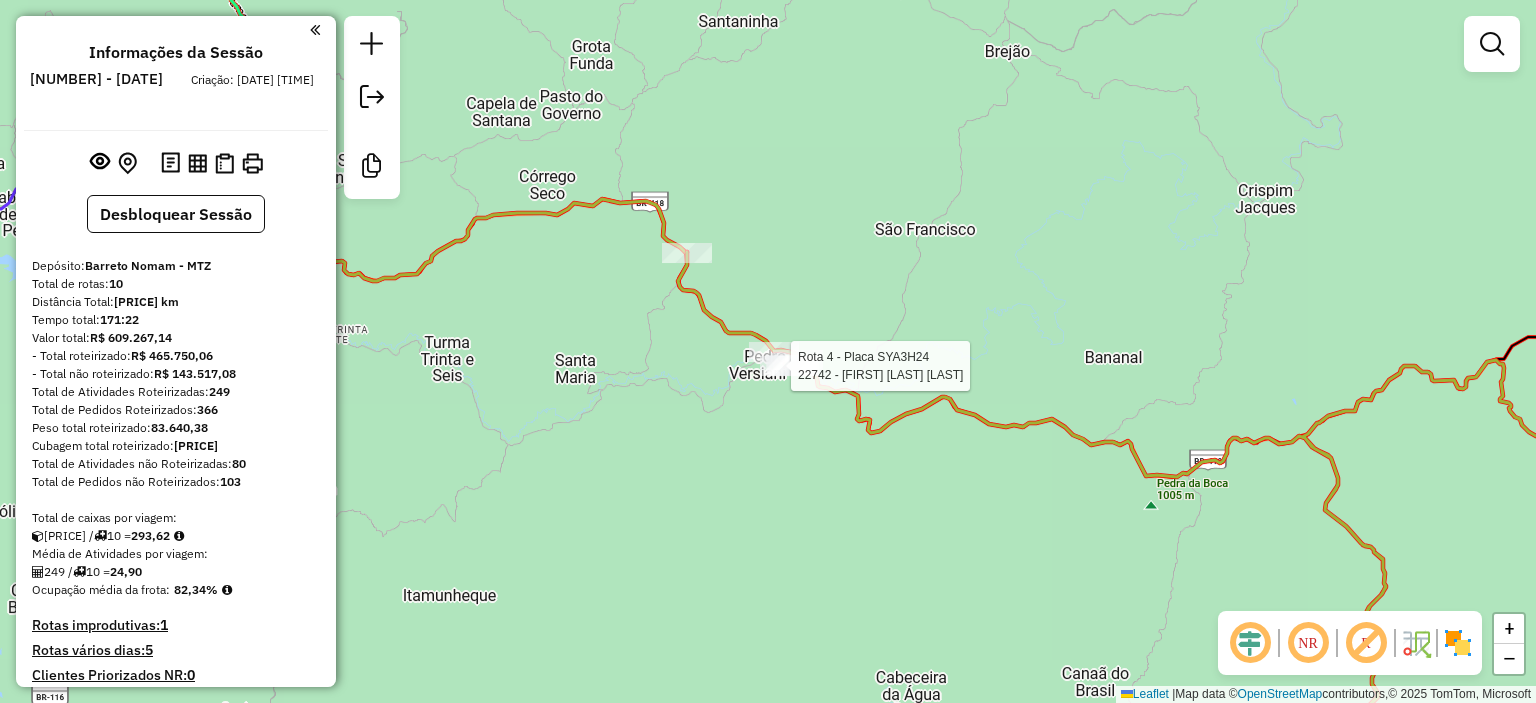 click on "Rota 4 - Placa SYA3H24  [NUMBER] - [LAST] [LAST] [LAST] Janela de atendimento Grade de atendimento Capacidade Transportadoras Veículos Cliente Pedidos  Rotas Selecione os dias de semana para filtrar as janelas de atendimento  Seg   Ter   Qua   Qui   Sex   Sáb   Dom  Informe o período da janela de atendimento: De: Até:  Filtrar exatamente a janela do cliente  Considerar janela de atendimento padrão  Selecione os dias de semana para filtrar as grades de atendimento  Seg   Ter   Qua   Qui   Sex   Sáb   Dom   Considerar clientes sem dia de atendimento cadastrado  Clientes fora do dia de atendimento selecionado Filtrar as atividades entre os valores definidos abaixo:  Peso mínimo:   Peso máximo:   Cubagem mínima:   Cubagem máxima:   De:   Até:  Filtrar as atividades entre o tempo de atendimento definido abaixo:  De:   Até:   Considerar capacidade total dos clientes não roteirizados Transportadora: Selecione um ou mais itens Tipo de veículo: Selecione um ou mais itens Veículo: Selecione um ou mais itens" 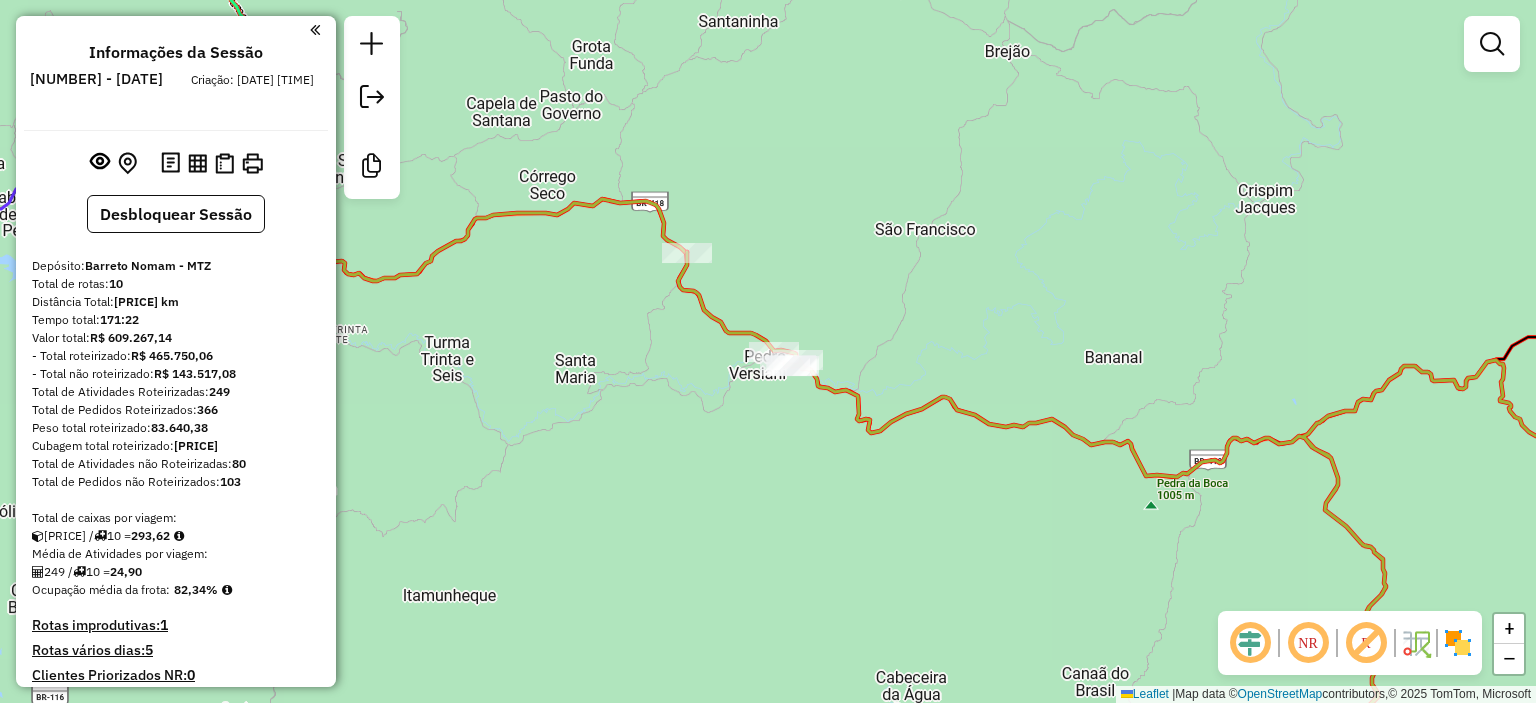 click on "Janela de atendimento Grade de atendimento Capacidade Transportadoras Veículos Cliente Pedidos  Rotas Selecione os dias de semana para filtrar as janelas de atendimento  Seg   Ter   Qua   Qui   Sex   Sáb   Dom  Informe o período da janela de atendimento: De: Até:  Filtrar exatamente a janela do cliente  Considerar janela de atendimento padrão  Selecione os dias de semana para filtrar as grades de atendimento  Seg   Ter   Qua   Qui   Sex   Sáb   Dom   Considerar clientes sem dia de atendimento cadastrado  Clientes fora do dia de atendimento selecionado Filtrar as atividades entre os valores definidos abaixo:  Peso mínimo:   Peso máximo:   Cubagem mínima:   Cubagem máxima:   De:   Até:  Filtrar as atividades entre o tempo de atendimento definido abaixo:  De:   Até:   Considerar capacidade total dos clientes não roteirizados Transportadora: Selecione um ou mais itens Tipo de veículo: Selecione um ou mais itens Veículo: Selecione um ou mais itens Motorista: Selecione um ou mais itens Nome: Rótulo:" 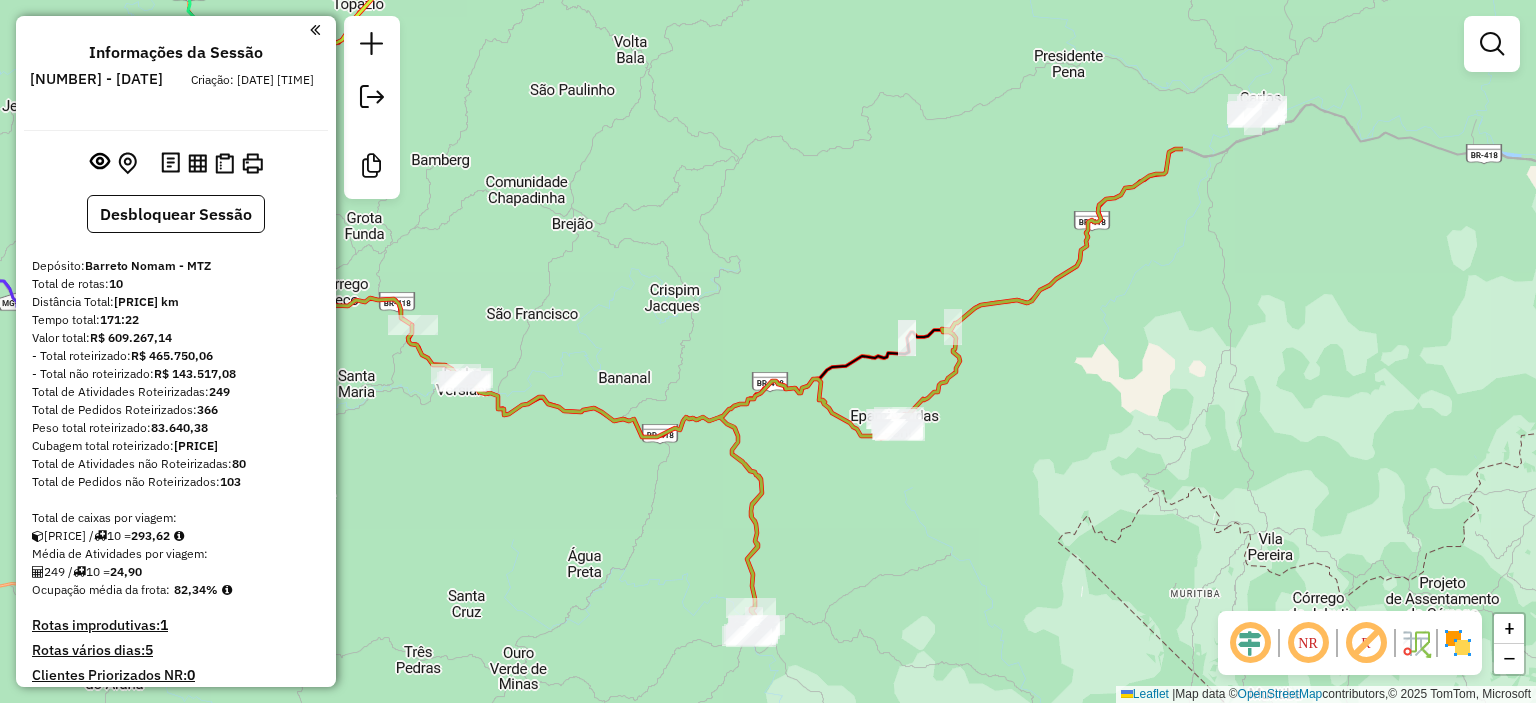 drag, startPoint x: 1024, startPoint y: 537, endPoint x: 464, endPoint y: 443, distance: 567.8345 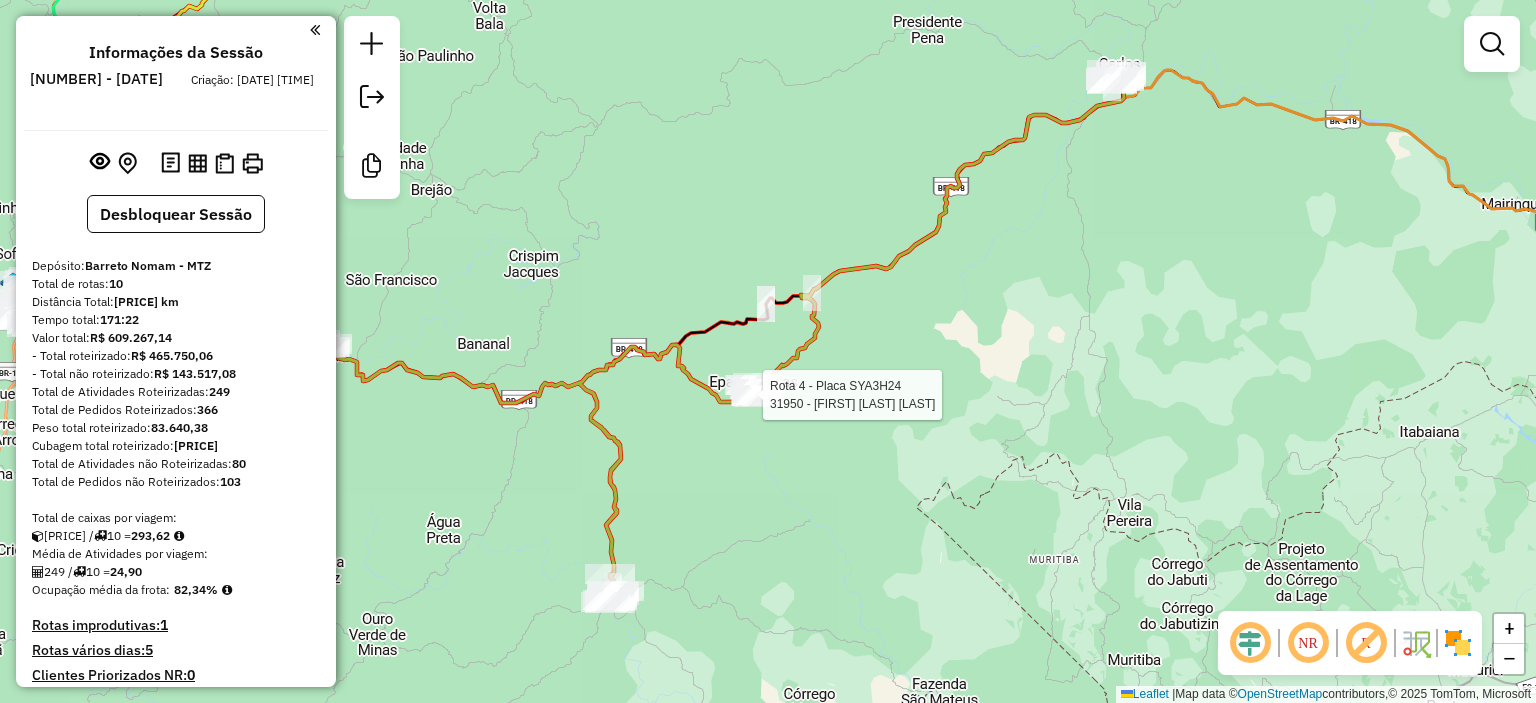 select on "**********" 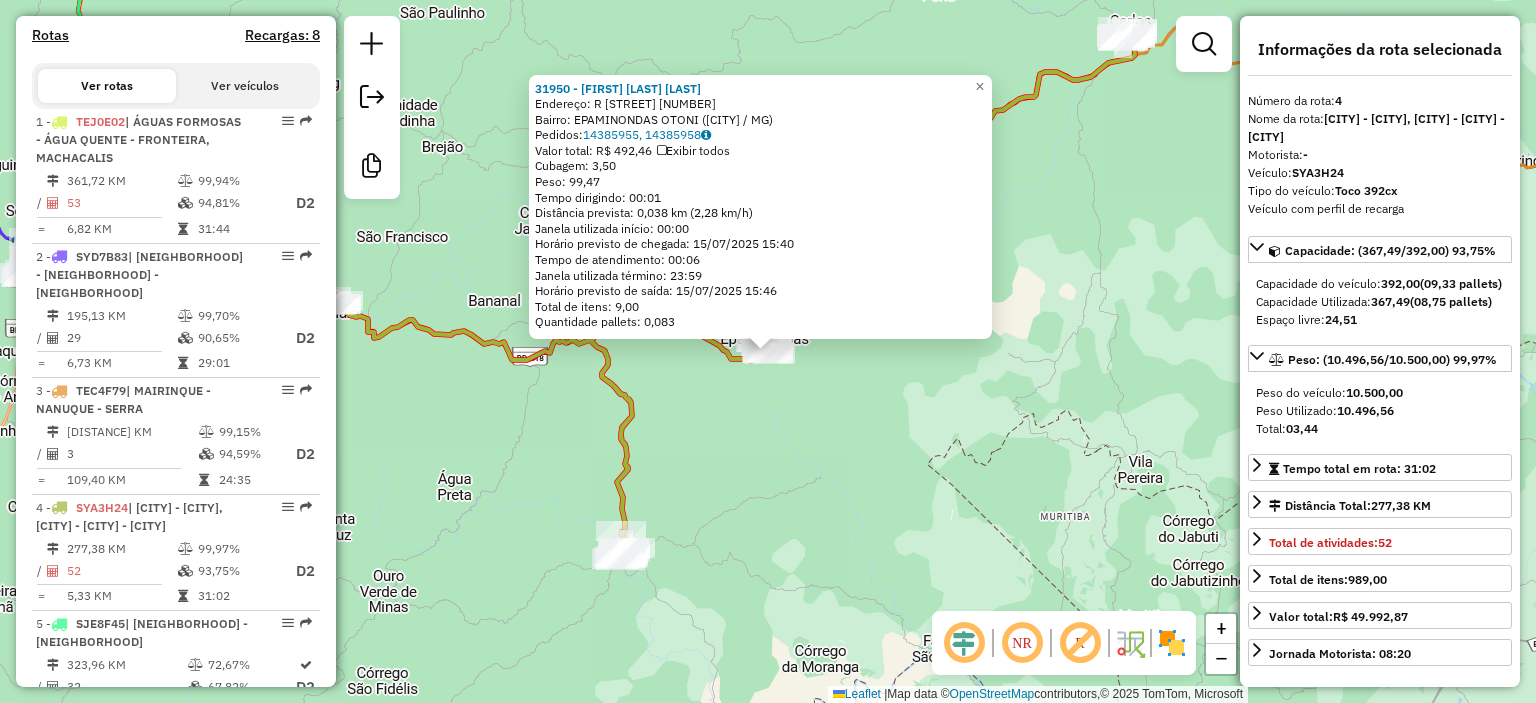 scroll, scrollTop: 1196, scrollLeft: 0, axis: vertical 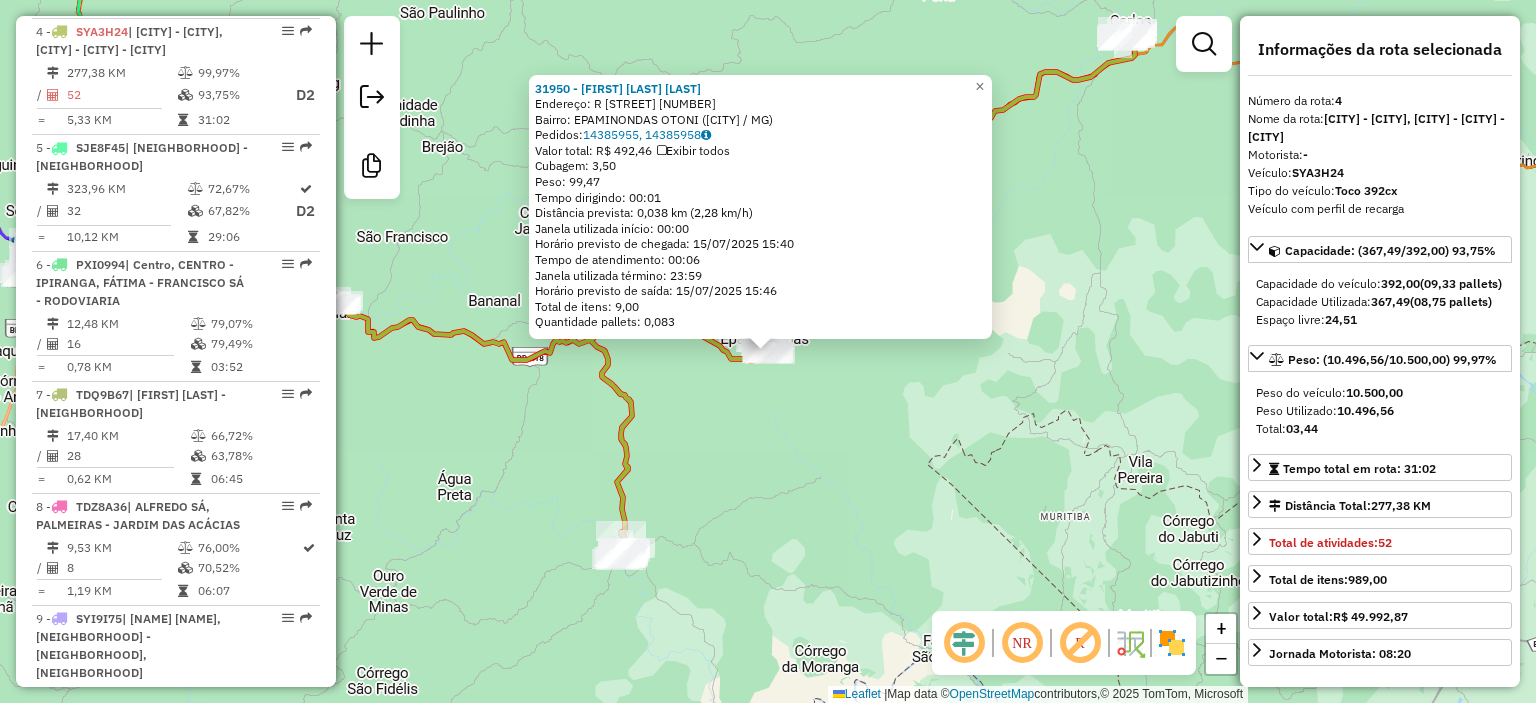 click on "[NUMBER] - [LAST] [LAST]  Endereço: R   TEOFILO OTONI                 [NUMBER]   Bairro: EPAMINONDAS OTONI ([CITY] / [STATE])   Pedidos:  [NUMBER], [NUMBER]   Valor total: R$ 492,46   Exibir todos   Cubagem: 3,50  Peso: 99,47  Tempo dirigindo: 00:01   Distância prevista: 0,038 km (2,28 km/h)   Janela utilizada início: 00:00   Horário previsto de chegada: [DATE] [TIME]   Tempo de atendimento: 00:06   Janela utilizada término: 23:59   Horário previsto de saída: [DATE] [TIME]   Total de itens: 9,00   Quantidade pallets: 0,083  × Janela de atendimento Grade de atendimento Capacidade Transportadoras Veículos Cliente Pedidos  Rotas Selecione os dias de semana para filtrar as janelas de atendimento  Seg   Ter   Qua   Qui   Sex   Sáb   Dom  Informe o período da janela de atendimento: De: Até:  Filtrar exatamente a janela do cliente  Considerar janela de atendimento padrão  Selecione os dias de semana para filtrar as grades de atendimento  Seg   Ter   Qua   Qui   Sex   Sáb   Dom   Peso mínimo:  +" 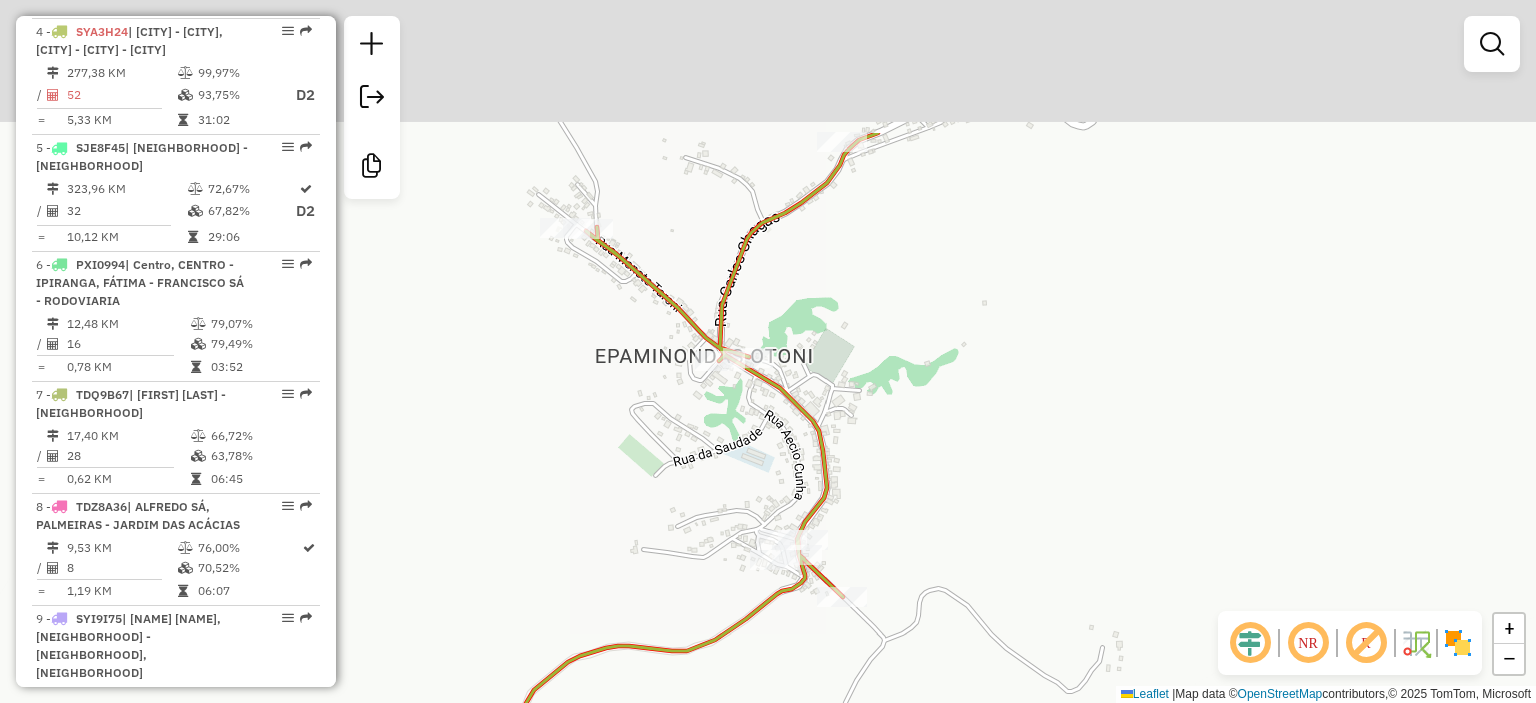 drag, startPoint x: 759, startPoint y: 383, endPoint x: 725, endPoint y: 507, distance: 128.57683 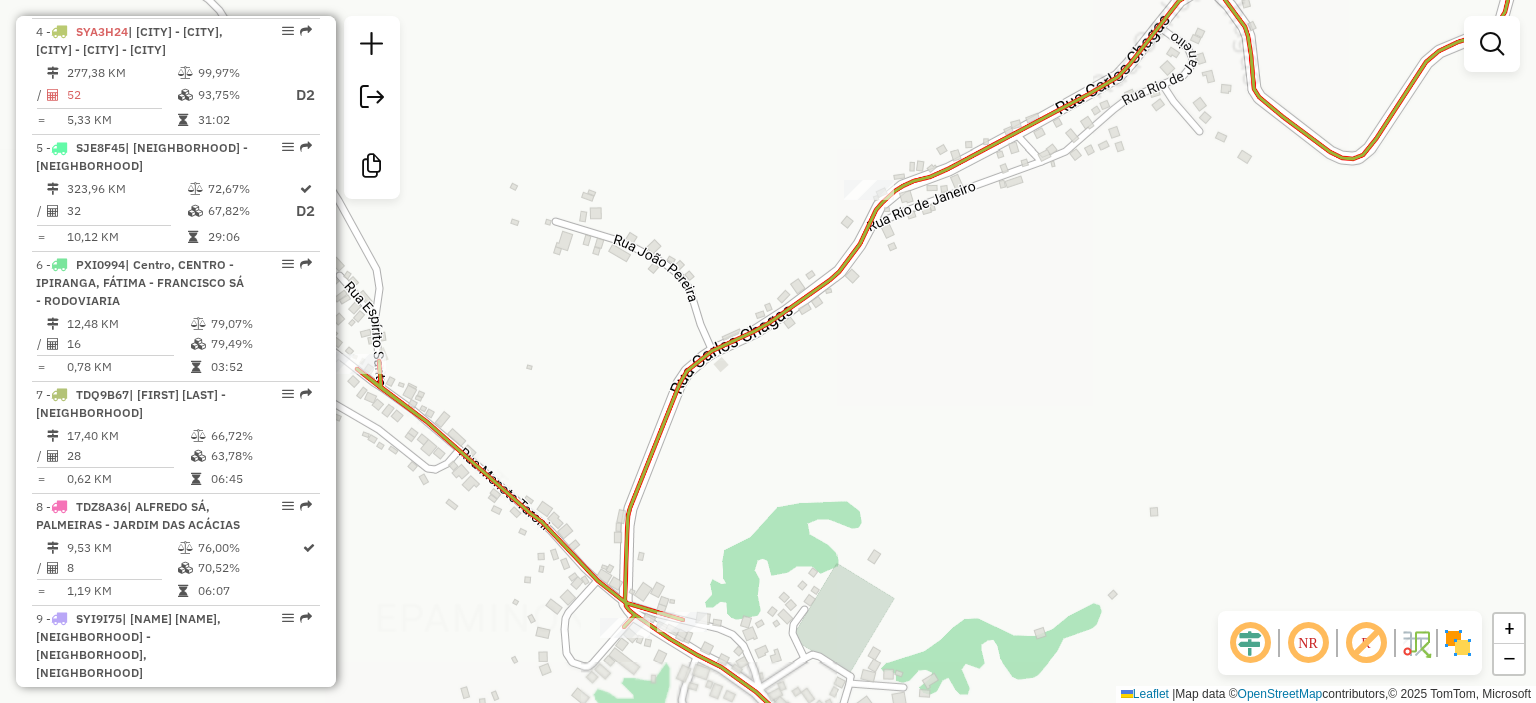 drag, startPoint x: 725, startPoint y: 243, endPoint x: 755, endPoint y: 370, distance: 130.49521 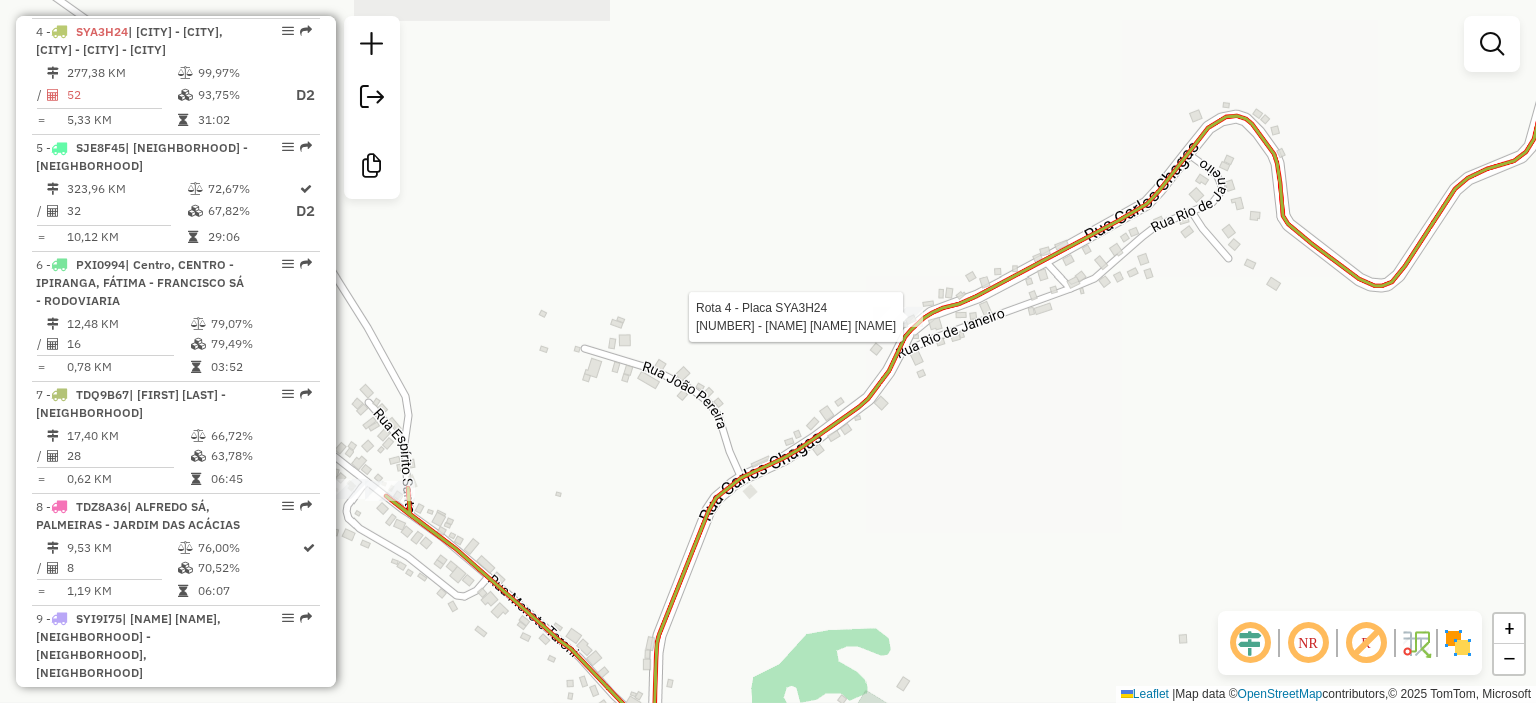 select on "**********" 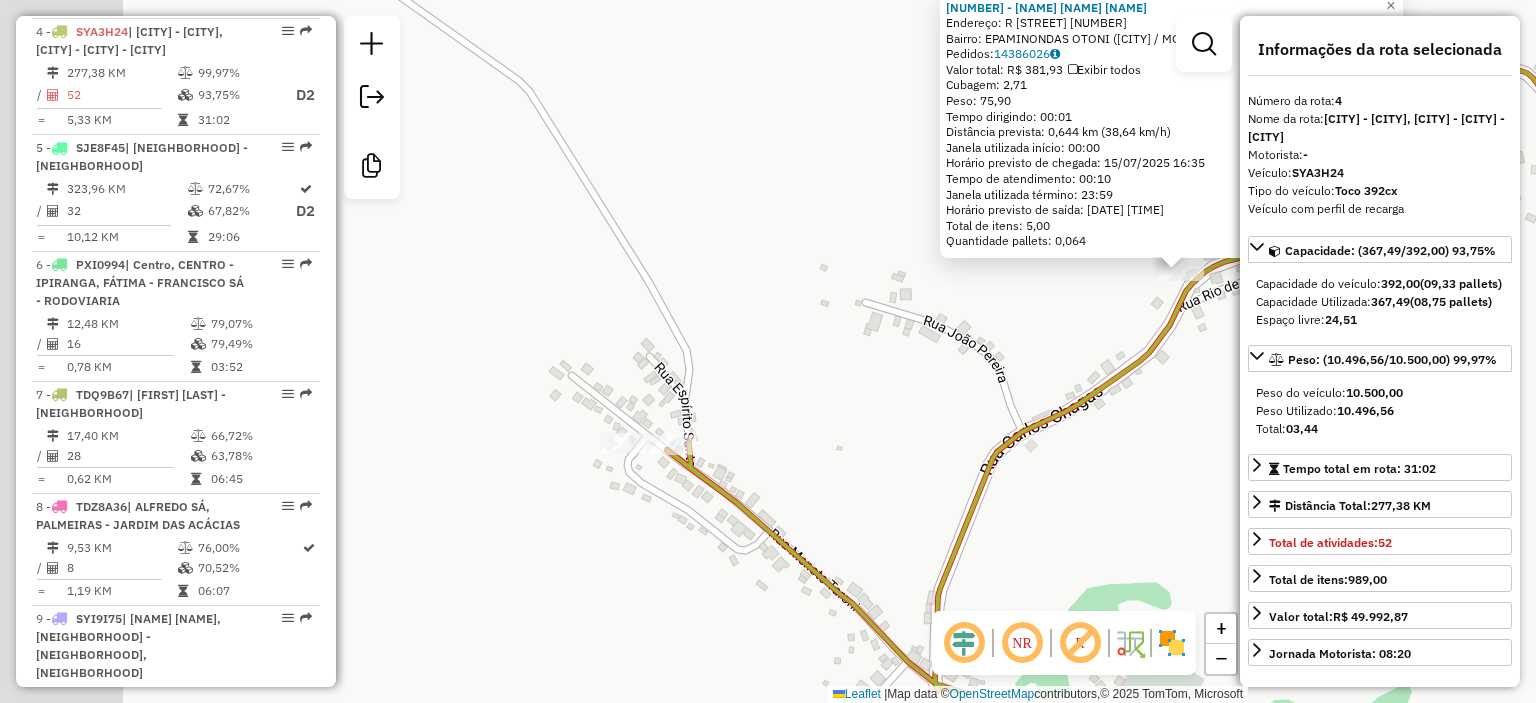 drag, startPoint x: 973, startPoint y: 504, endPoint x: 836, endPoint y: 453, distance: 146.18481 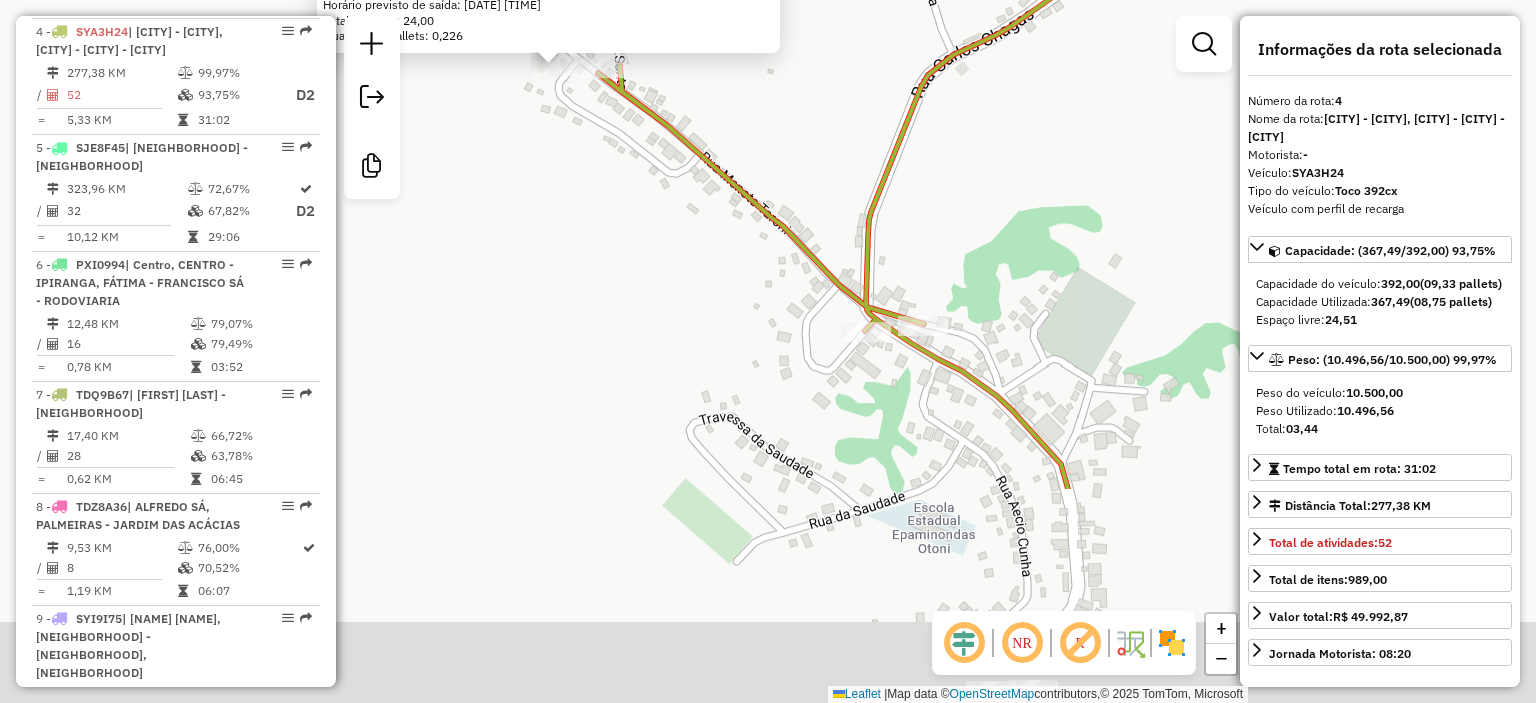 drag, startPoint x: 812, startPoint y: 548, endPoint x: 600, endPoint y: 260, distance: 357.61432 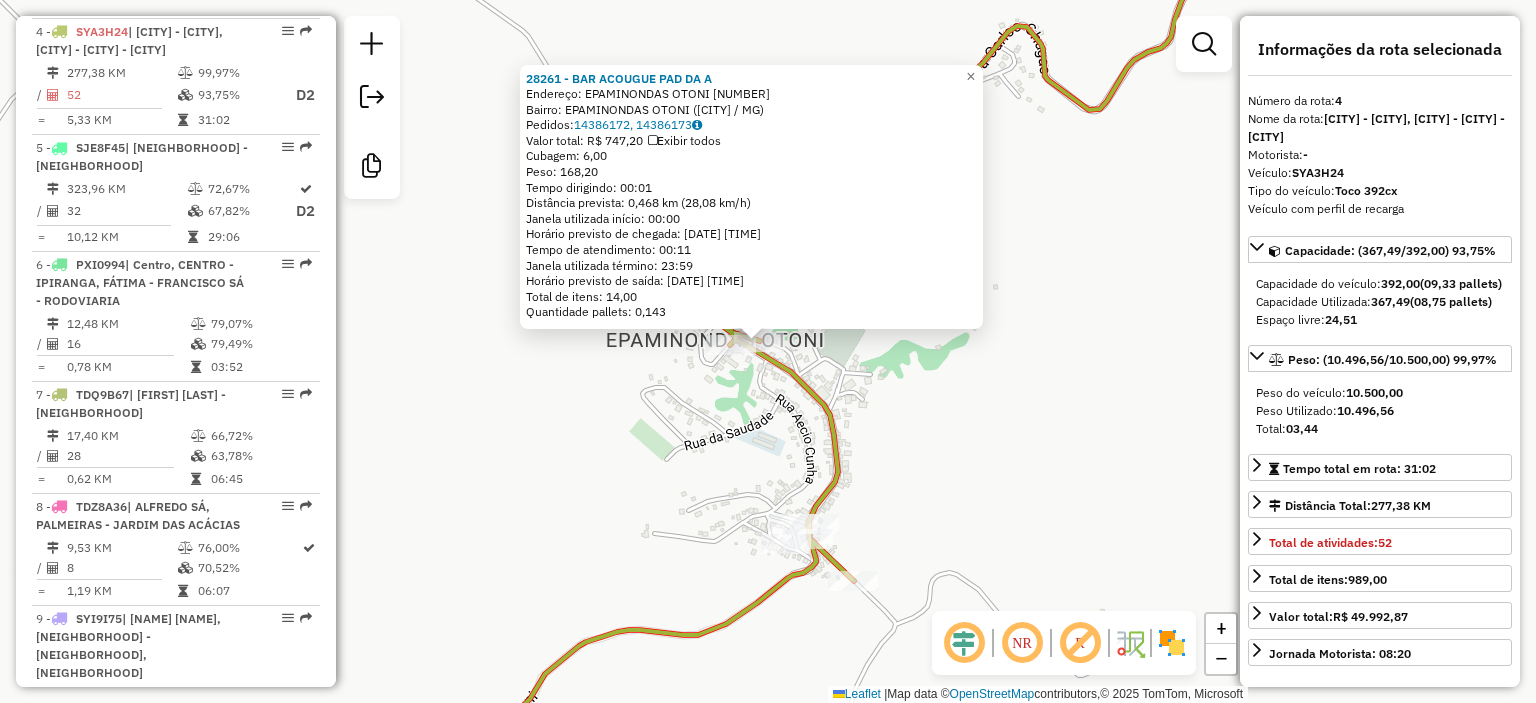 drag, startPoint x: 690, startPoint y: 417, endPoint x: 624, endPoint y: 356, distance: 89.87213 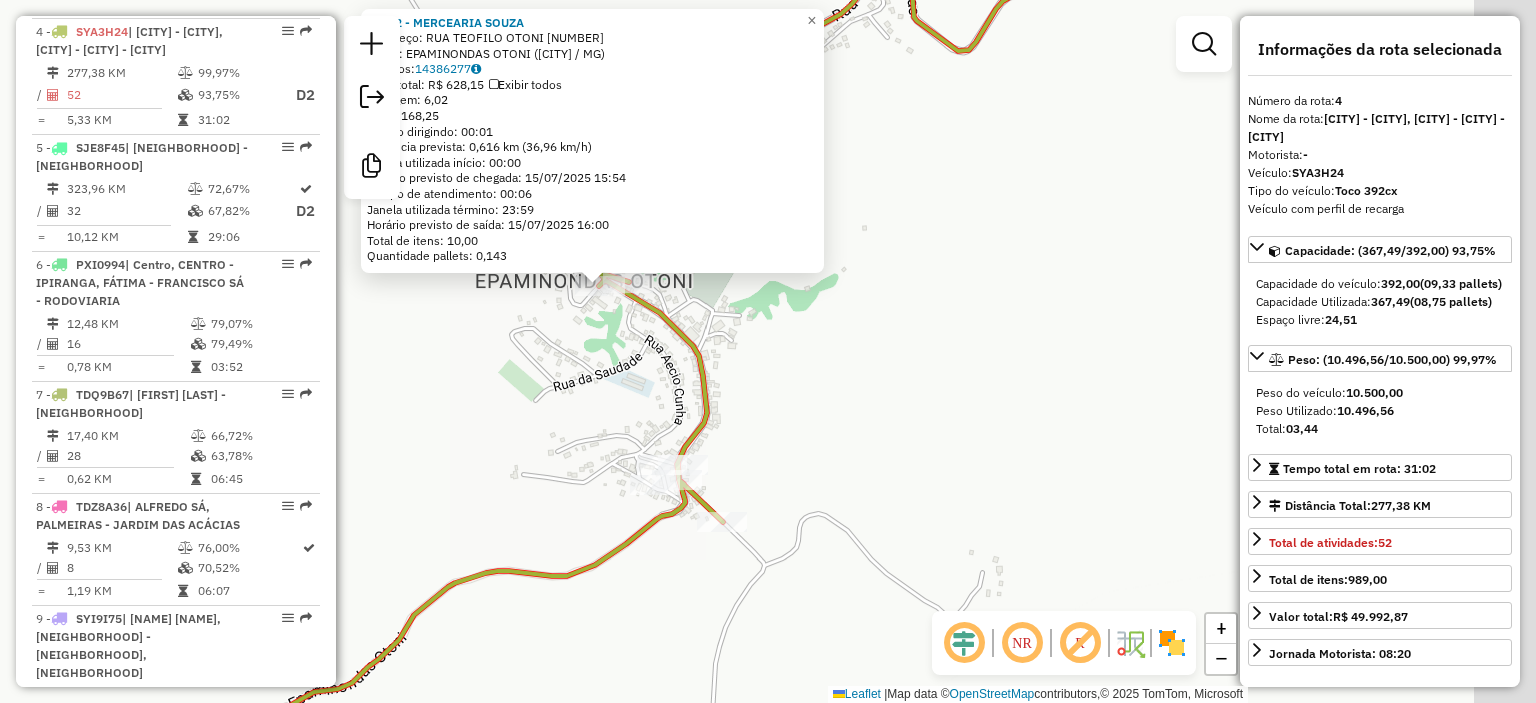 drag, startPoint x: 696, startPoint y: 380, endPoint x: 518, endPoint y: 295, distance: 197.25365 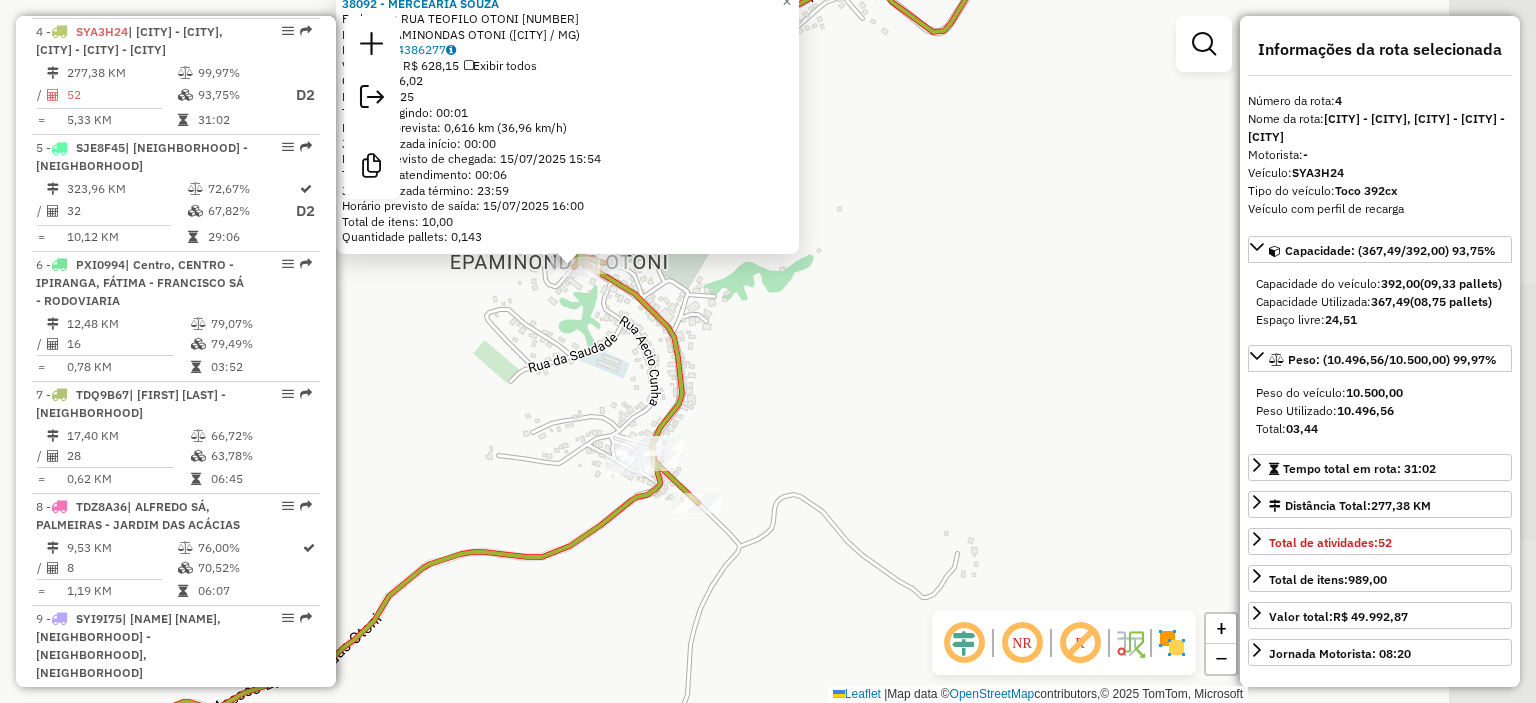 click on "[NUMBER] - [BRAND]  Endereço:  [STREET] [NUMBER]   Bairro: [NEIGHBORHOOD] [STATE] ([NEIGHBORHOOD] / [STATE])   Pedidos:  [NUMBER]   Valor total: [CURRENCY] [PRICE]   Exibir todos   Cubagem: [NUMBER]  Peso: [NUMBER]  Tempo dirigindo: [TIME]   Distância prevista: [NUMBER] km ([NUMBER] km/h)   Janela utilizada início: [TIME]   Horário previsto de chegada: [DATE] [TIME]   Tempo de atendimento: [TIME]   Janela utilizada término: [TIME]   Horário previsto de saída: [DATE] [TIME]   Total de itens: [NUMBER]   Quantidade pallets: [NUMBER]  × Janela de atendimento Grade de atendimento Capacidade Transportadoras Veículos Cliente Pedidos  Rotas Selecione os dias de semana para filtrar as janelas de atendimento  Seg   Ter   Qua   Qui   Sex   Sáb   Dom  Informe o período da janela de atendimento: De: Até:  Filtrar exatamente a janela do cliente  Considerar janela de atendimento padrão  Selecione os dias de semana para filtrar as grades de atendimento  Seg   Ter   Qua   Qui   Sex   Sáb   Dom   Peso mínimo:   Peso máximo:   De:   De:" 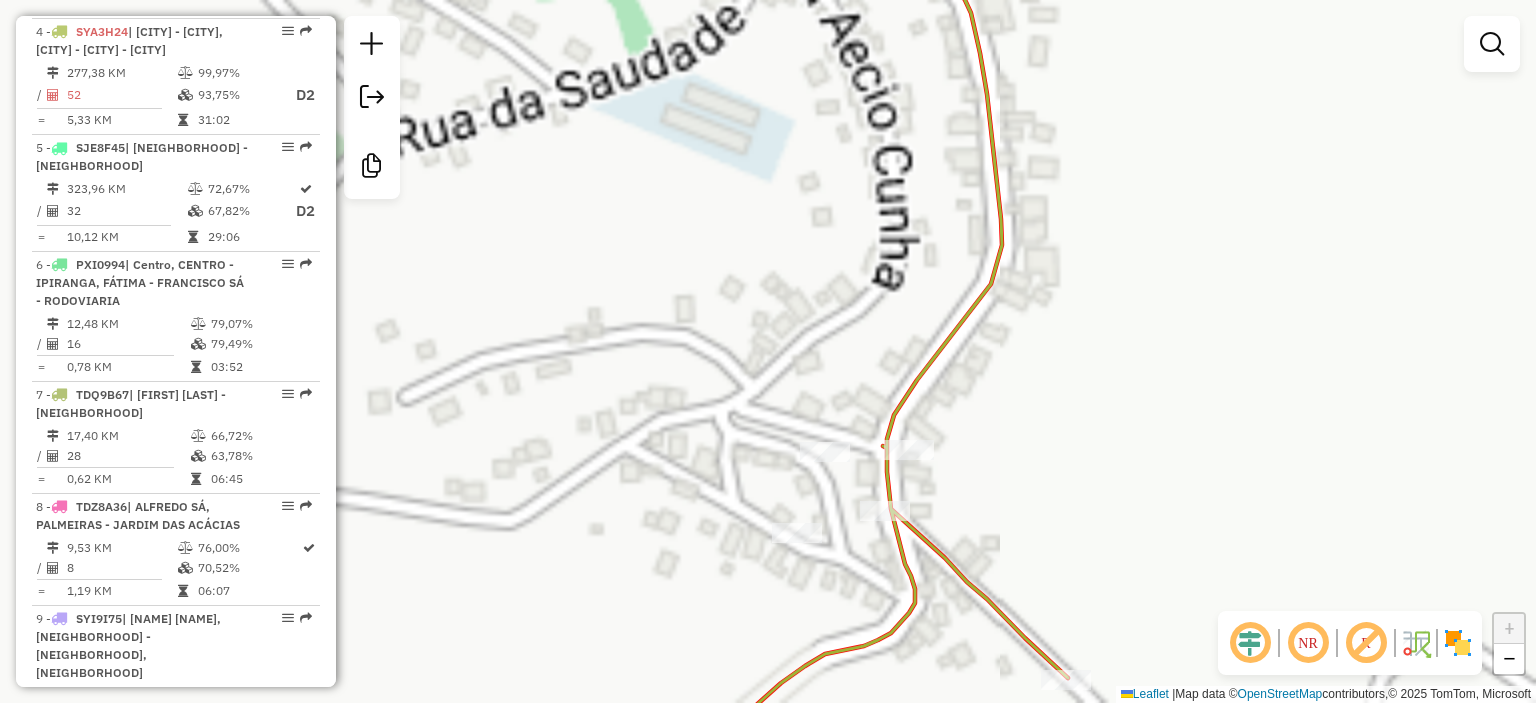drag, startPoint x: 586, startPoint y: 423, endPoint x: 537, endPoint y: 259, distance: 171.16367 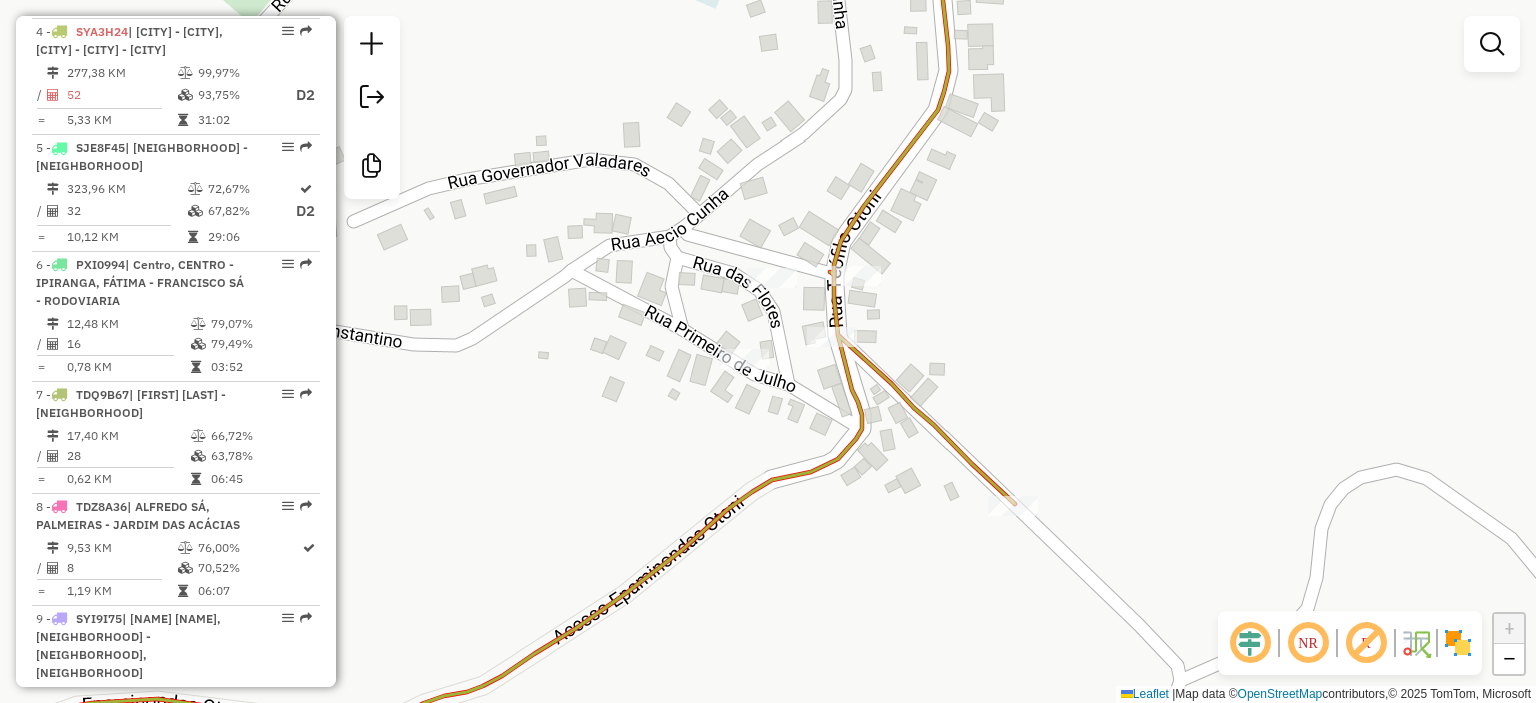 select on "**********" 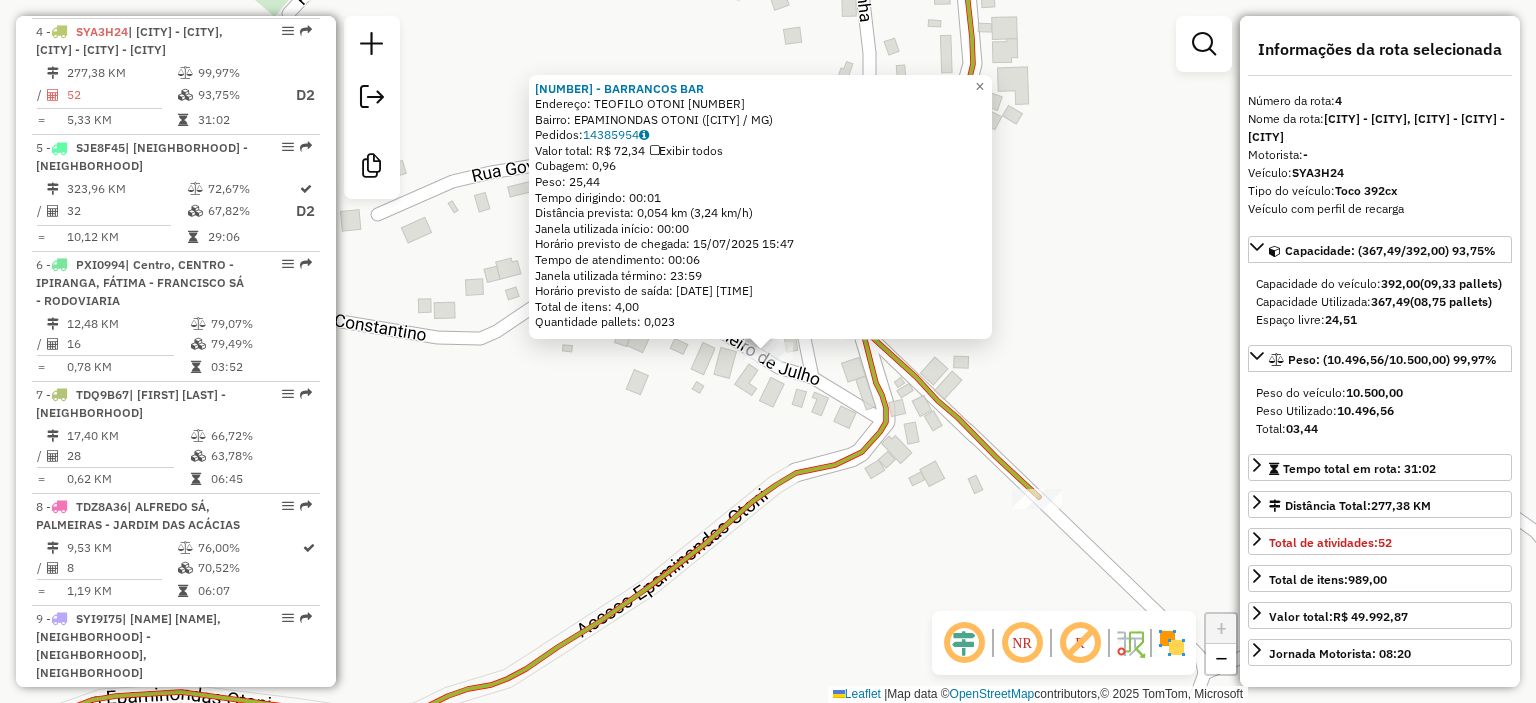 drag, startPoint x: 581, startPoint y: 457, endPoint x: 551, endPoint y: 456, distance: 30.016663 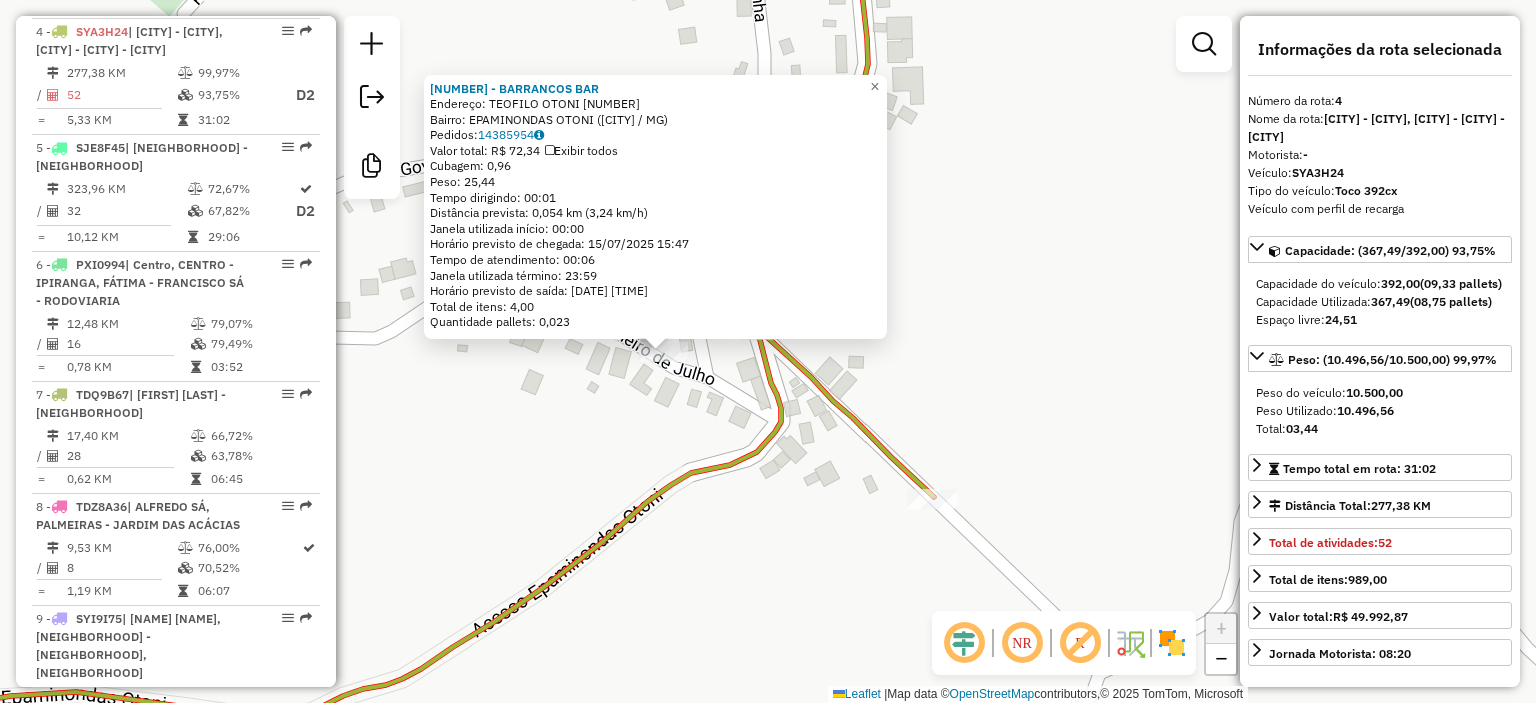 click on "25298 - [BUSINESS_NAME]  Endereço:  [STREET] [NUMBER]   Bairro: [NEIGHBORHOOD] ([DISTRICT] / [STATE])   Pedidos:  [ORDER_ID]   Valor total: R$ 72,34   Exibir todos   Cubagem: 0,96  Peso: 25,44  Tempo dirigindo: 00:01   Distância prevista: 0,054 km (3,24 km/h)   Janela utilizada início: 00:00   Horário previsto de chegada: 15/07/2025 15:47   Tempo de atendimento: 00:06   Janela utilizada término: 23:59   Horário previsto de saída: 15/07/2025 15:53   Total de itens: 4,00   Quantidade pallets: 0,023  × Janela de atendimento Grade de atendimento Capacidade Transportadoras Veículos Cliente Pedidos  Rotas Selecione os dias de semana para filtrar as janelas de atendimento  Seg   Ter   Qua   Qui   Sex   Sáb   Dom  Informe o período da janela de atendimento: De: Até:  Filtrar exatamente a janela do cliente  Considerar janela de atendimento padrão  Selecione os dias de semana para filtrar as grades de atendimento  Seg   Ter   Qua   Qui   Sex   Sáb   Dom   Considerar clientes sem dia de atendimento cadastrado +" 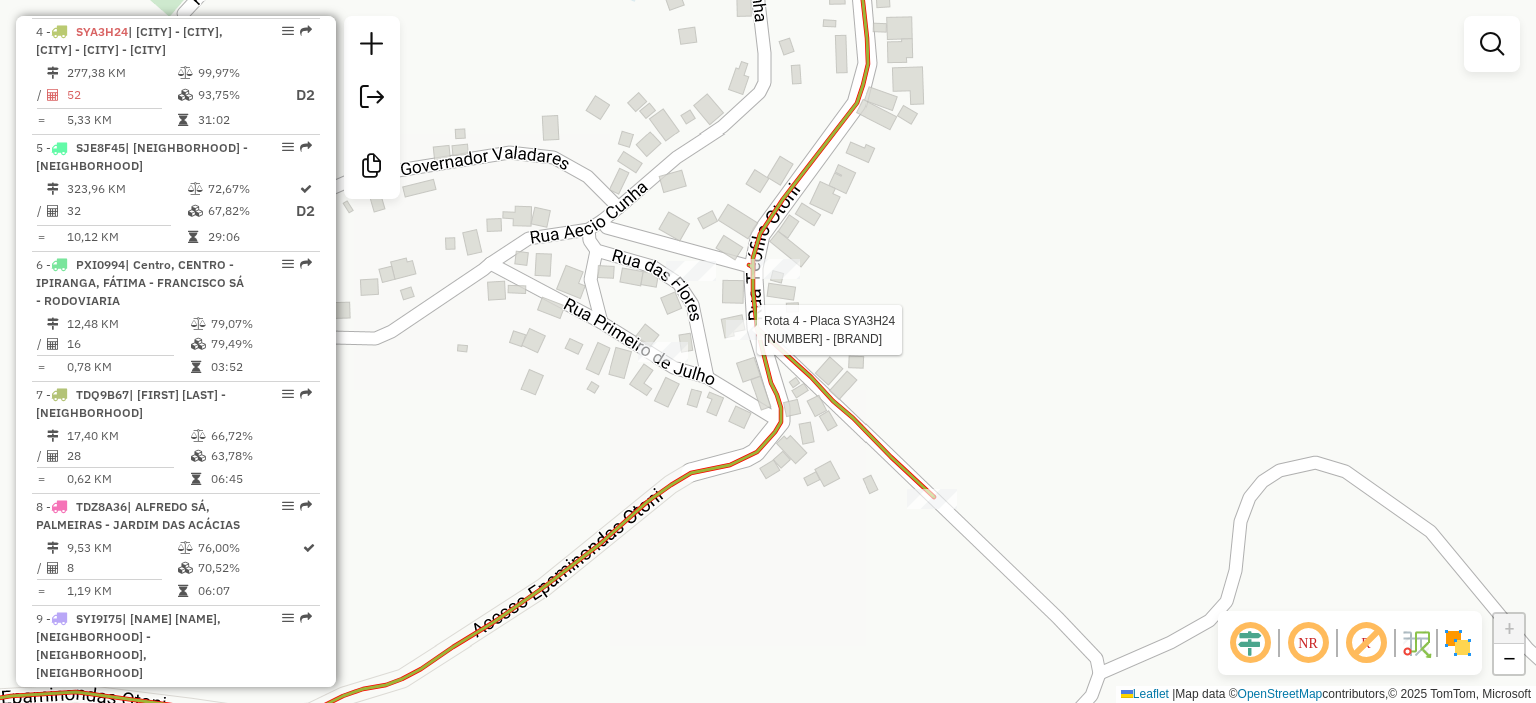 select on "**********" 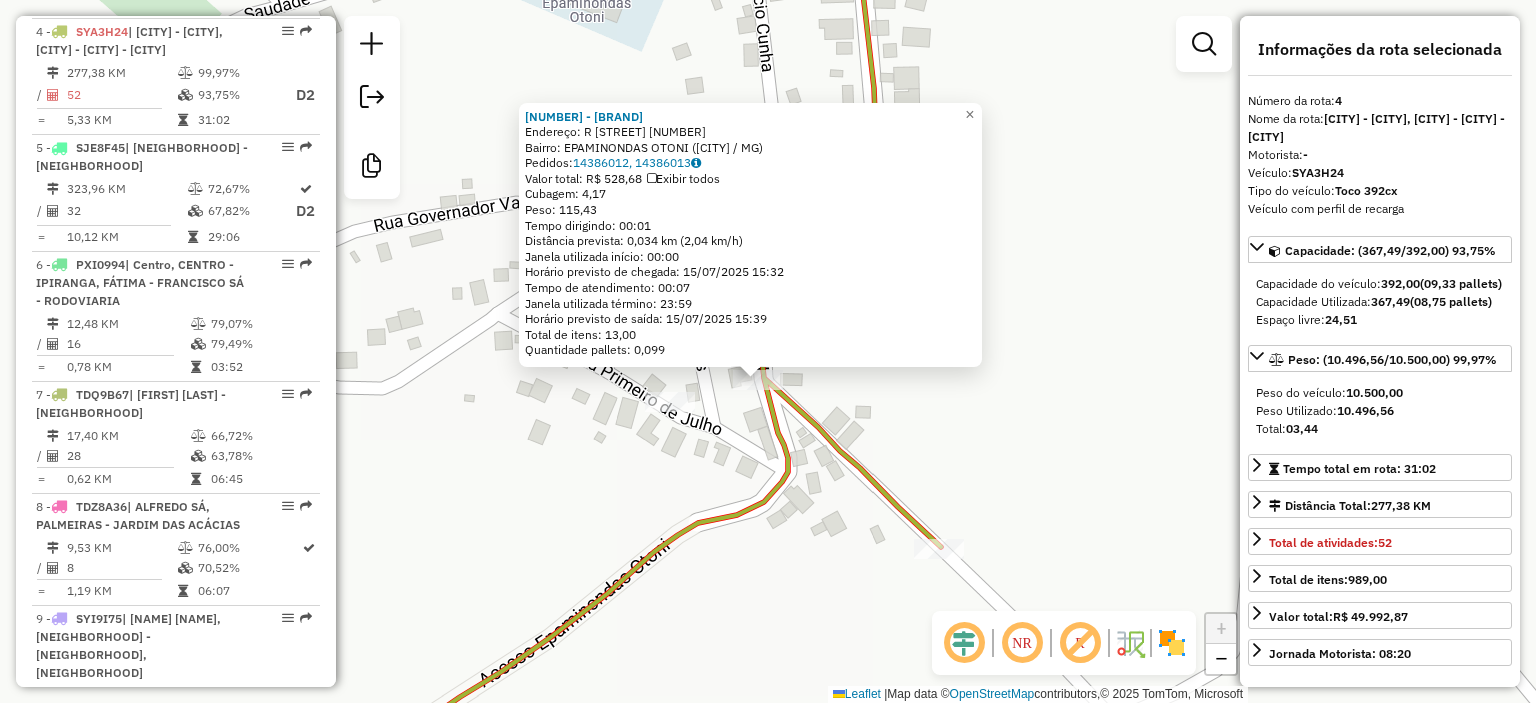 drag, startPoint x: 691, startPoint y: 444, endPoint x: 680, endPoint y: 463, distance: 21.954498 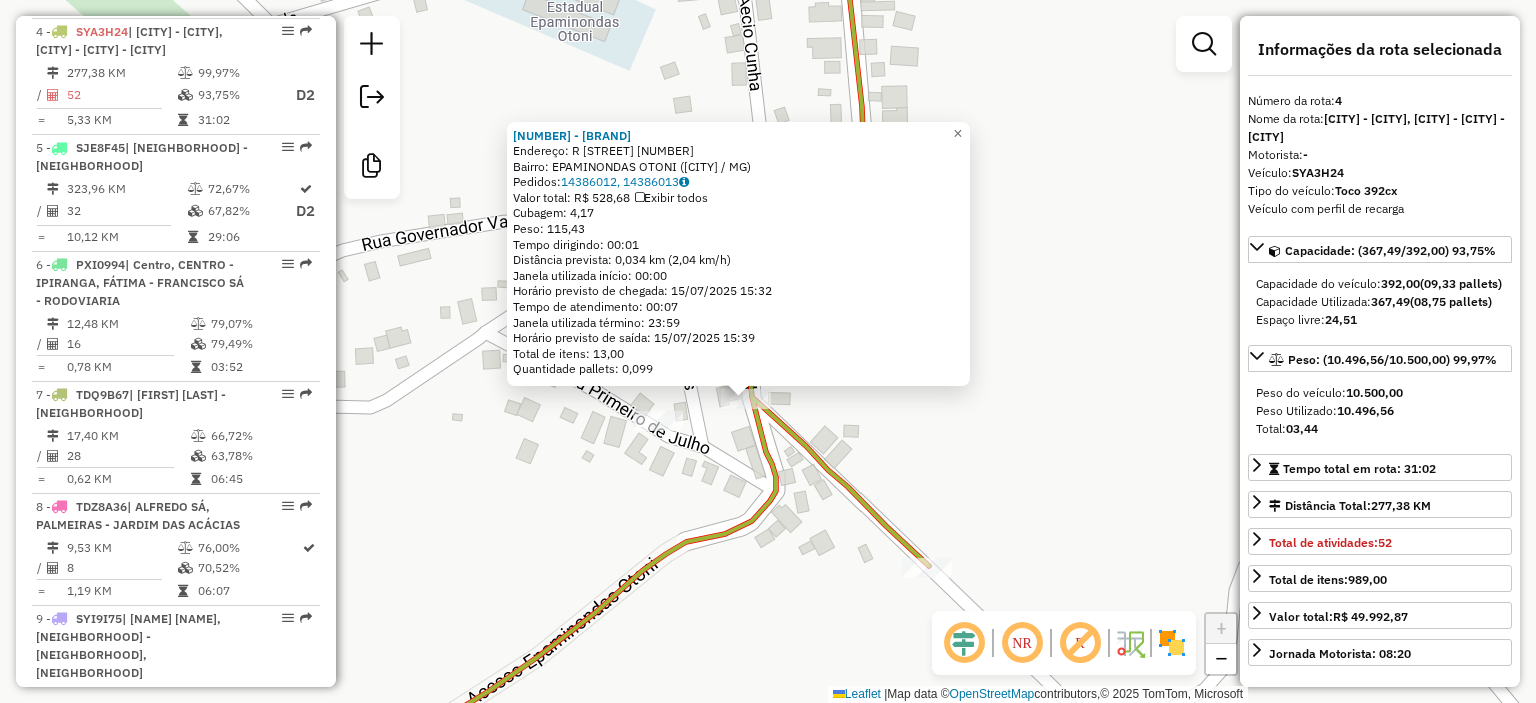click on "[NUMBER] - LUXO BAR  Endereço:  R TEOFILO OTONI [NUMBER]   Bairro: EPAMINONDAS OTONI ([CITY] / [STATE])   Pedidos:  [NUMBER], [NUMBER]   Valor total: R$ 528,68   Exibir todos   Cubagem: 4,17  Peso: 115,43  Tempo dirigindo: 00:01   Distância prevista: 0,034 km (2,04 km/h)   Janela utilizada início: 00:00   Horário previsto de chegada: [DATE] [TIME]   Tempo de atendimento: 00:07   Janela utilizada término: 23:59   Horário previsto de saída: [DATE] [TIME]   Total de itens: 13,00   Quantidade pallets: 0,099  × Janela de atendimento Grade de atendimento Capacidade Transportadoras Veículos Cliente Pedidos  Rotas Selecione os dias de semana para filtrar as janelas de atendimento  Seg   Ter   Qua   Qui   Sex   Sáb   Dom  Informe o período da janela de atendimento: De: Até:  Filtrar exatamente a janela do cliente  Considerar janela de atendimento padrão  Selecione os dias de semana para filtrar as grades de atendimento  Seg   Ter   Qua   Qui   Sex   Sáb   Dom   Peso mínimo:   Peso máximo:   De:   Até:" 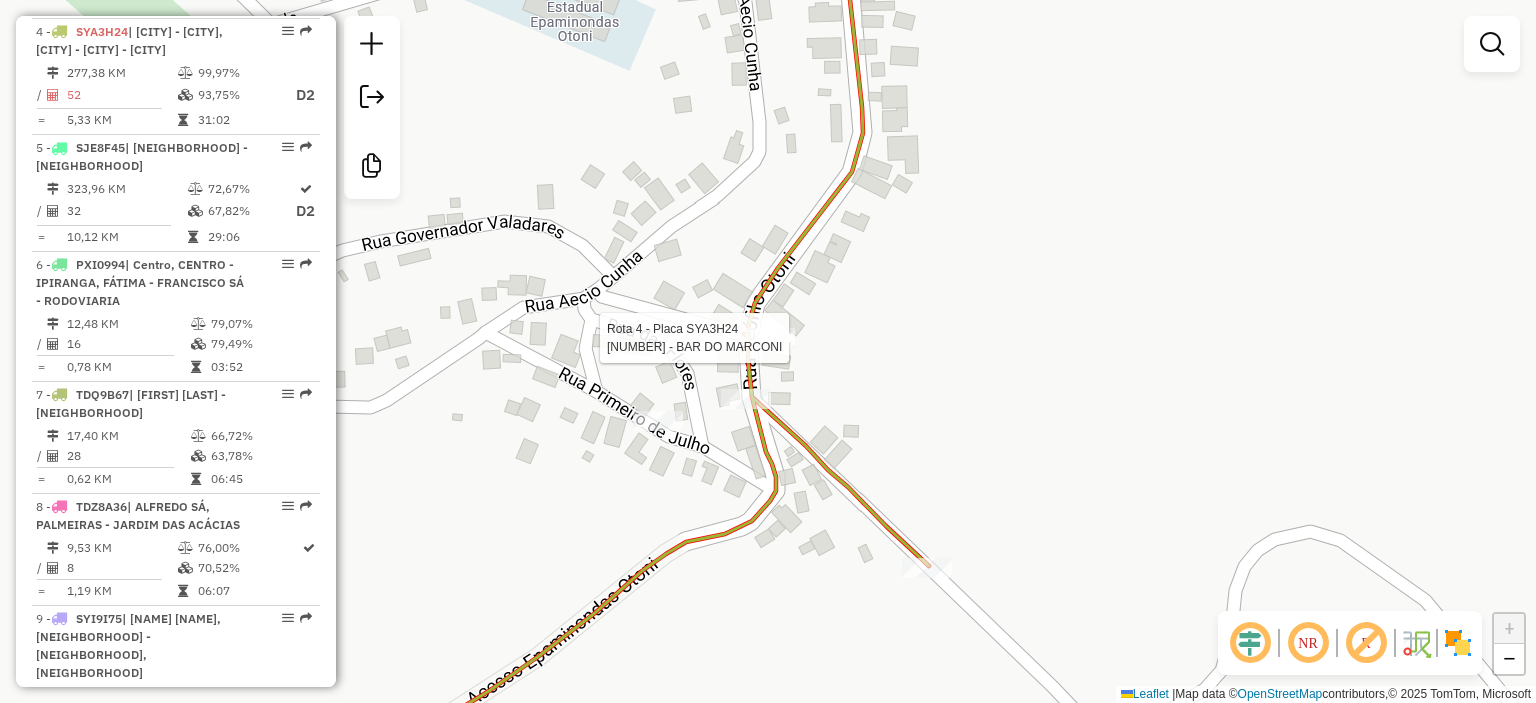 select on "**********" 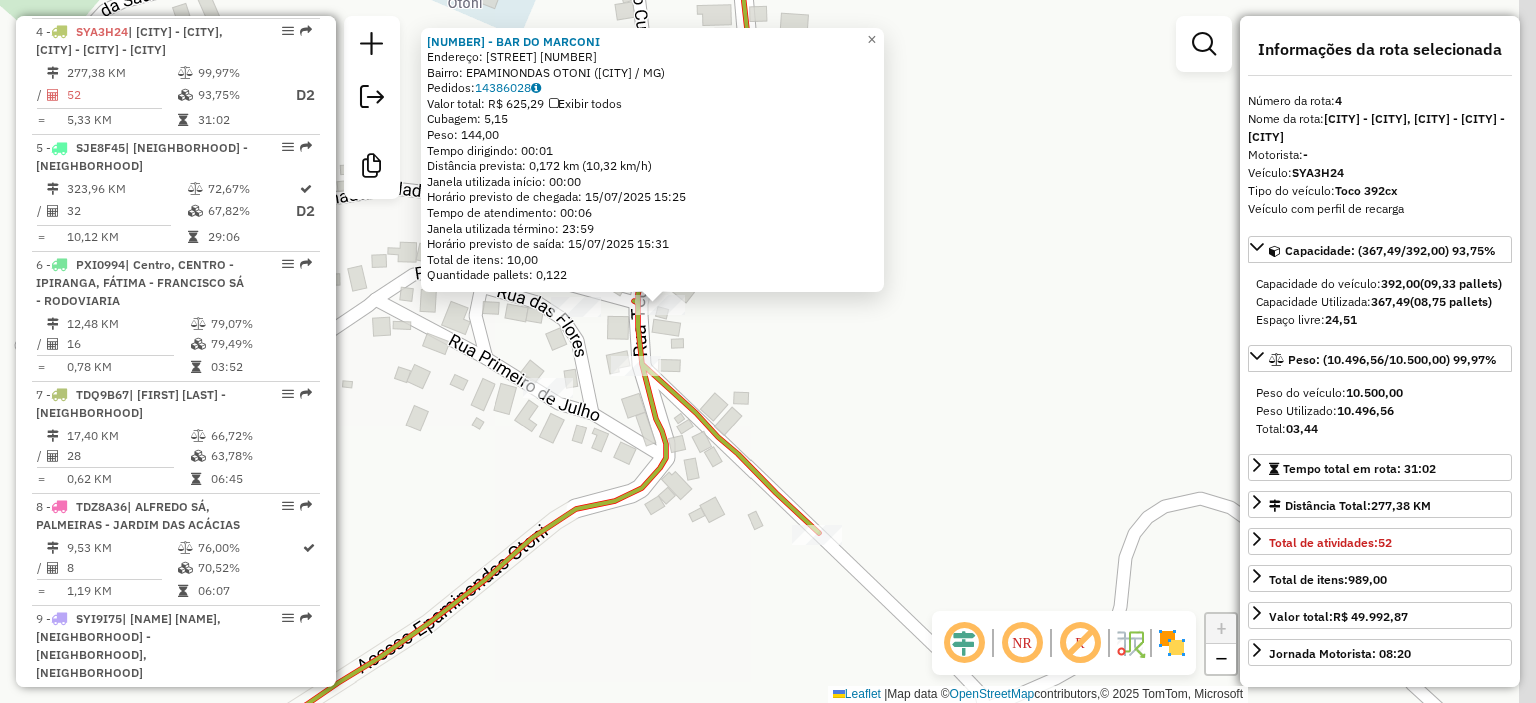 click on "32458 - [BUSINESS_NAME]  Endereço:  [STREET] [NUMBER]   Bairro: [NEIGHBORHOOD] ([DISTRICT] / [STATE])   Pedidos:  [ORDER_ID]   Valor total: R$ 625,29   Exibir todos   Cubagem: 5,15  Peso: 144,00  Tempo dirigindo: 00:01   Distância prevista: 0,172 km (10,32 km/h)   Janela utilizada início: 00:00   Horário previsto de chegada: 15/07/2025 15:25   Tempo de atendimento: 00:06   Janela utilizada término: 23:59   Horário previsto de saída: 15/07/2025 15:31   Total de itens: 10,00   Quantidade pallets: 0,122  × Janela de atendimento Grade de atendimento Capacidade Transportadoras Veículos Cliente Pedidos  Rotas Selecione os dias de semana para filtrar as janelas de atendimento  Seg   Ter   Qua   Qui   Sex   Sáb   Dom  Informe o período da janela de atendimento: De: Até:  Filtrar exatamente a janela do cliente  Considerar janela de atendimento padrão  Selecione os dias de semana para filtrar as grades de atendimento  Seg   Ter   Qua   Qui   Sex   Sáb   Dom   Peso mínimo:   Peso máximo:   De:   Até:" 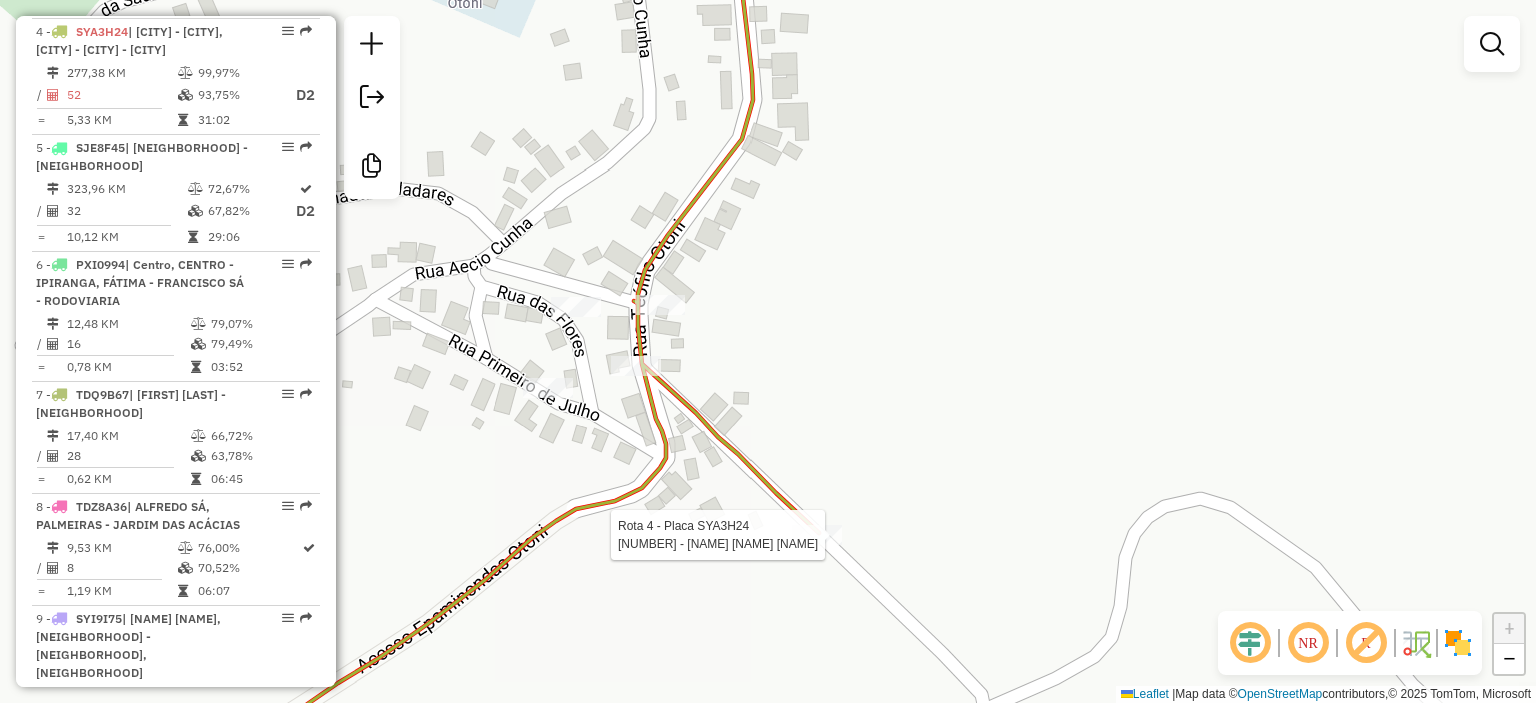 select on "**********" 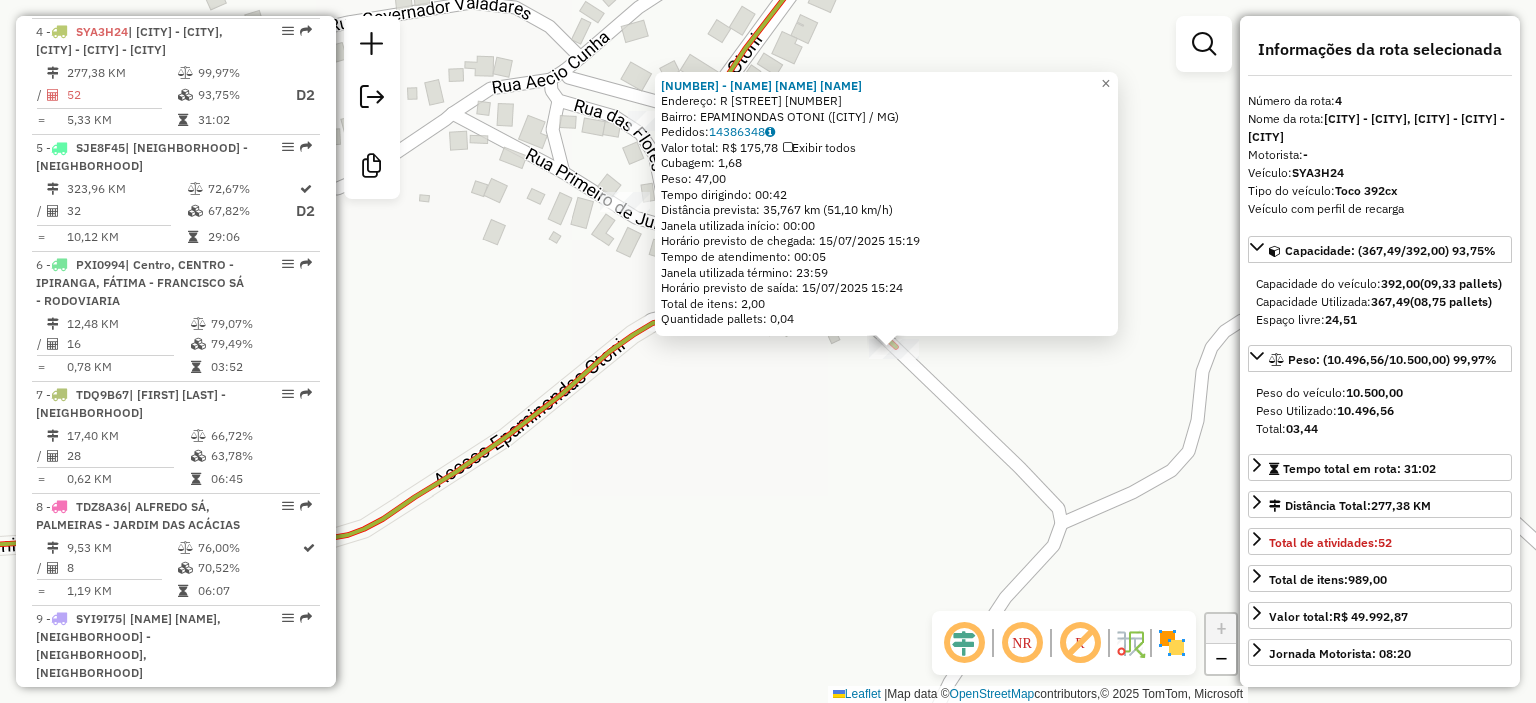 drag, startPoint x: 729, startPoint y: 567, endPoint x: 776, endPoint y: 531, distance: 59.20304 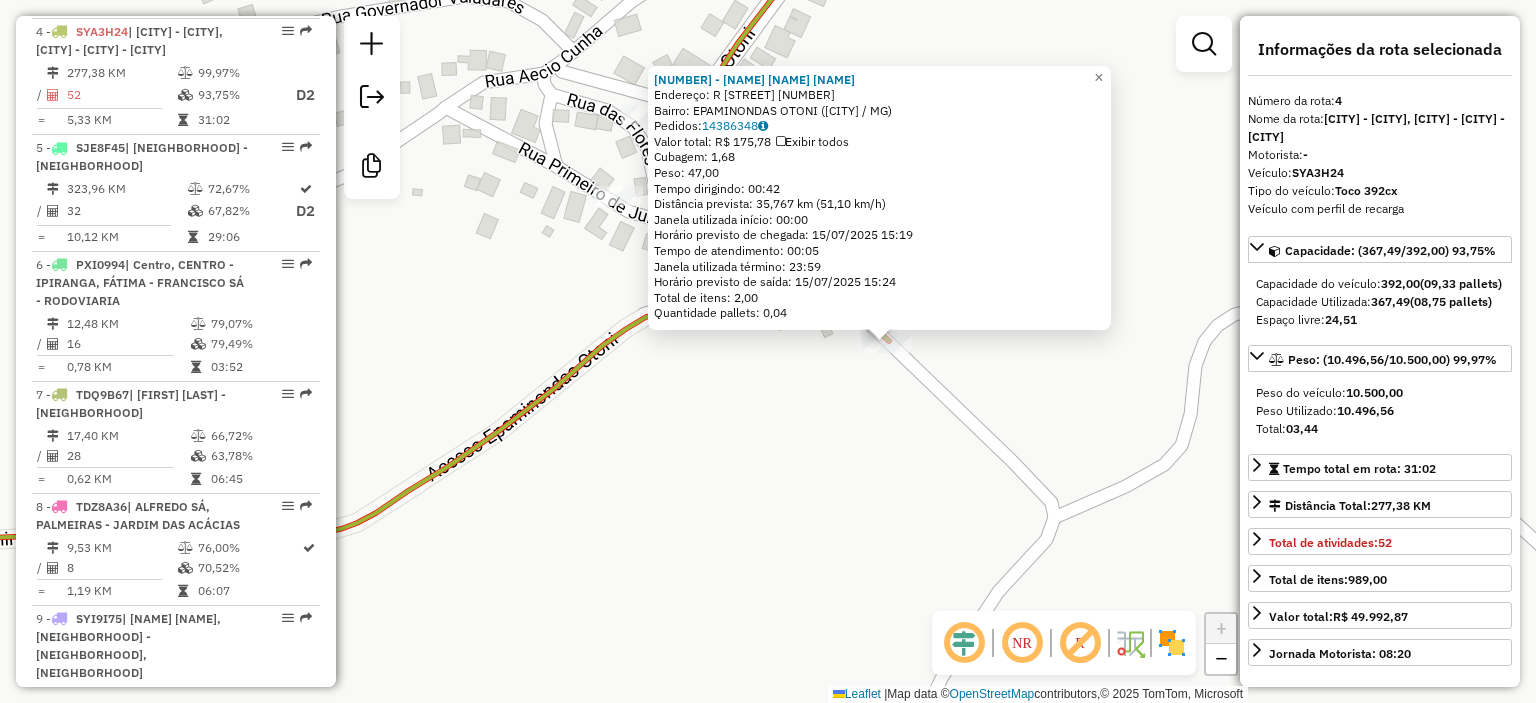 drag, startPoint x: 776, startPoint y: 531, endPoint x: 834, endPoint y: 510, distance: 61.68468 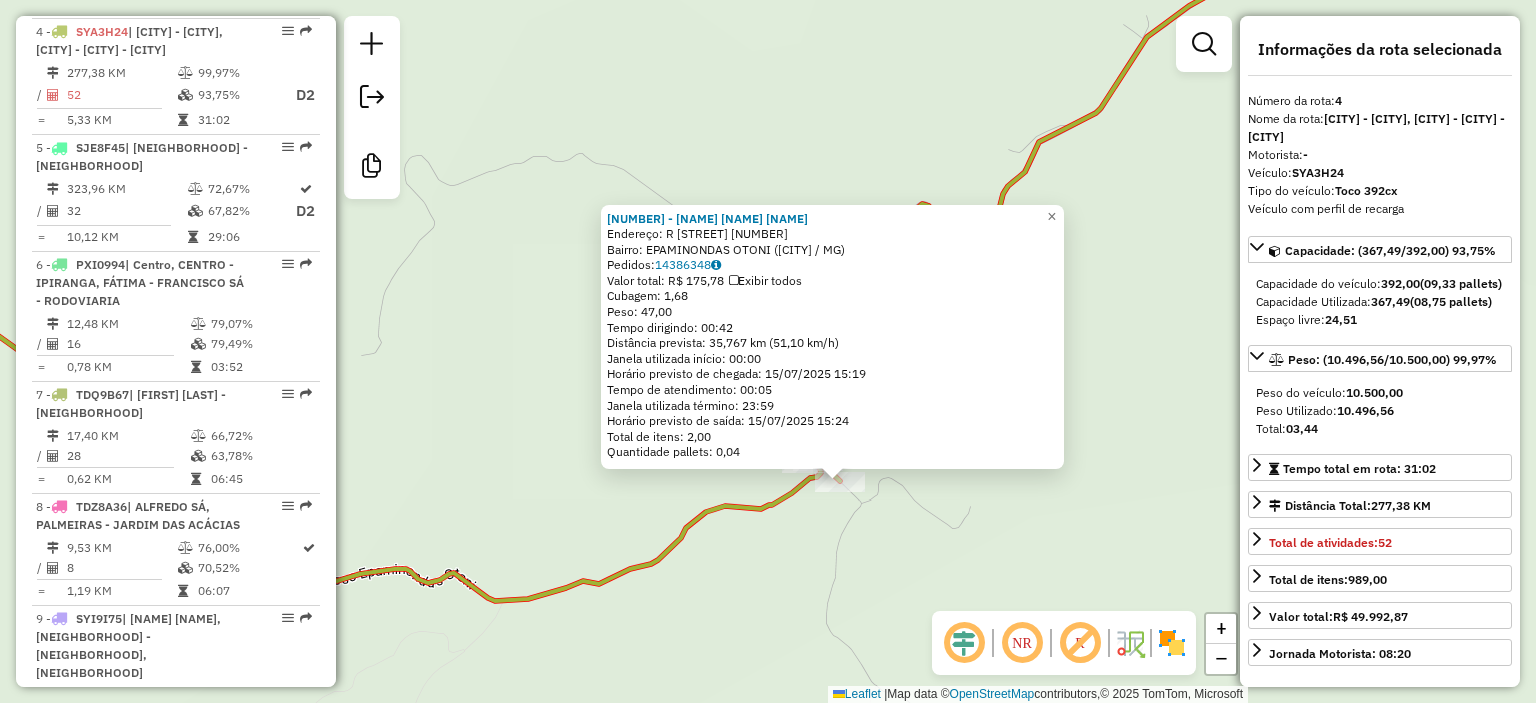 click on "[NUMBER] - [NAME] [NAME] [NAME]  Endereço: R   [STREET]                 [NUMBER]   Bairro: [NEIGHBORHOOD] ([NEIGHBORHOOD] / [STATE])   Pedidos:  [NUMBER]   Valor total: [CURRENCY] [PRICE]   Exibir todos   Cubagem: [NUMBER]  Peso: [NUMBER]  Tempo dirigindo: [TIME]   Distância prevista: [NUMBER] km ([NUMBER] km/h)   Janela utilizada início: [TIME]   Horário previsto de chegada: [DATE] [TIME]   Tempo de atendimento: [TIME]   Janela utilizada término: [TIME]   Horário previsto de saída: [DATE] [TIME]   Total de itens: [NUMBER]   Quantidade pallets: [NUMBER]  × Janela de atendimento Grade de atendimento Capacidade Transportadoras Veículos Cliente Pedidos  Rotas Selecione os dias de semana para filtrar as janelas de atendimento  Seg   Ter   Qua   Qui   Sex   Sáb   Dom  Informe o período da janela de atendimento: De: Até:  Filtrar exatamente a janela do cliente  Considerar janela de atendimento padrão  Selecione os dias de semana para filtrar as grades de atendimento  Seg   Ter   Qua   Qui   Sex   Sáb   Dom   Peso mínimo:   De:  De:" 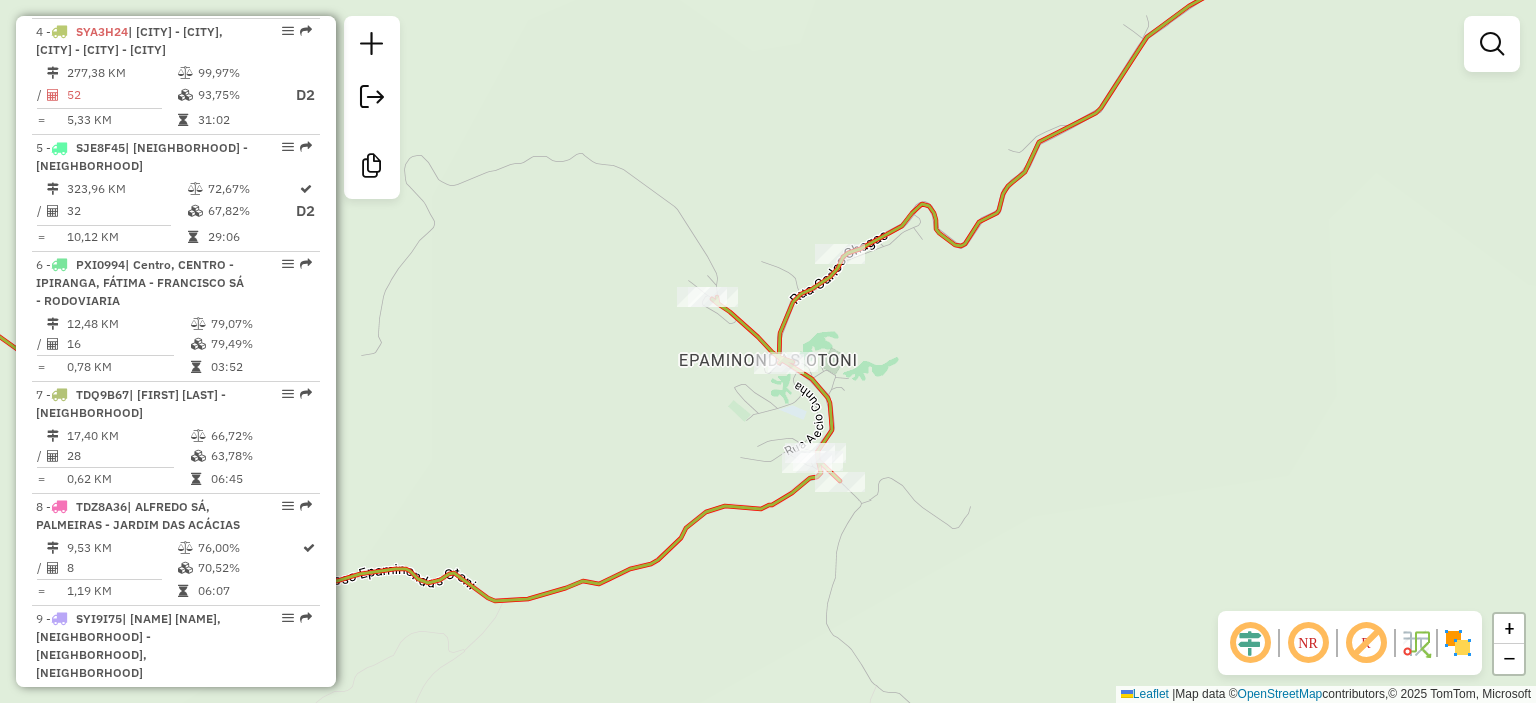 drag, startPoint x: 713, startPoint y: 551, endPoint x: 948, endPoint y: 530, distance: 235.93643 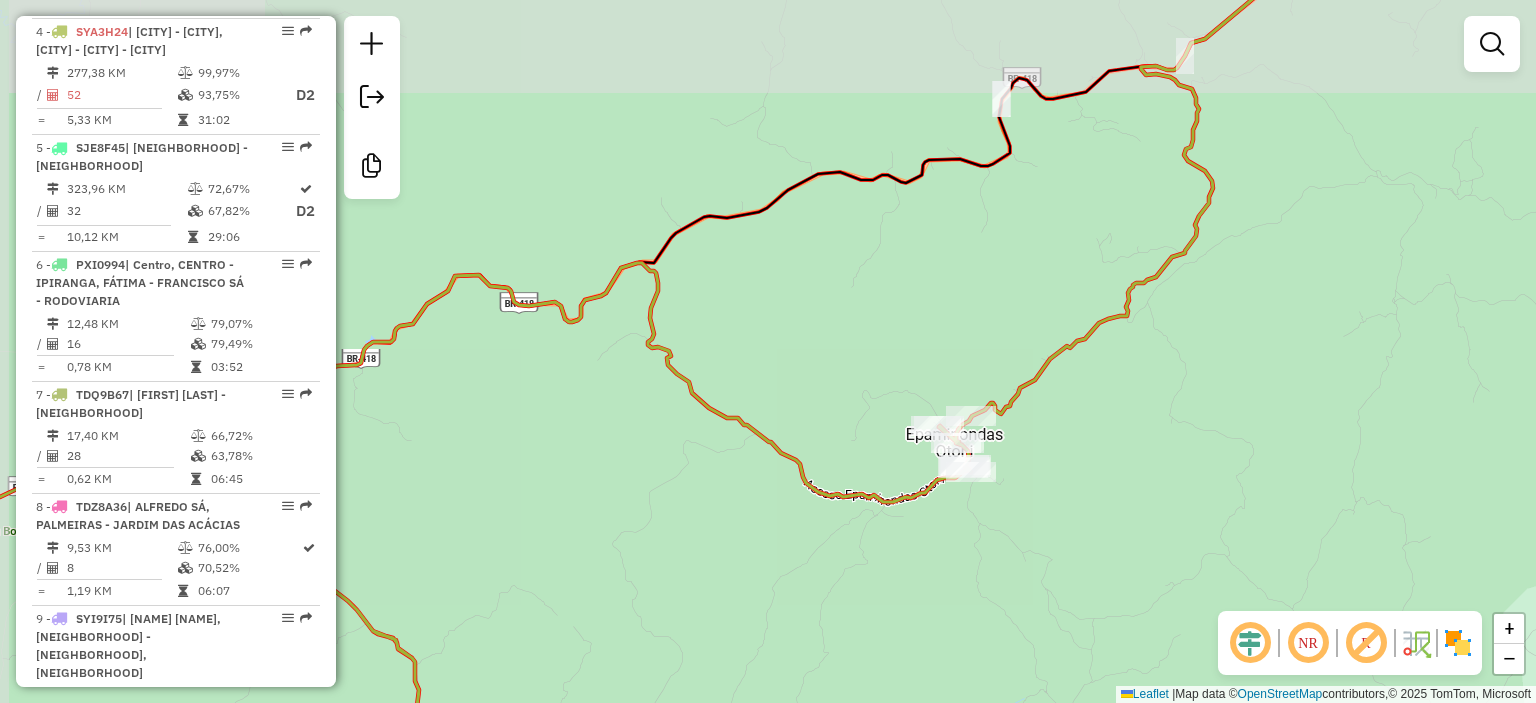 drag, startPoint x: 710, startPoint y: 438, endPoint x: 880, endPoint y: 449, distance: 170.35551 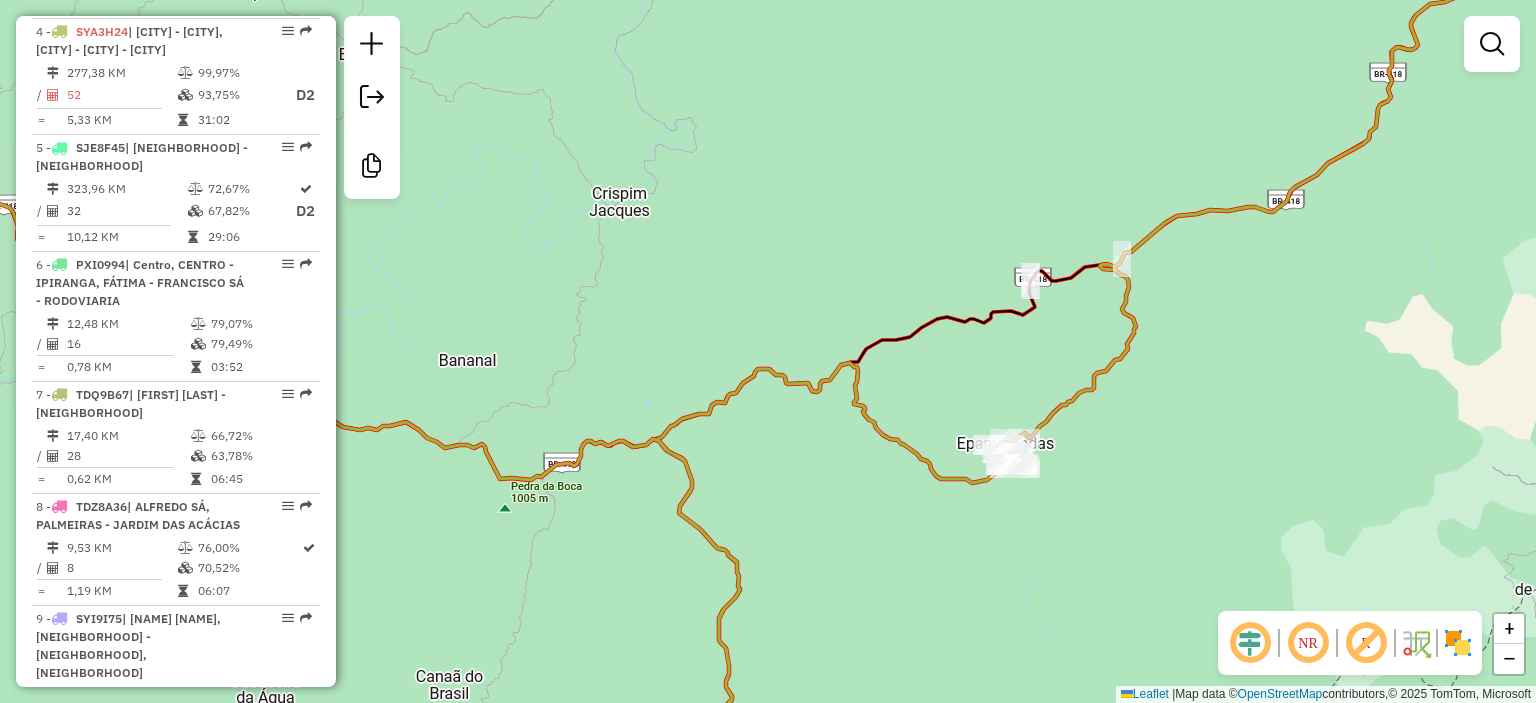 drag, startPoint x: 616, startPoint y: 505, endPoint x: 810, endPoint y: 485, distance: 195.0282 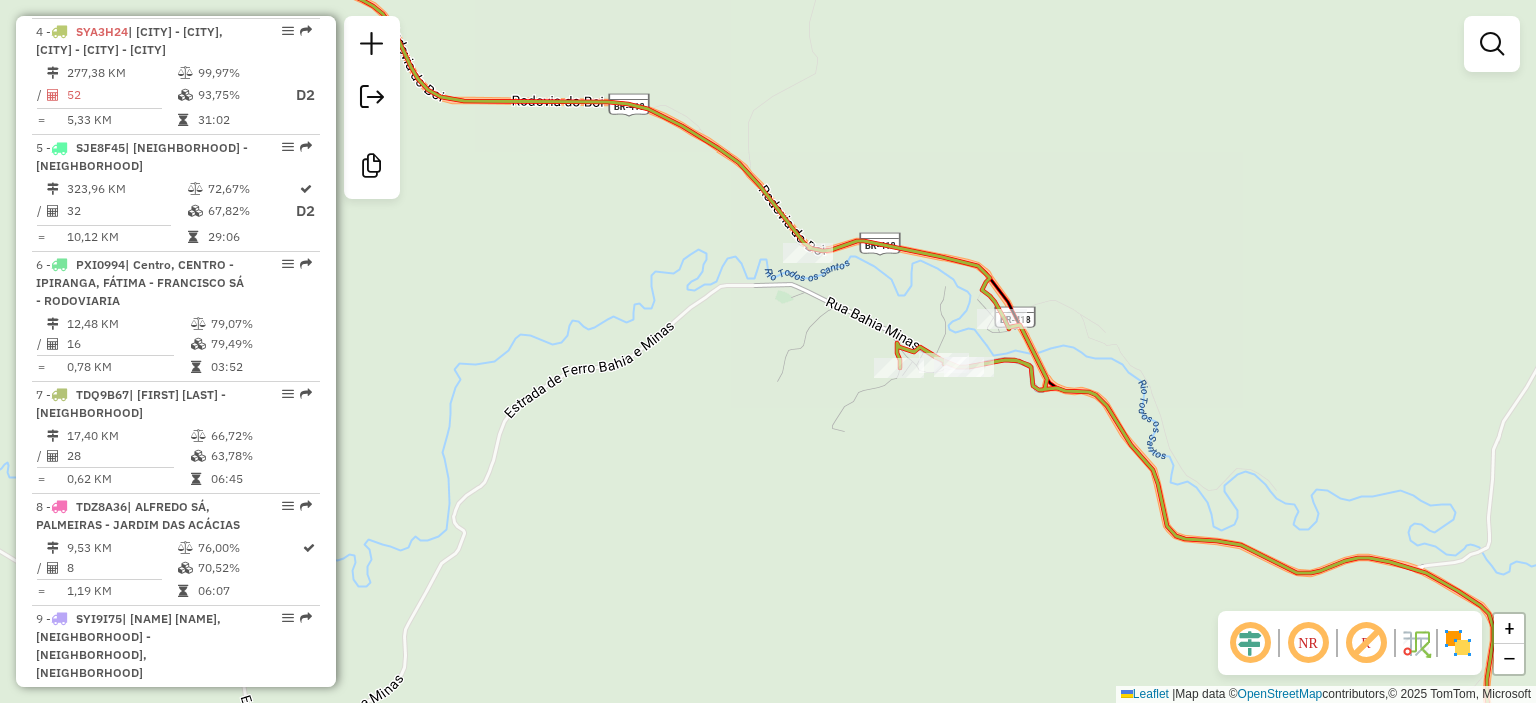 click on "Janela de atendimento Grade de atendimento Capacidade Transportadoras Veículos Cliente Pedidos  Rotas Selecione os dias de semana para filtrar as janelas de atendimento  Seg   Ter   Qua   Qui   Sex   Sáb   Dom  Informe o período da janela de atendimento: De: Até:  Filtrar exatamente a janela do cliente  Considerar janela de atendimento padrão  Selecione os dias de semana para filtrar as grades de atendimento  Seg   Ter   Qua   Qui   Sex   Sáb   Dom   Considerar clientes sem dia de atendimento cadastrado  Clientes fora do dia de atendimento selecionado Filtrar as atividades entre os valores definidos abaixo:  Peso mínimo:   Peso máximo:   Cubagem mínima:   Cubagem máxima:   De:   Até:  Filtrar as atividades entre o tempo de atendimento definido abaixo:  De:   Até:   Considerar capacidade total dos clientes não roteirizados Transportadora: Selecione um ou mais itens Tipo de veículo: Selecione um ou mais itens Veículo: Selecione um ou mais itens Motorista: Selecione um ou mais itens Nome: Rótulo:" 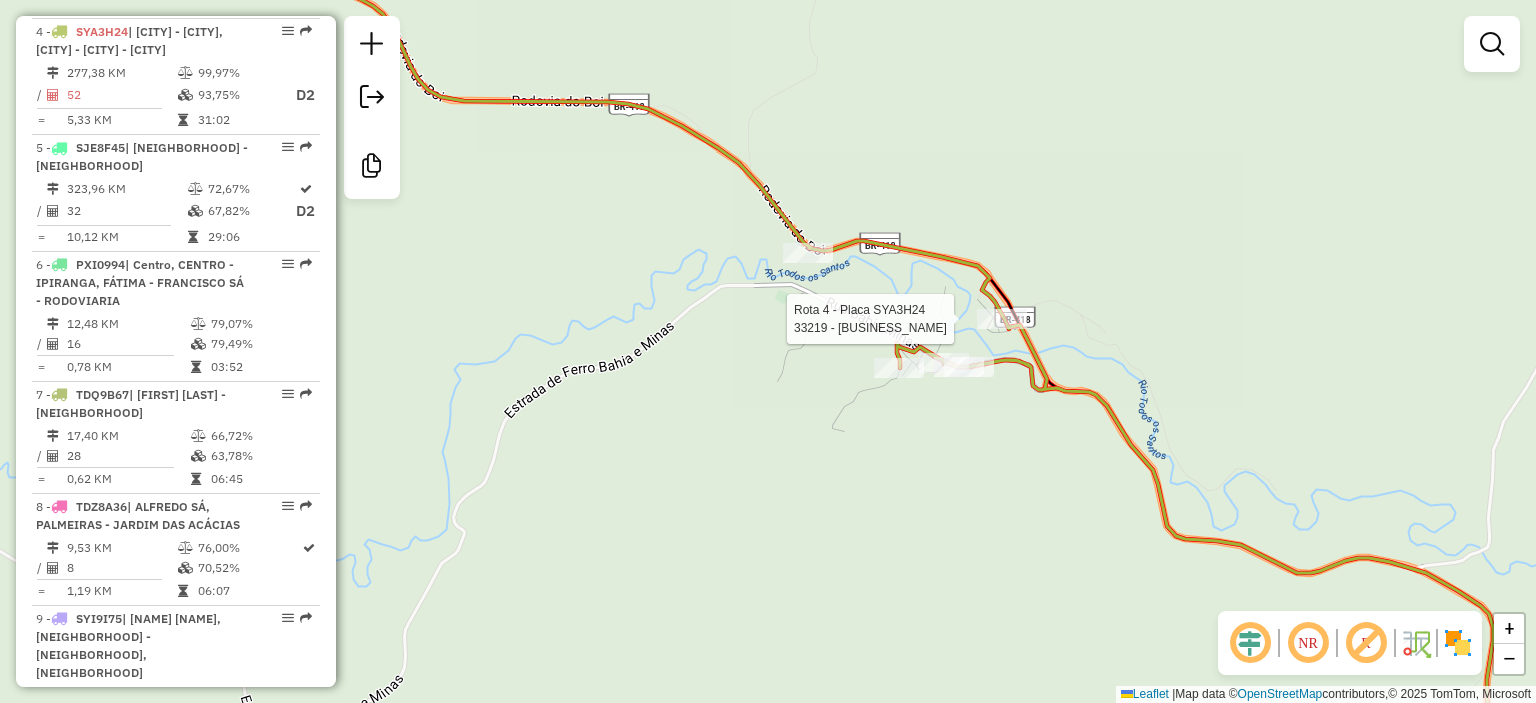 select on "**********" 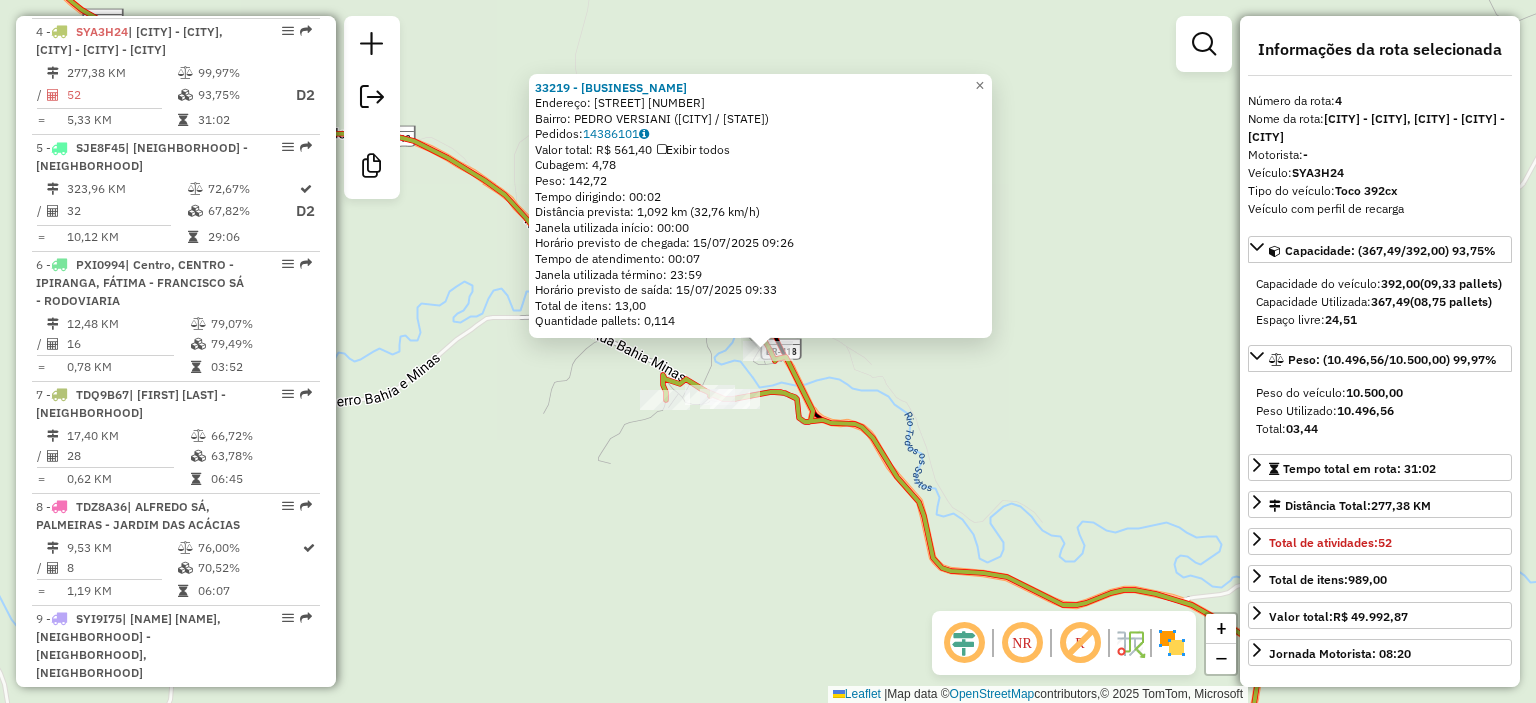 click on "33219 - MERC E BAR BOM PRECO  Endereço:  R [BUSINESS_NAME] [NUMBER]   Bairro: [NEIGHBORHOOD] ([DISTRICT] / [STATE])   Pedidos:  [ORDER_ID]   Valor total: R$ 561,40   Exibir todos   Cubagem: 4,78  Peso: 142,72  Tempo dirigindo: 00:02   Distância prevista: 1,092 km (32,76 km/h)   Janela utilizada início: 00:00   Horário previsto de chegada: 15/07/2025 09:26   Tempo de atendimento: 00:07   Janela utilizada término: 23:59   Horário previsto de saída: 15/07/2025 09:33   Total de itens: 13,00   Quantidade pallets: 0,114  × Janela de atendimento Grade de atendimento Capacidade Transportadoras Veículos Cliente Pedidos  Rotas Selecione os dias de semana para filtrar as janelas de atendimento  Seg   Ter   Qua   Qui   Sex   Sáb   Dom  Informe o período da janela de atendimento: De: Até:  Filtrar exatamente a janela do cliente  Considerar janela de atendimento padrão  Selecione os dias de semana para filtrar as grades de atendimento  Seg   Ter   Qua   Qui   Sex   Sáb   Dom   Clientes fora do dia de atendimento selecionado" 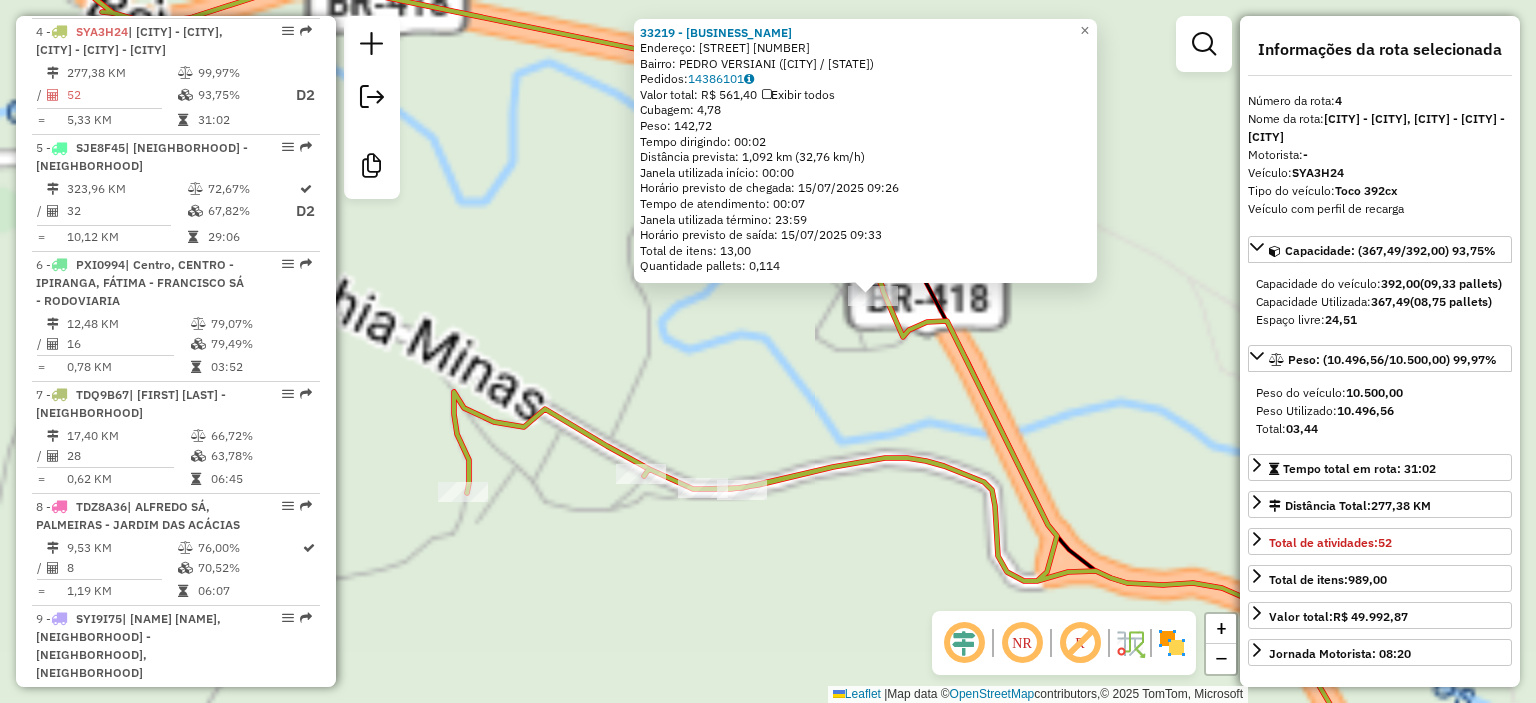 click on "33219 - MERC E BAR BOM PRECO  Endereço:  R [BUSINESS_NAME] [NUMBER]   Bairro: [NEIGHBORHOOD] ([DISTRICT] / [STATE])   Pedidos:  [ORDER_ID]   Valor total: R$ 561,40   Exibir todos   Cubagem: 4,78  Peso: 142,72  Tempo dirigindo: 00:02   Distância prevista: 1,092 km (32,76 km/h)   Janela utilizada início: 00:00   Horário previsto de chegada: 15/07/2025 09:26   Tempo de atendimento: 00:07   Janela utilizada término: 23:59   Horário previsto de saída: 15/07/2025 09:33   Total de itens: 13,00   Quantidade pallets: 0,114  × Janela de atendimento Grade de atendimento Capacidade Transportadoras Veículos Cliente Pedidos  Rotas Selecione os dias de semana para filtrar as janelas de atendimento  Seg   Ter   Qua   Qui   Sex   Sáb   Dom  Informe o período da janela de atendimento: De: Até:  Filtrar exatamente a janela do cliente  Considerar janela de atendimento padrão  Selecione os dias de semana para filtrar as grades de atendimento  Seg   Ter   Qua   Qui   Sex   Sáb   Dom   Clientes fora do dia de atendimento selecionado" 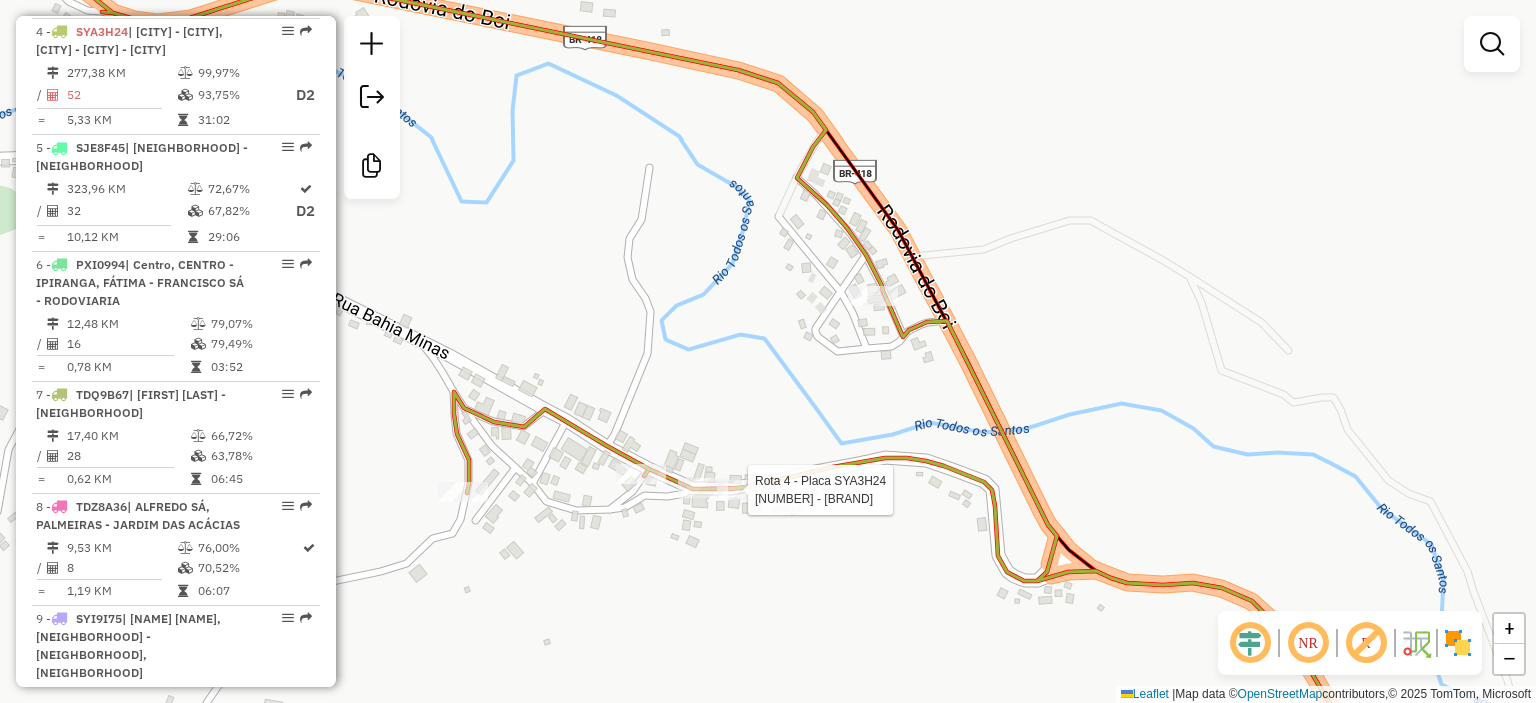 select on "**********" 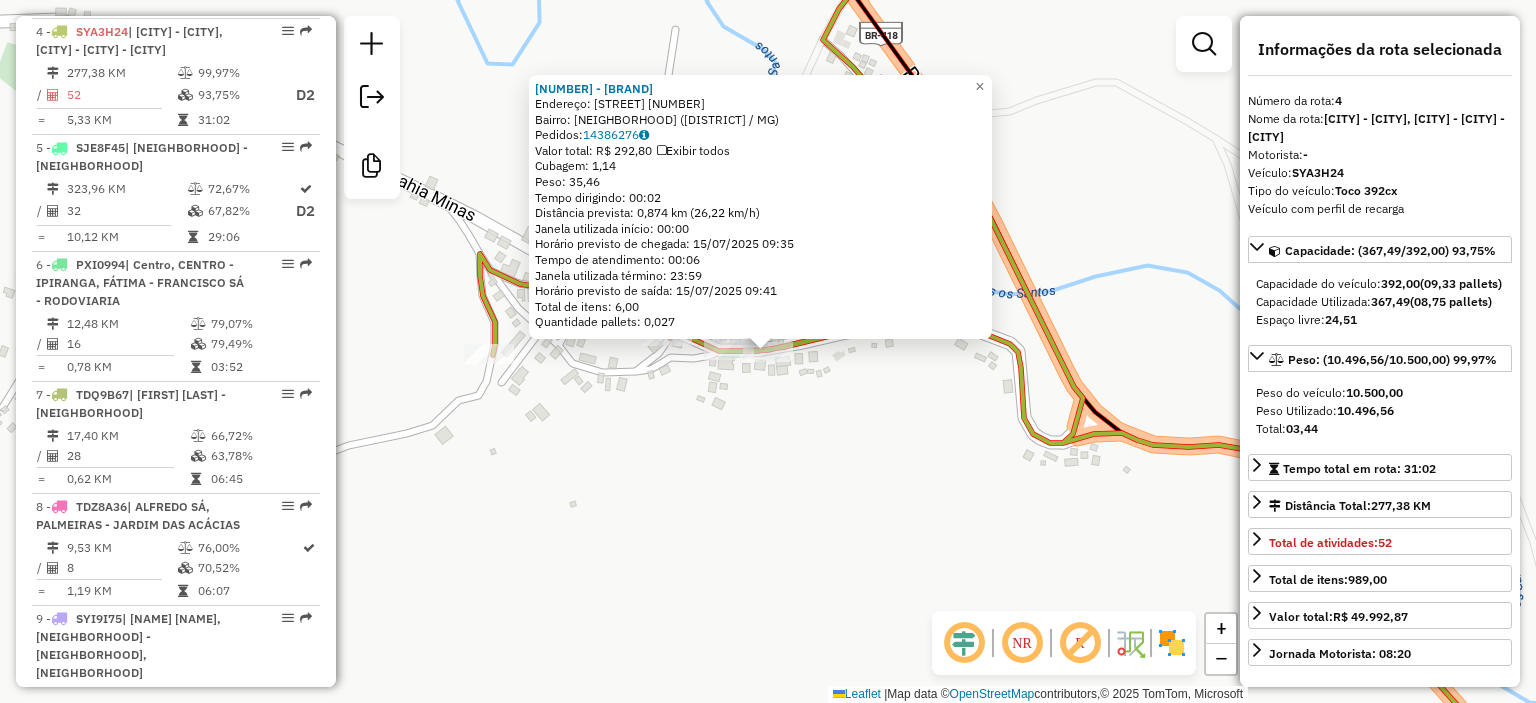 click on "[NUMBER] - [BRAND]  Endereço:  [STREET] [NUMBER]   Bairro: [NEIGHBORHOOD] ([NEIGHBORHOOD] / [STATE])   Pedidos:  [NUMBER]   Valor total: [CURRENCY] [PRICE]   Exibir todos   Cubagem: [NUMBER]  Peso: [NUMBER]  Tempo dirigindo: [TIME]   Distância prevista: [NUMBER] km ([NUMBER] km/h)   Janela utilizada início: [TIME]   Horário previsto de chegada: [DATE] [TIME]   Tempo de atendimento: [TIME]   Janela utilizada término: [TIME]   Horário previsto de saída: [DATE] [TIME]   Total de itens: [NUMBER]   Quantidade pallets: [NUMBER]  × Janela de atendimento Grade de atendimento Capacidade Transportadoras Veículos Cliente Pedidos  Rotas Selecione os dias de semana para filtrar as janelas de atendimento  Seg   Ter   Qua   Qui   Sex   Sáb   Dom  Informe o período da janela de atendimento: De: Até:  Filtrar exatamente a janela do cliente  Considerar janela de atendimento padrão  Selecione os dias de semana para filtrar as grades de atendimento  Seg   Ter   Qua   Qui   Sex   Sáb   Dom   Peso mínimo:   Peso máximo:   De:   Até:" 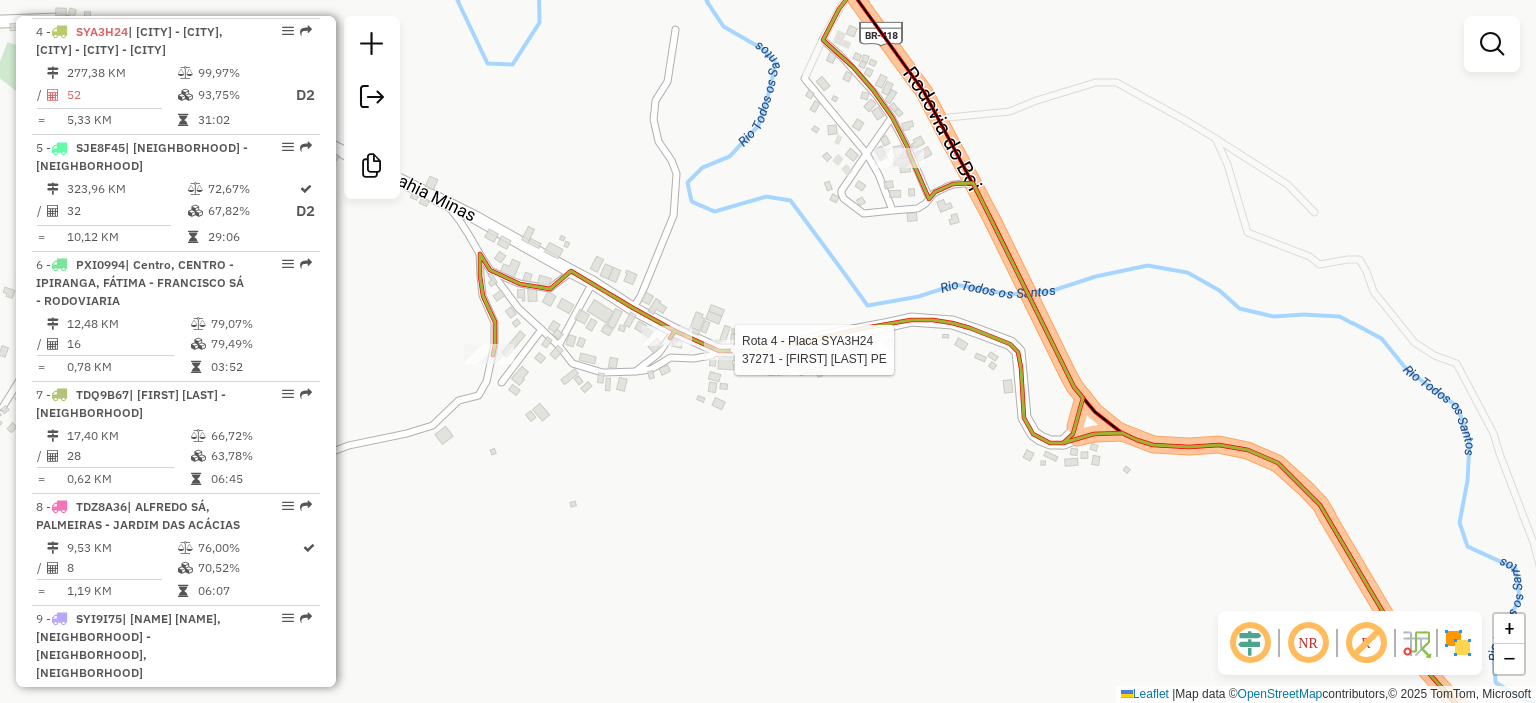 select on "**********" 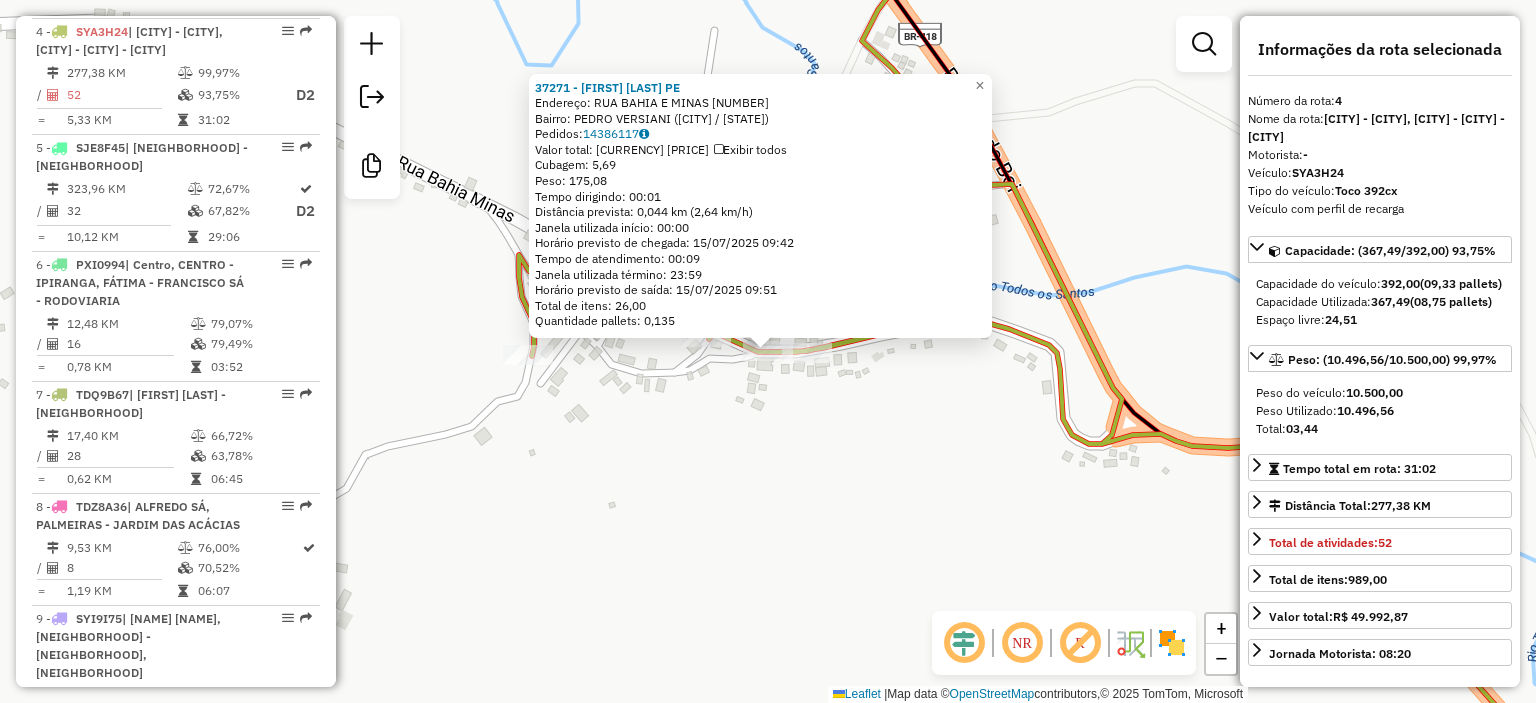 click on "37271 - [FIRST] [LAST]  PE  Endereço:  RUA BAHIA E MINAS 592   Bairro: PEDRO VERSIANI ([CITY] / MG)   Pedidos:  14386117   Valor total: R$ 1.178,56   Exibir todos   Cubagem: 5,69  Peso: 175,08  Tempo dirigindo: 00:01   Distância prevista: 0,044 km (2,64 km/h)   Janela utilizada início: 00:00   Horário previsto de chegada: 15/07/2025 09:42   Tempo de atendimento: 00:09   Janela utilizada término: 23:59   Horário previsto de saída: 15/07/2025 09:51   Total de itens: 26,00   Quantidade pallets: 0,135  × Janela de atendimento Grade de atendimento Capacidade Transportadoras Veículos Cliente Pedidos  Rotas Selecione os dias de semana para filtrar as janelas de atendimento  Seg   Ter   Qua   Qui   Sex   Sáb   Dom  Informe o período da janela de atendimento: De: Até:  Filtrar exatamente a janela do cliente  Considerar janela de atendimento padrão  Selecione os dias de semana para filtrar as grades de atendimento  Seg   Ter   Qua   Qui   Sex   Sáb   Dom   Peso mínimo:   Peso máximo:   De:  De:" 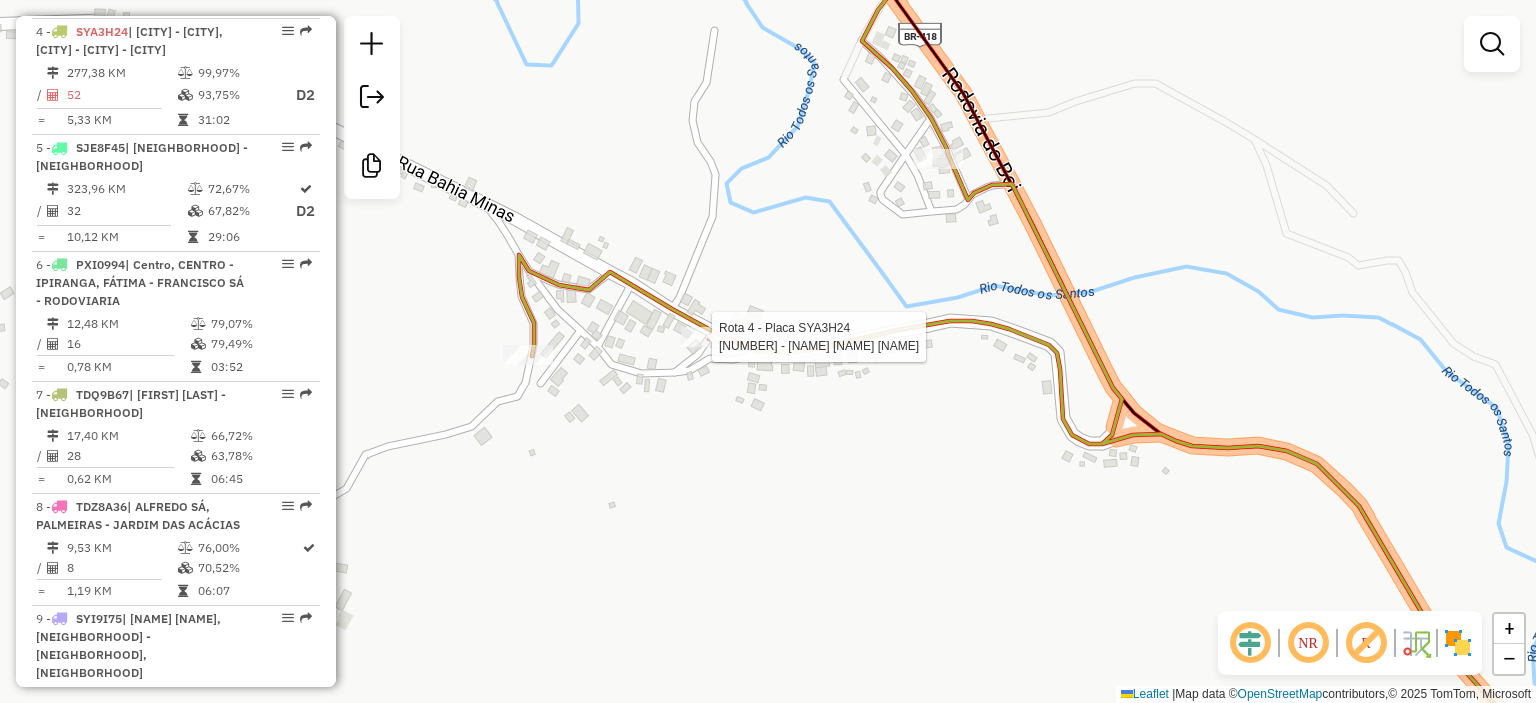 select on "**********" 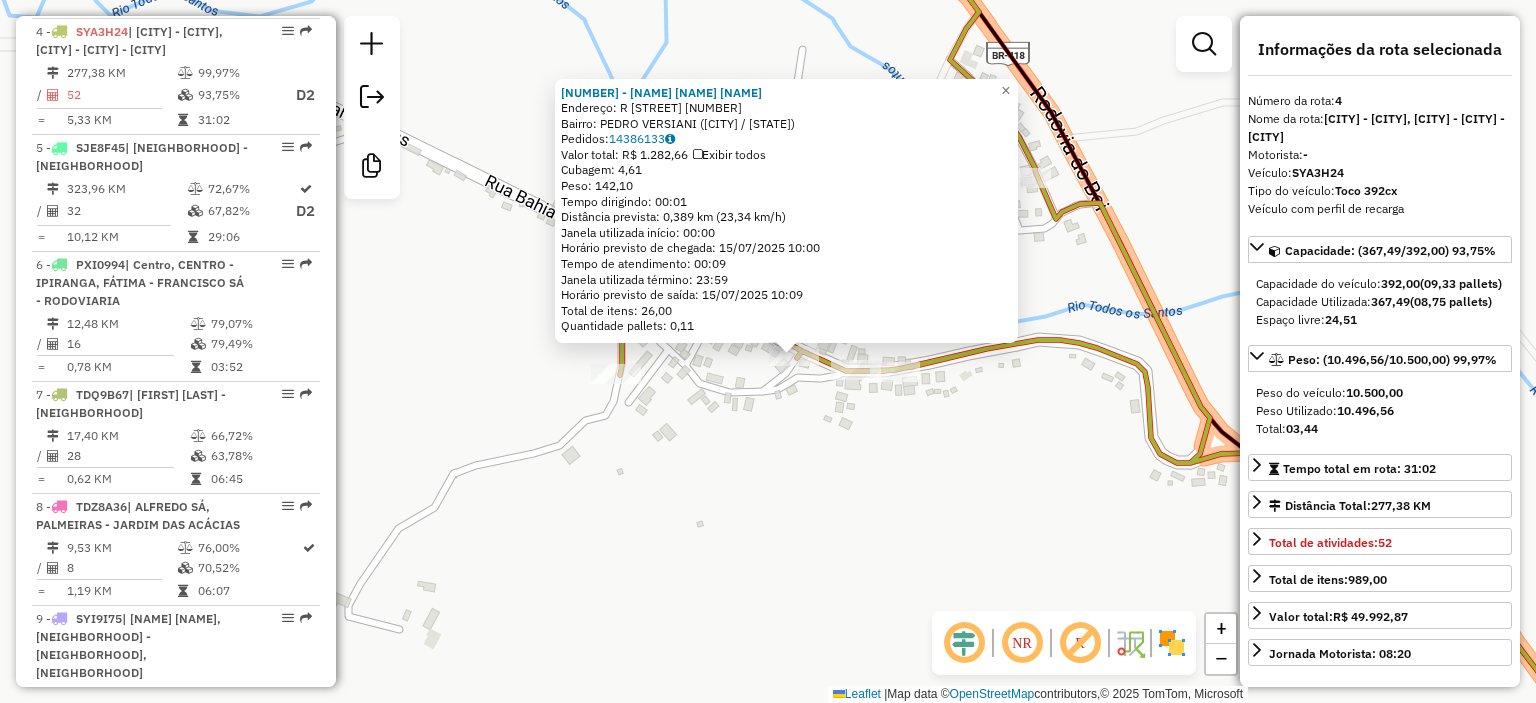 drag, startPoint x: 736, startPoint y: 458, endPoint x: 860, endPoint y: 476, distance: 125.299644 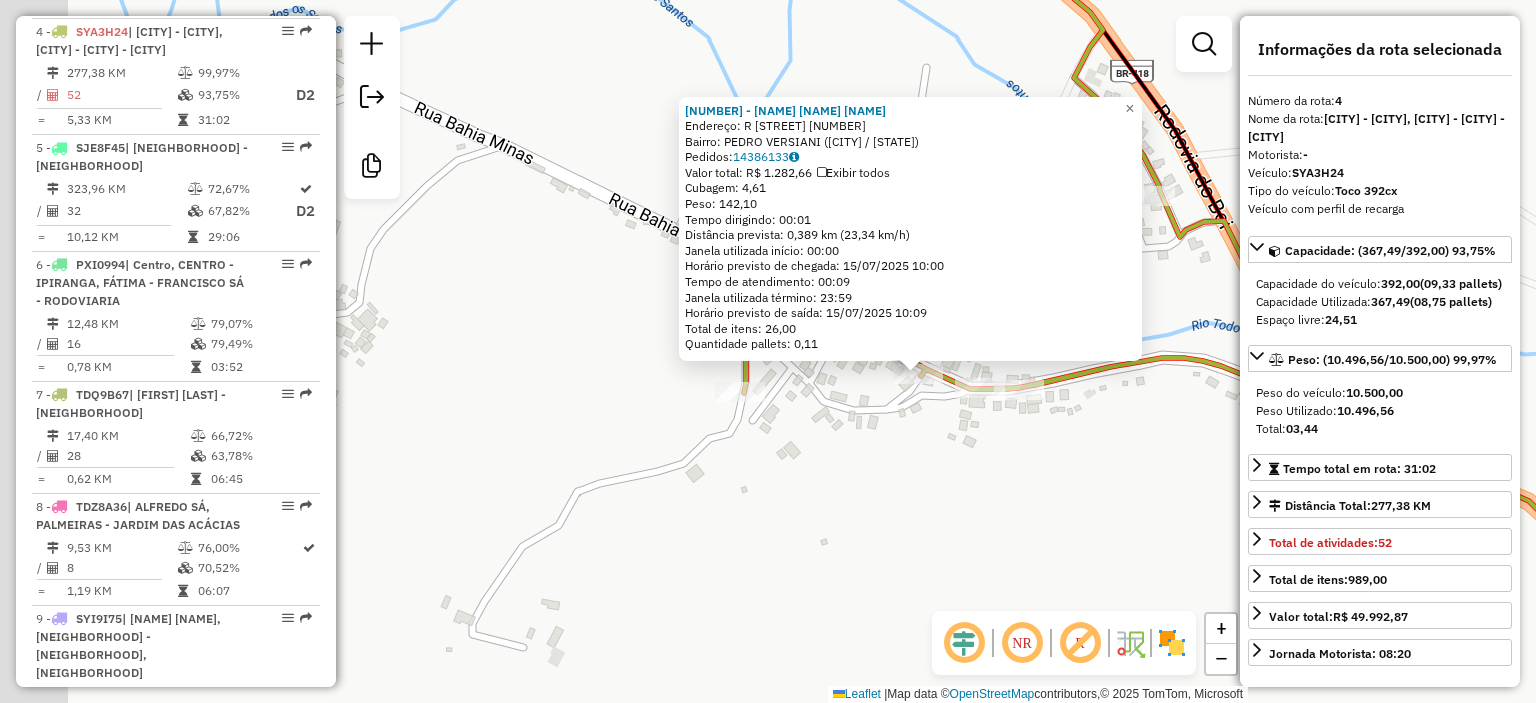 click on "[NUMBER] - [NAME] [NAME] [NAME]  Endereço: R   [STREET]                 [NUMBER]   Bairro: [NEIGHBORHOOD] ([NEIGHBORHOOD] / [STATE])   Pedidos:  [NUMBER]   Valor total: [CURRENCY] [PRICE]   Exibir todos   Cubagem: [NUMBER]  Peso: [NUMBER]  Tempo dirigindo: [TIME]   Distância prevista: [NUMBER] km ([NUMBER] km/h)   Janela utilizada início: [TIME]   Horário previsto de chegada: [DATE] [TIME]   Tempo de atendimento: [TIME]   Janela utilizada término: [TIME]   Horário previsto de saída: [DATE] [TIME]   Total de itens: [NUMBER]   Quantidade pallets: [NUMBER]  × Janela de atendimento Grade de atendimento Capacidade Transportadoras Veículos Cliente Pedidos  Rotas Selecione os dias de semana para filtrar as janelas de atendimento  Seg   Ter   Qua   Qui   Sex   Sáb   Dom  Informe o período da janela de atendimento: De: Até:  Filtrar exatamente a janela do cliente  Considerar janela de atendimento padrão  Selecione os dias de semana para filtrar as grades de atendimento  Seg   Ter   Qua   Qui   Sex   Sáb   Dom   Peso mínimo:   De:  De:" 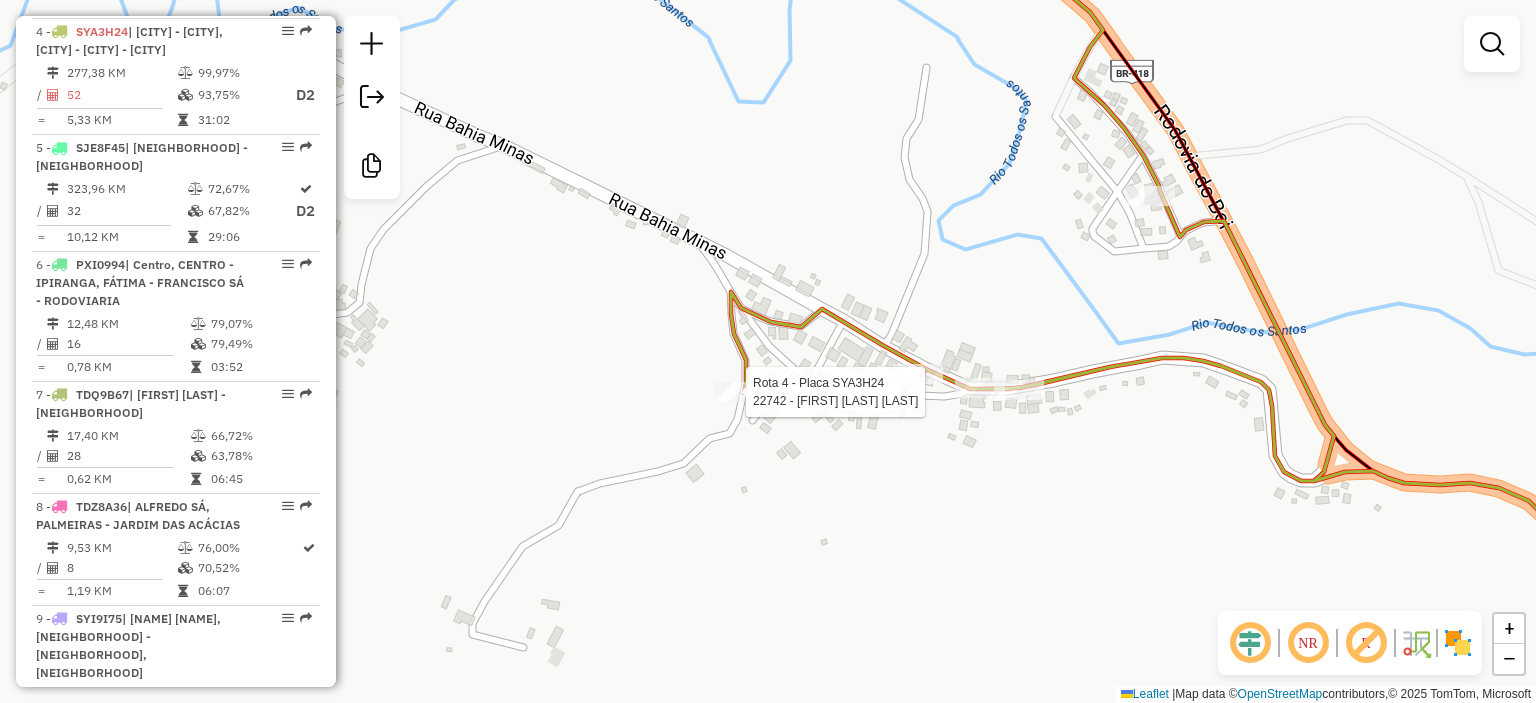 click 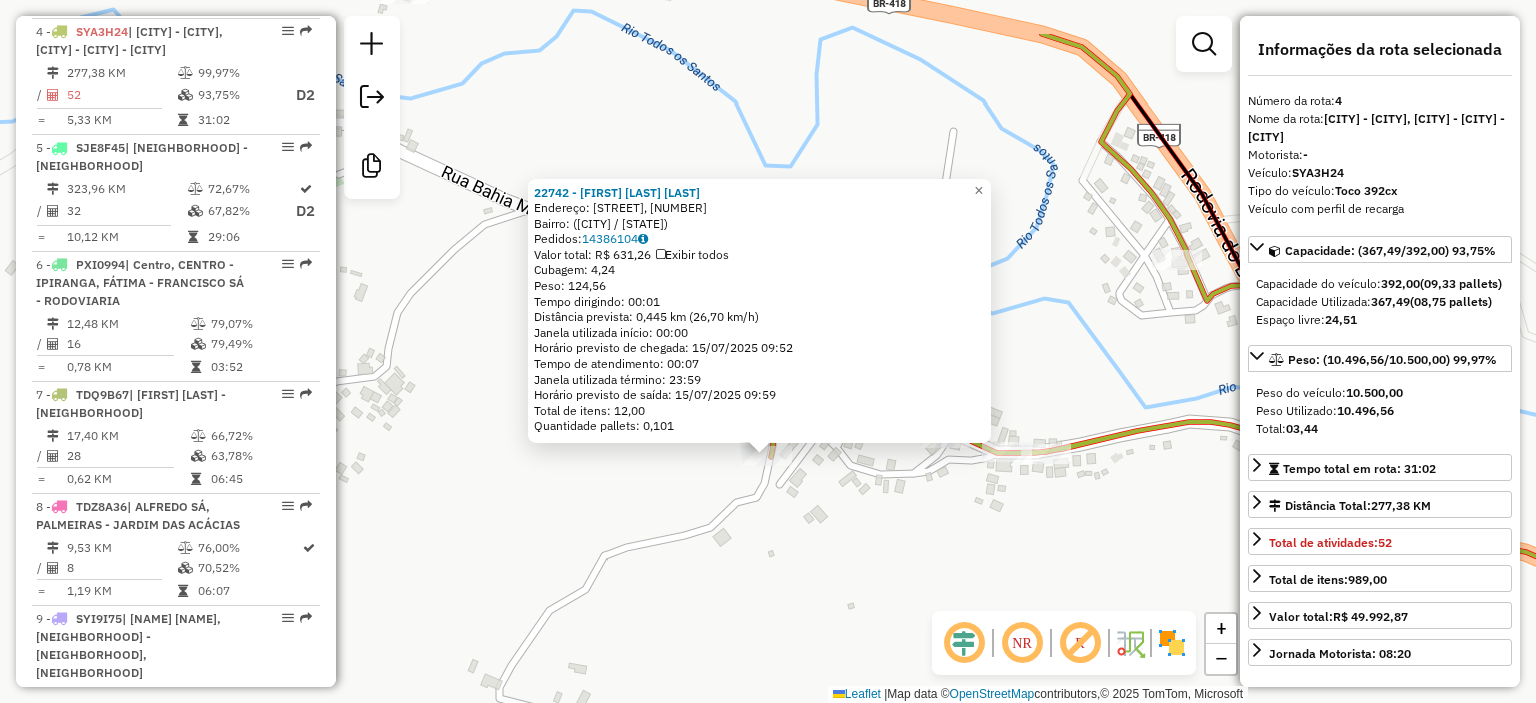 drag, startPoint x: 872, startPoint y: 475, endPoint x: 871, endPoint y: 571, distance: 96.00521 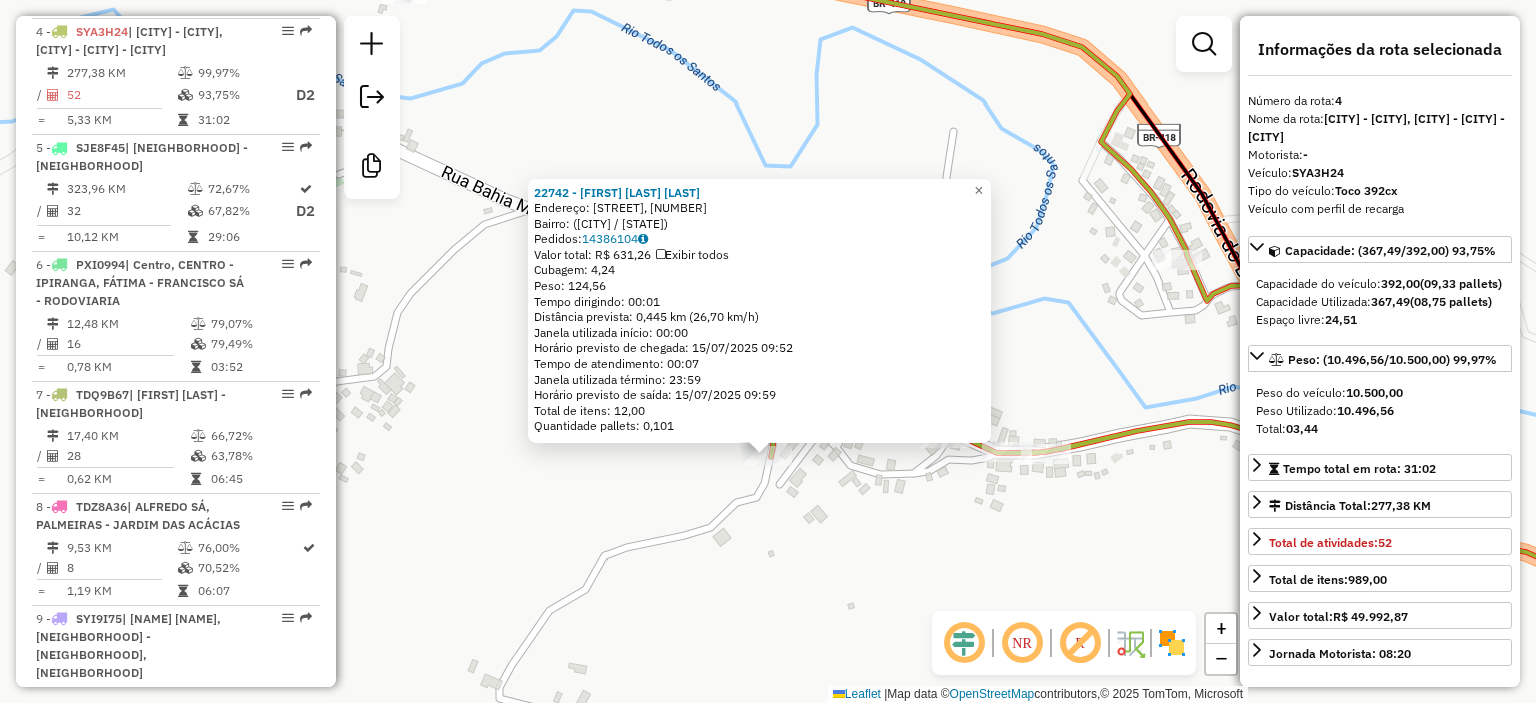 click on "22742 - [FIRST] [LAST] [LAST]  Endereço: Rua Domingos de Castro, 67   Bairro:  ([CITY] / MG)   Pedidos:  14386104   Valor total: R$ 631,26   Exibir todos   Cubagem: 4,24  Peso: 124,56  Tempo dirigindo: 00:01   Distância prevista: 0,445 km (26,70 km/h)   Janela utilizada início: 00:00   Horário previsto de chegada: 15/07/2025 09:52   Tempo de atendimento: 00:07   Janela utilizada término: 23:59   Horário previsto de saída: 15/07/2025 09:59   Total de itens: 12,00   Quantidade pallets: 0,101  × Janela de atendimento Grade de atendimento Capacidade Transportadoras Veículos Cliente Pedidos  Rotas Selecione os dias de semana para filtrar as janelas de atendimento  Seg   Ter   Qua   Qui   Sex   Sáb   Dom  Informe o período da janela de atendimento: De: Até:  Filtrar exatamente a janela do cliente  Considerar janela de atendimento padrão  Selecione os dias de semana para filtrar as grades de atendimento  Seg   Ter   Qua   Qui   Sex   Sáb   Dom   Clientes fora do dia de atendimento selecionado +" 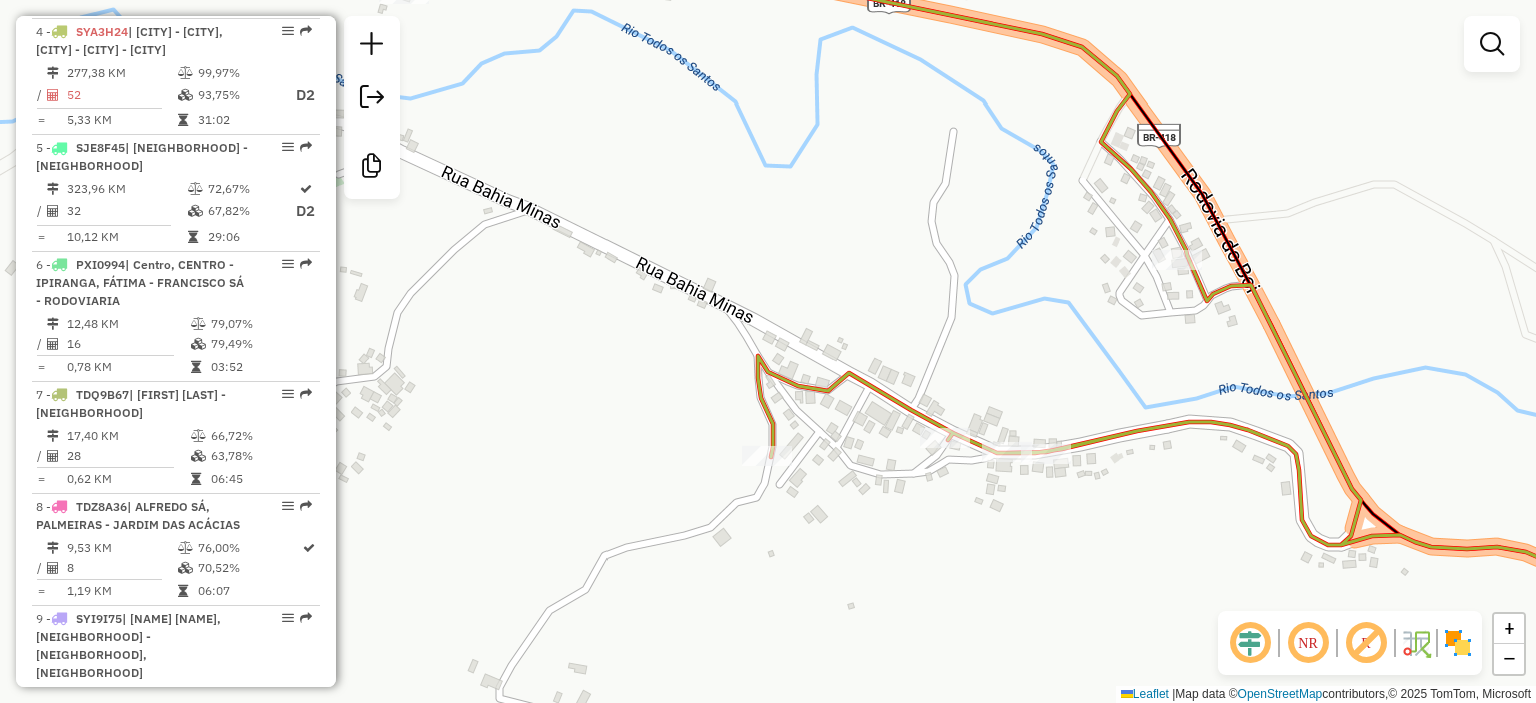 drag, startPoint x: 864, startPoint y: 259, endPoint x: 1009, endPoint y: 335, distance: 163.71011 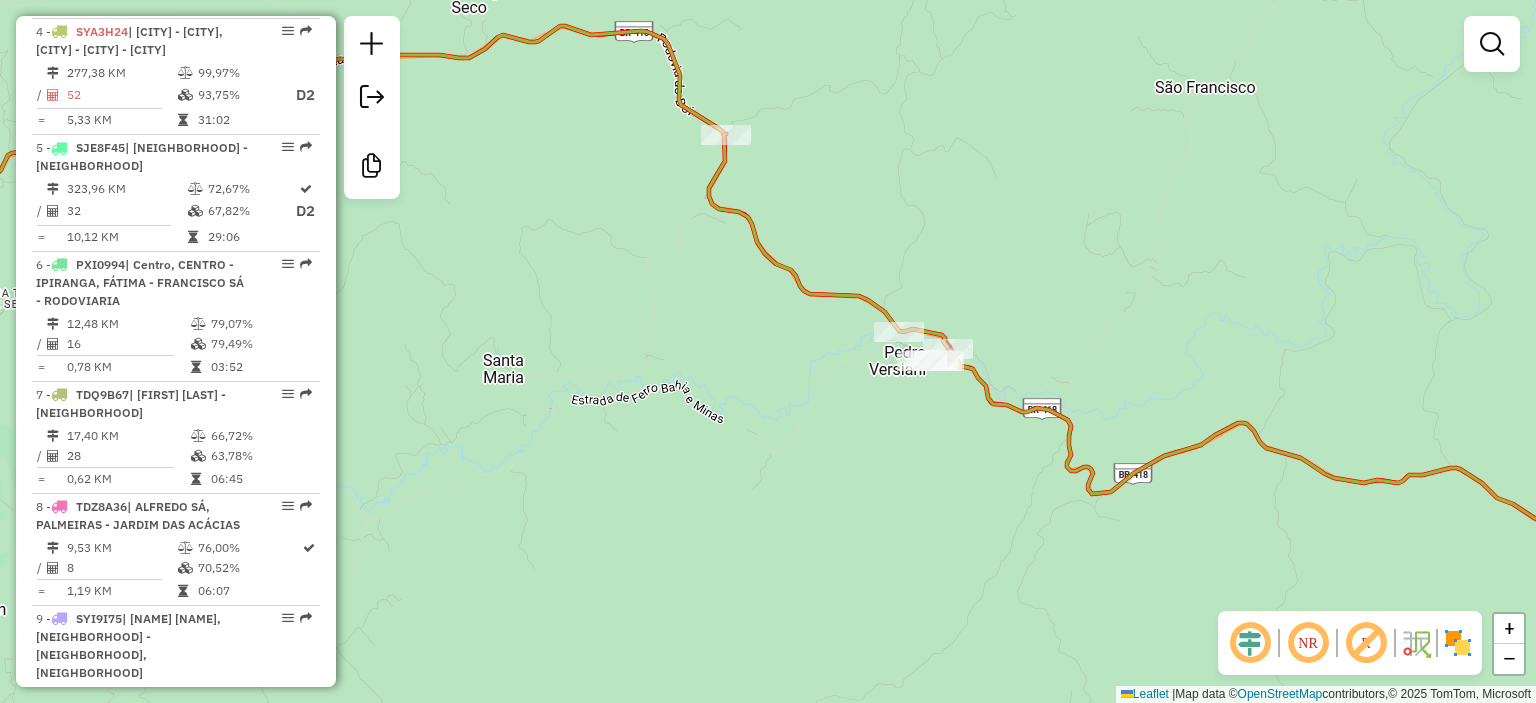 drag, startPoint x: 963, startPoint y: 251, endPoint x: 1031, endPoint y: 287, distance: 76.941536 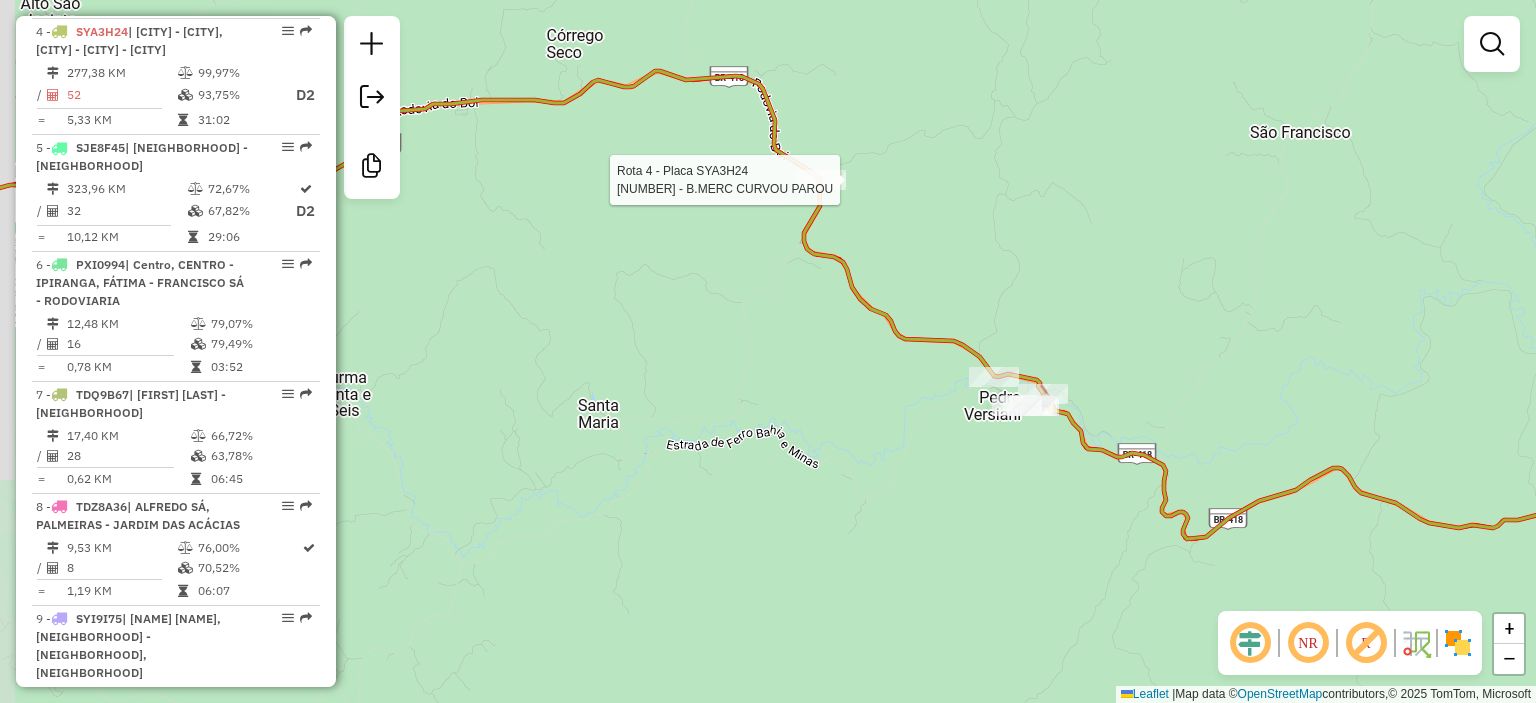 select on "**********" 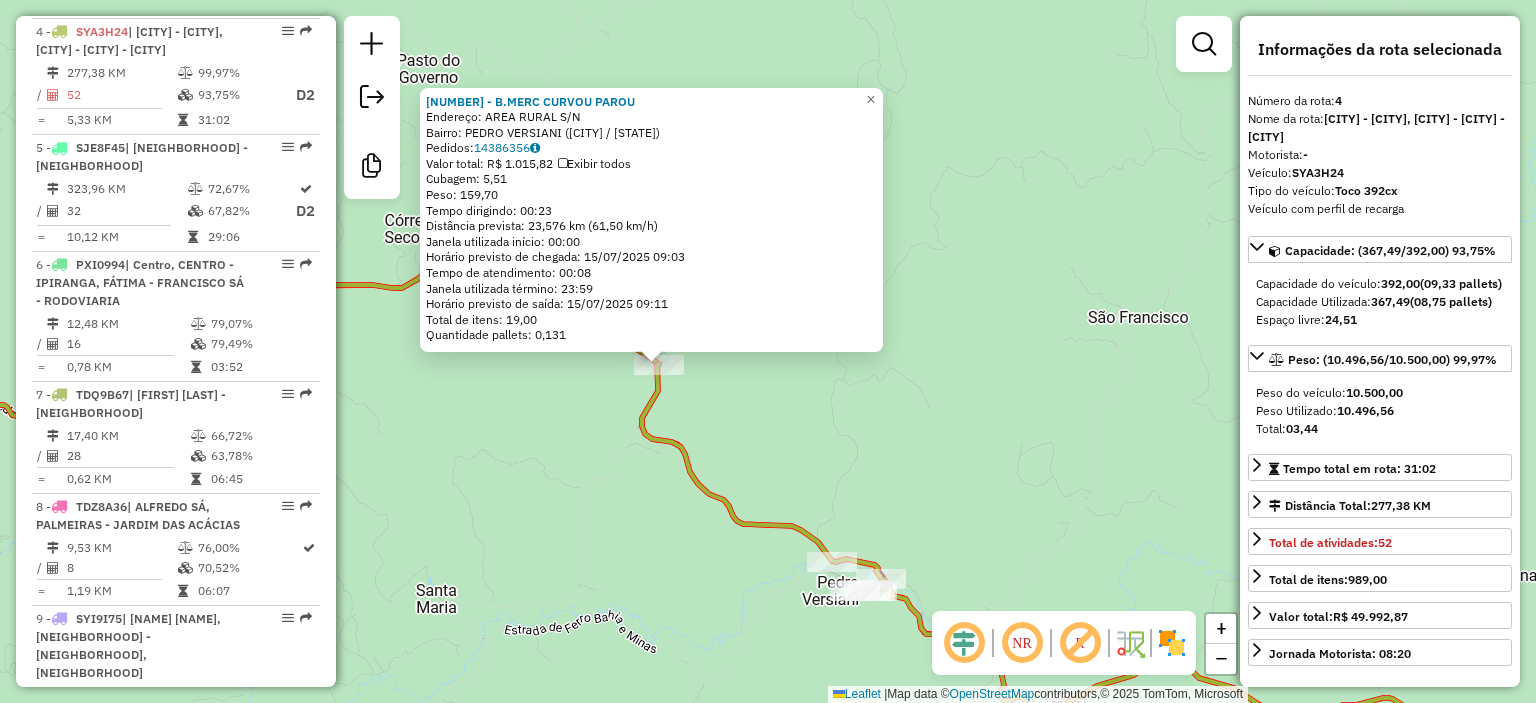 click on "33884 - B.MERC CURVOU PAROU  Endereço:  AREA RURAL S/N   Bairro: PEDRO VERSIANI ([CITY] / MG)   Pedidos:  14386356   Valor total: R$ 1.015,82   Exibir todos   Cubagem: 5,51  Peso: 159,70  Tempo dirigindo: 00:23   Distância prevista: 23,576 km (61,50 km/h)   Janela utilizada início: 00:00   Horário previsto de chegada: 15/07/2025 09:03   Tempo de atendimento: 00:08   Janela utilizada término: 23:59   Horário previsto de saída: 15/07/2025 09:11   Total de itens: 19,00   Quantidade pallets: 0,131  × Janela de atendimento Grade de atendimento Capacidade Transportadoras Veículos Cliente Pedidos  Rotas Selecione os dias de semana para filtrar as janelas de atendimento  Seg   Ter   Qua   Qui   Sex   Sáb   Dom  Informe o período da janela de atendimento: De: Até:  Filtrar exatamente a janela do cliente  Considerar janela de atendimento padrão  Selecione os dias de semana para filtrar as grades de atendimento  Seg   Ter   Qua   Qui   Sex   Sáb   Dom   Peso mínimo:   Peso máximo:   De:   Até:  +" 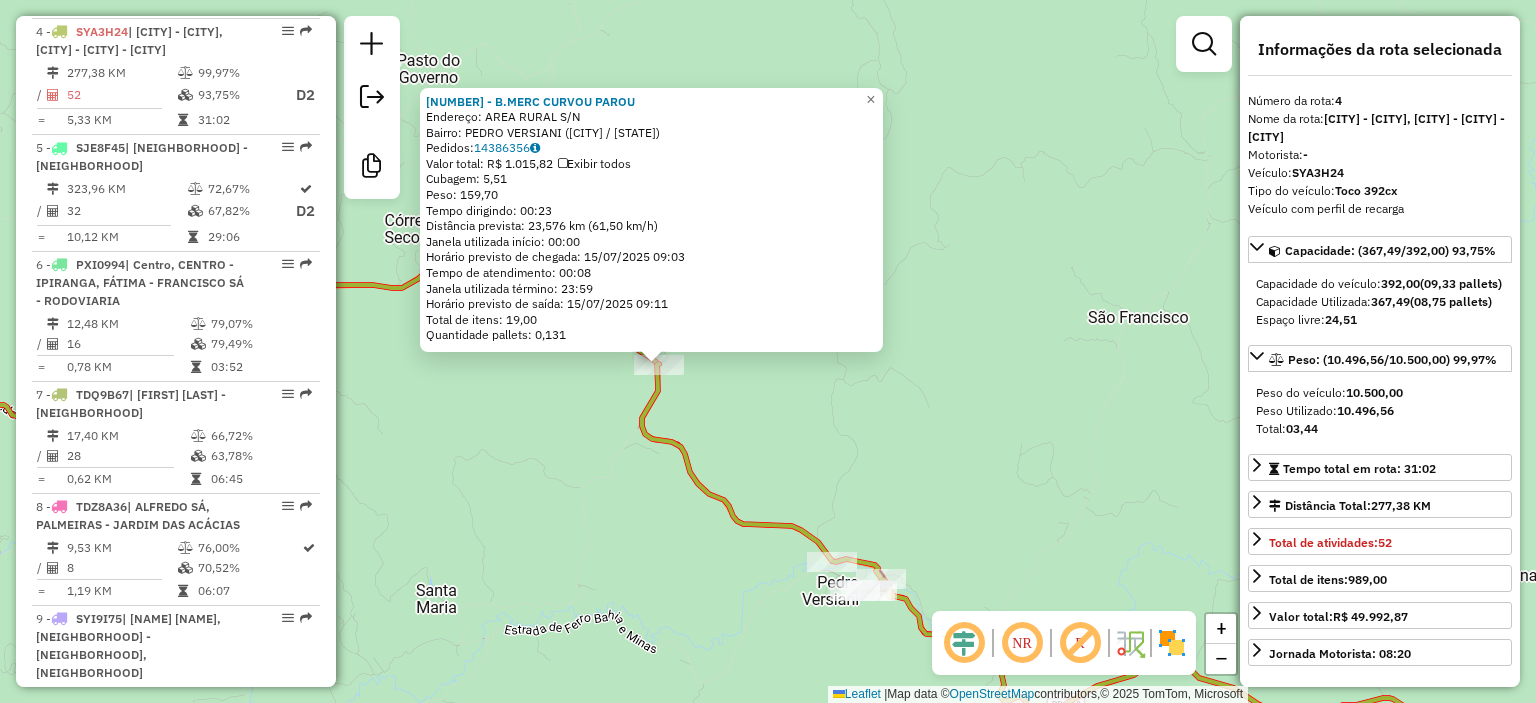 click on "33884 - B.MERC CURVOU PAROU  Endereço:  AREA RURAL S/N   Bairro: PEDRO VERSIANI ([CITY] / MG)   Pedidos:  14386356   Valor total: R$ 1.015,82   Exibir todos   Cubagem: 5,51  Peso: 159,70  Tempo dirigindo: 00:23   Distância prevista: 23,576 km (61,50 km/h)   Janela utilizada início: 00:00   Horário previsto de chegada: 15/07/2025 09:03   Tempo de atendimento: 00:08   Janela utilizada término: 23:59   Horário previsto de saída: 15/07/2025 09:11   Total de itens: 19,00   Quantidade pallets: 0,131  × Janela de atendimento Grade de atendimento Capacidade Transportadoras Veículos Cliente Pedidos  Rotas Selecione os dias de semana para filtrar as janelas de atendimento  Seg   Ter   Qua   Qui   Sex   Sáb   Dom  Informe o período da janela de atendimento: De: Até:  Filtrar exatamente a janela do cliente  Considerar janela de atendimento padrão  Selecione os dias de semana para filtrar as grades de atendimento  Seg   Ter   Qua   Qui   Sex   Sáb   Dom   Peso mínimo:   Peso máximo:   De:   Até:  +" 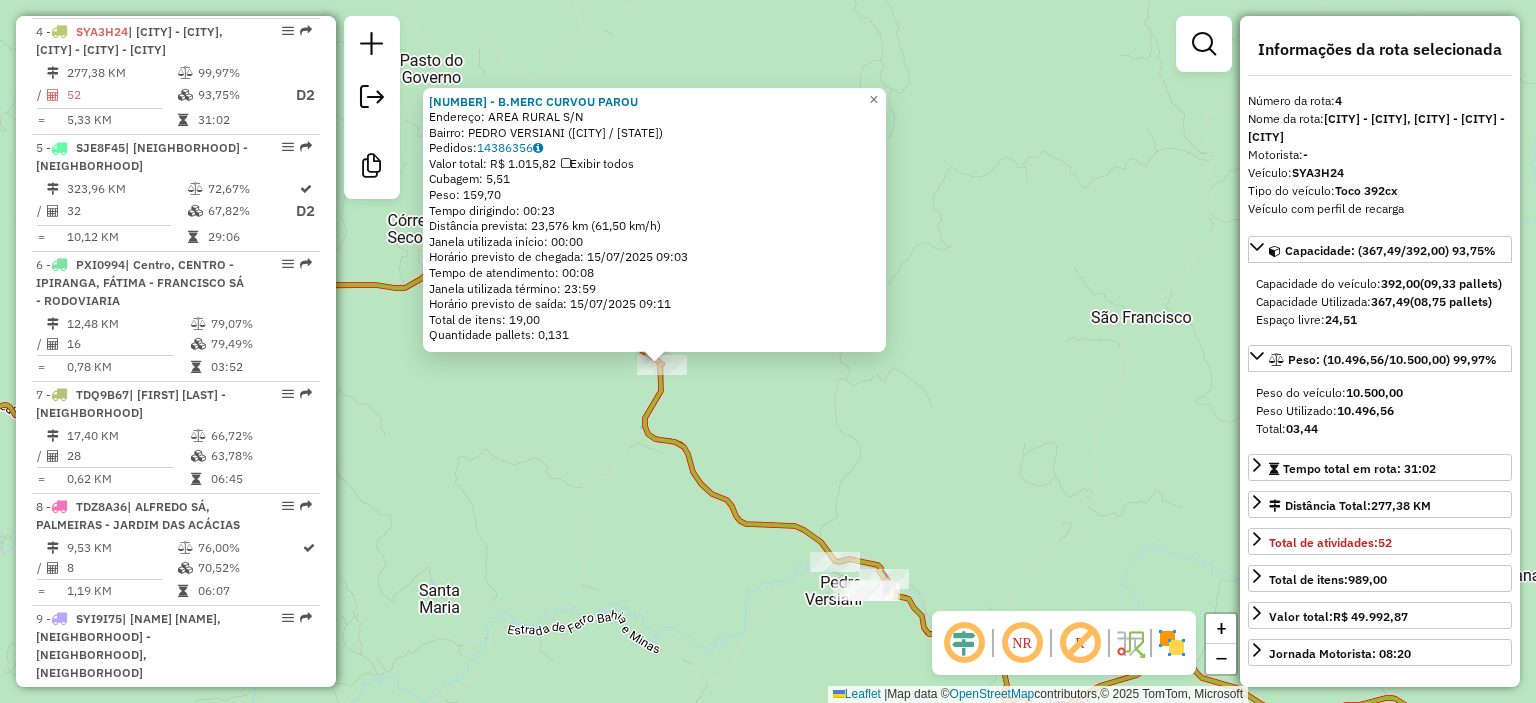 click on "33884 - B.MERC CURVOU PAROU  Endereço:  AREA RURAL S/N   Bairro: PEDRO VERSIANI ([CITY] / MG)   Pedidos:  14386356   Valor total: R$ 1.015,82   Exibir todos   Cubagem: 5,51  Peso: 159,70  Tempo dirigindo: 00:23   Distância prevista: 23,576 km (61,50 km/h)   Janela utilizada início: 00:00   Horário previsto de chegada: 15/07/2025 09:03   Tempo de atendimento: 00:08   Janela utilizada término: 23:59   Horário previsto de saída: 15/07/2025 09:11   Total de itens: 19,00   Quantidade pallets: 0,131  × Janela de atendimento Grade de atendimento Capacidade Transportadoras Veículos Cliente Pedidos  Rotas Selecione os dias de semana para filtrar as janelas de atendimento  Seg   Ter   Qua   Qui   Sex   Sáb   Dom  Informe o período da janela de atendimento: De: Até:  Filtrar exatamente a janela do cliente  Considerar janela de atendimento padrão  Selecione os dias de semana para filtrar as grades de atendimento  Seg   Ter   Qua   Qui   Sex   Sáb   Dom   Peso mínimo:   Peso máximo:   De:   Até:  +" 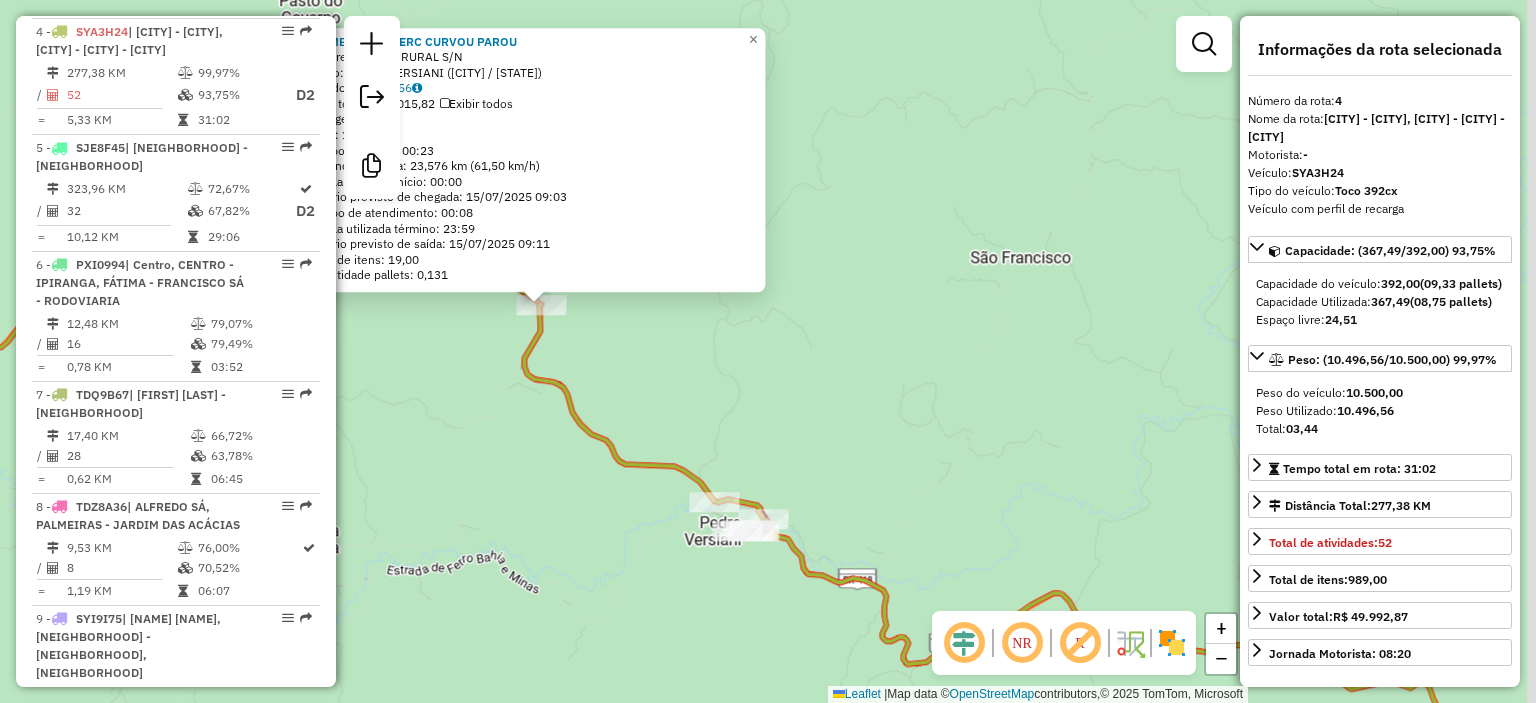 click on "33884 - B.MERC CURVOU PAROU  Endereço:  AREA RURAL S/N   Bairro: PEDRO VERSIANI ([CITY] / MG)   Pedidos:  14386356   Valor total: R$ 1.015,82   Exibir todos   Cubagem: 5,51  Peso: 159,70  Tempo dirigindo: 00:23   Distância prevista: 23,576 km (61,50 km/h)   Janela utilizada início: 00:00   Horário previsto de chegada: 15/07/2025 09:03   Tempo de atendimento: 00:08   Janela utilizada término: 23:59   Horário previsto de saída: 15/07/2025 09:11   Total de itens: 19,00   Quantidade pallets: 0,131  × Janela de atendimento Grade de atendimento Capacidade Transportadoras Veículos Cliente Pedidos  Rotas Selecione os dias de semana para filtrar as janelas de atendimento  Seg   Ter   Qua   Qui   Sex   Sáb   Dom  Informe o período da janela de atendimento: De: Até:  Filtrar exatamente a janela do cliente  Considerar janela de atendimento padrão  Selecione os dias de semana para filtrar as grades de atendimento  Seg   Ter   Qua   Qui   Sex   Sáb   Dom   Peso mínimo:   Peso máximo:   De:   Até:  +" 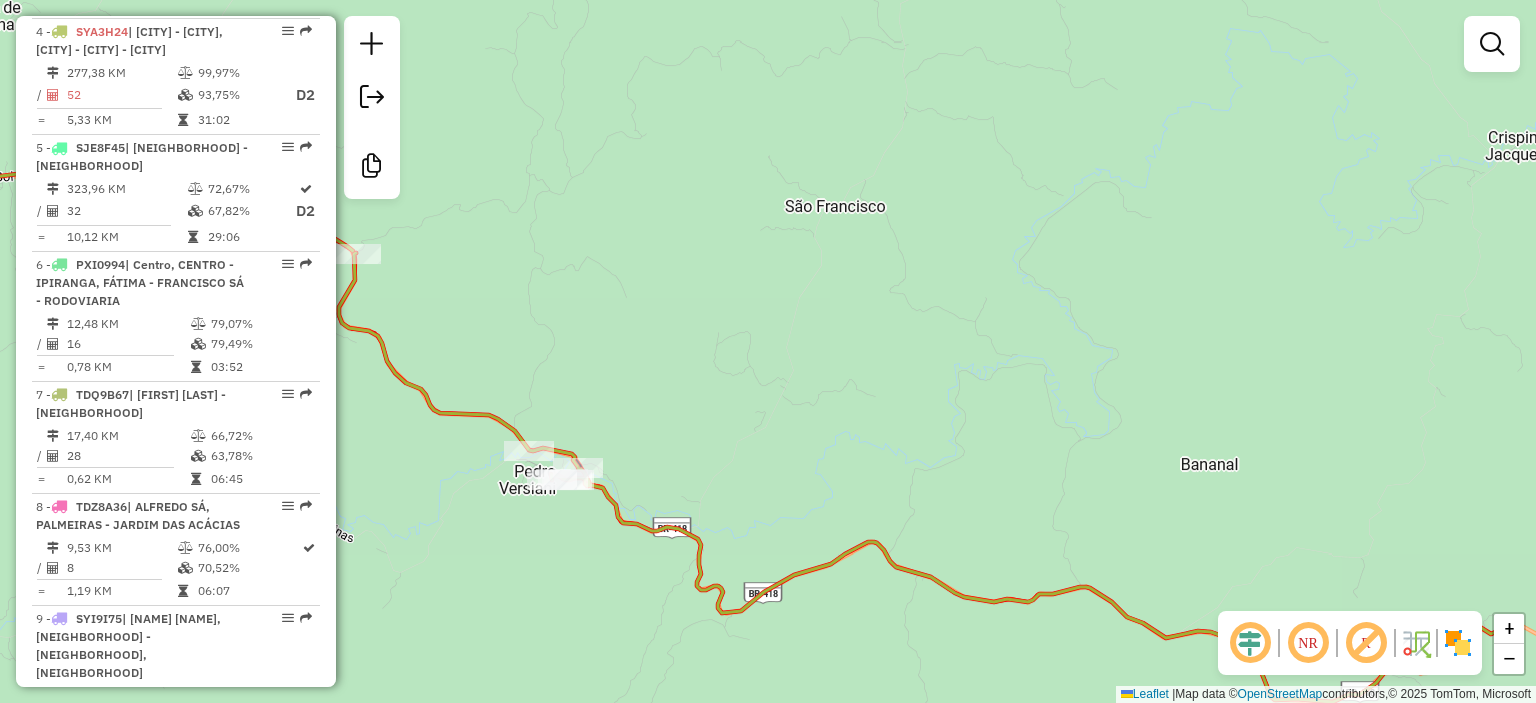 drag, startPoint x: 1026, startPoint y: 428, endPoint x: 648, endPoint y: 327, distance: 391.26077 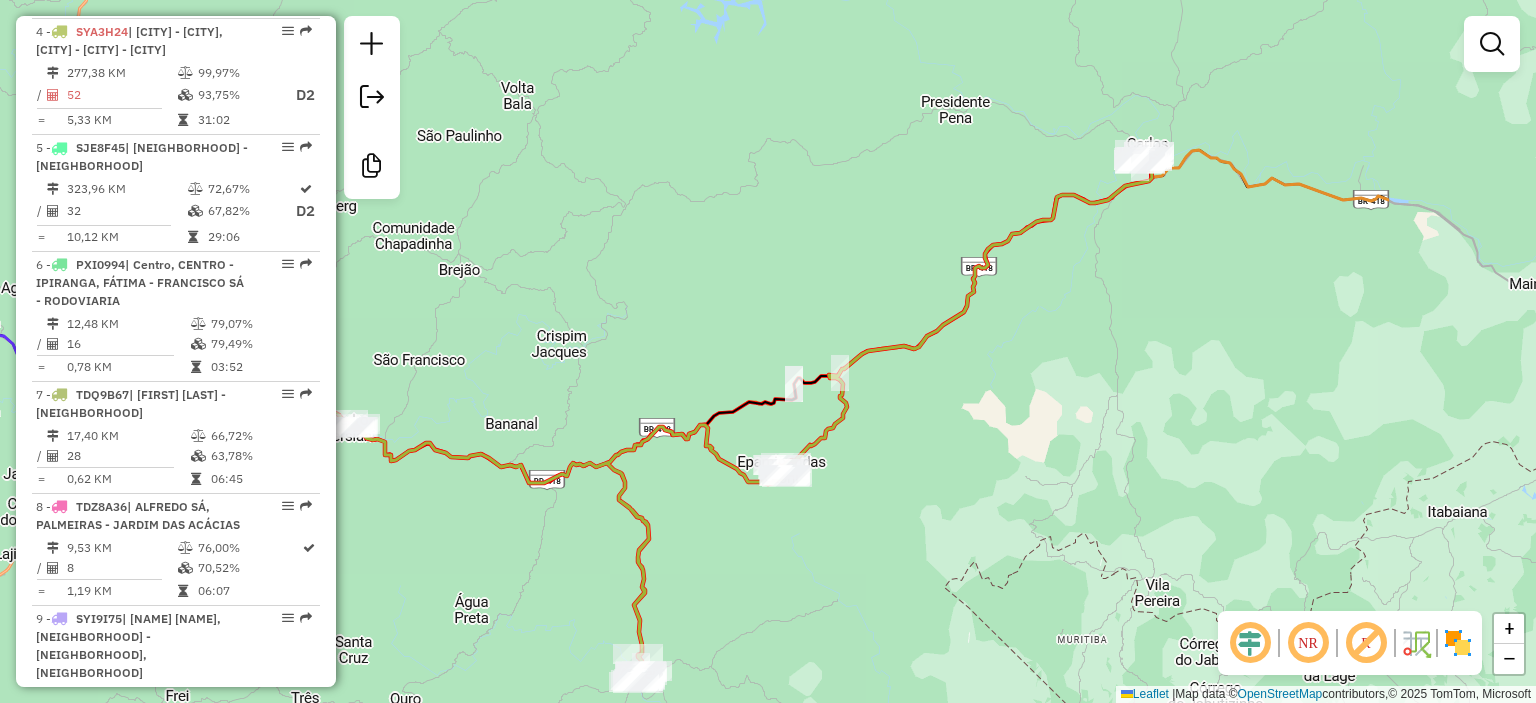 drag, startPoint x: 904, startPoint y: 304, endPoint x: 600, endPoint y: 393, distance: 316.76016 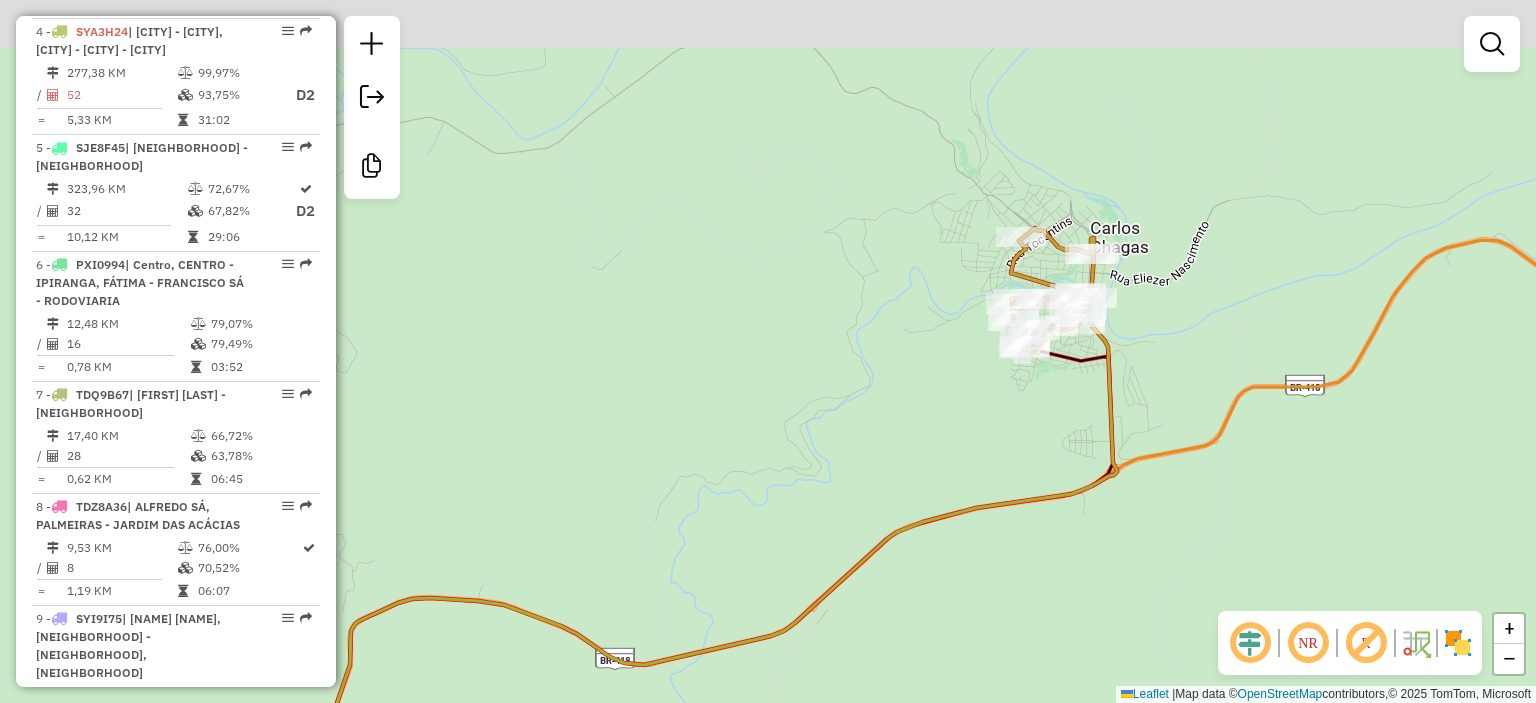 drag, startPoint x: 884, startPoint y: 167, endPoint x: 984, endPoint y: 360, distance: 217.36835 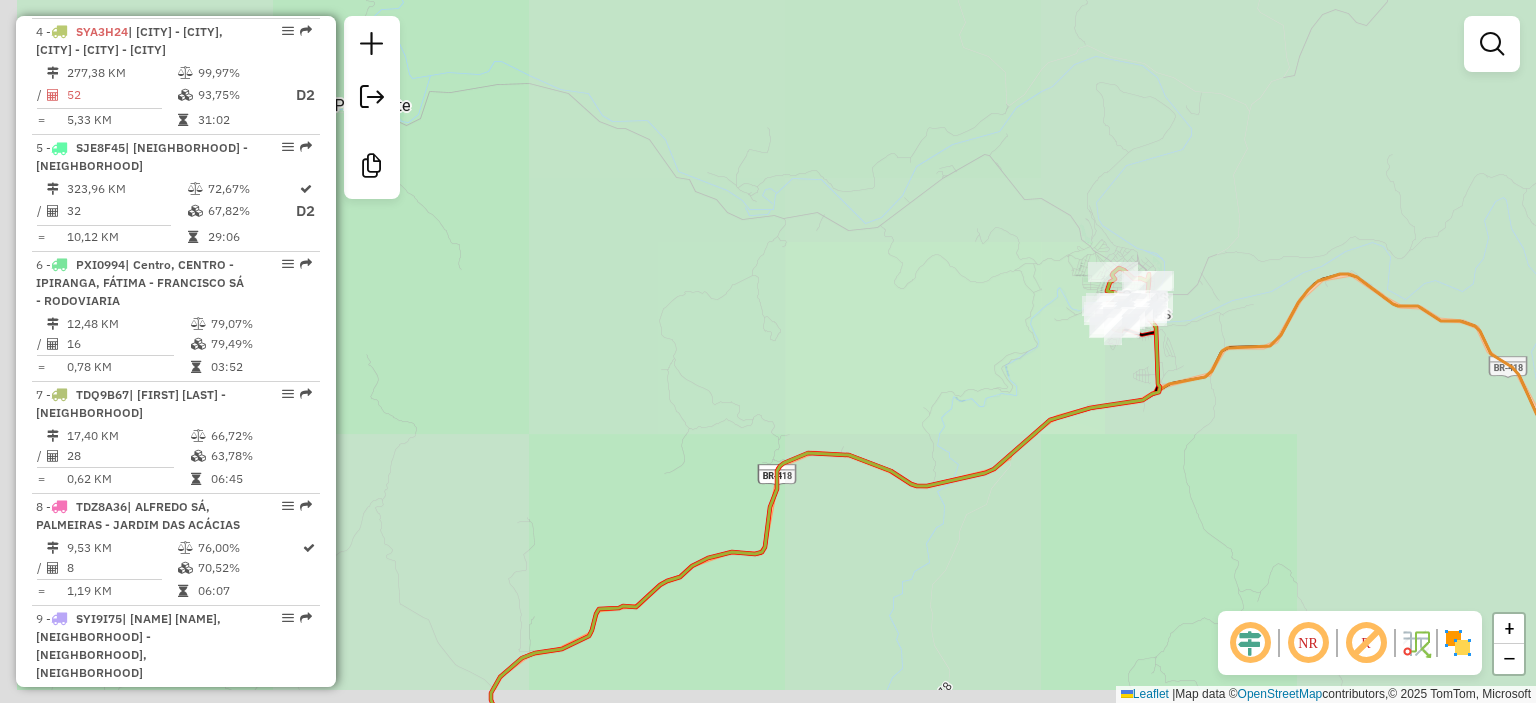 drag, startPoint x: 916, startPoint y: 335, endPoint x: 1218, endPoint y: 211, distance: 326.4659 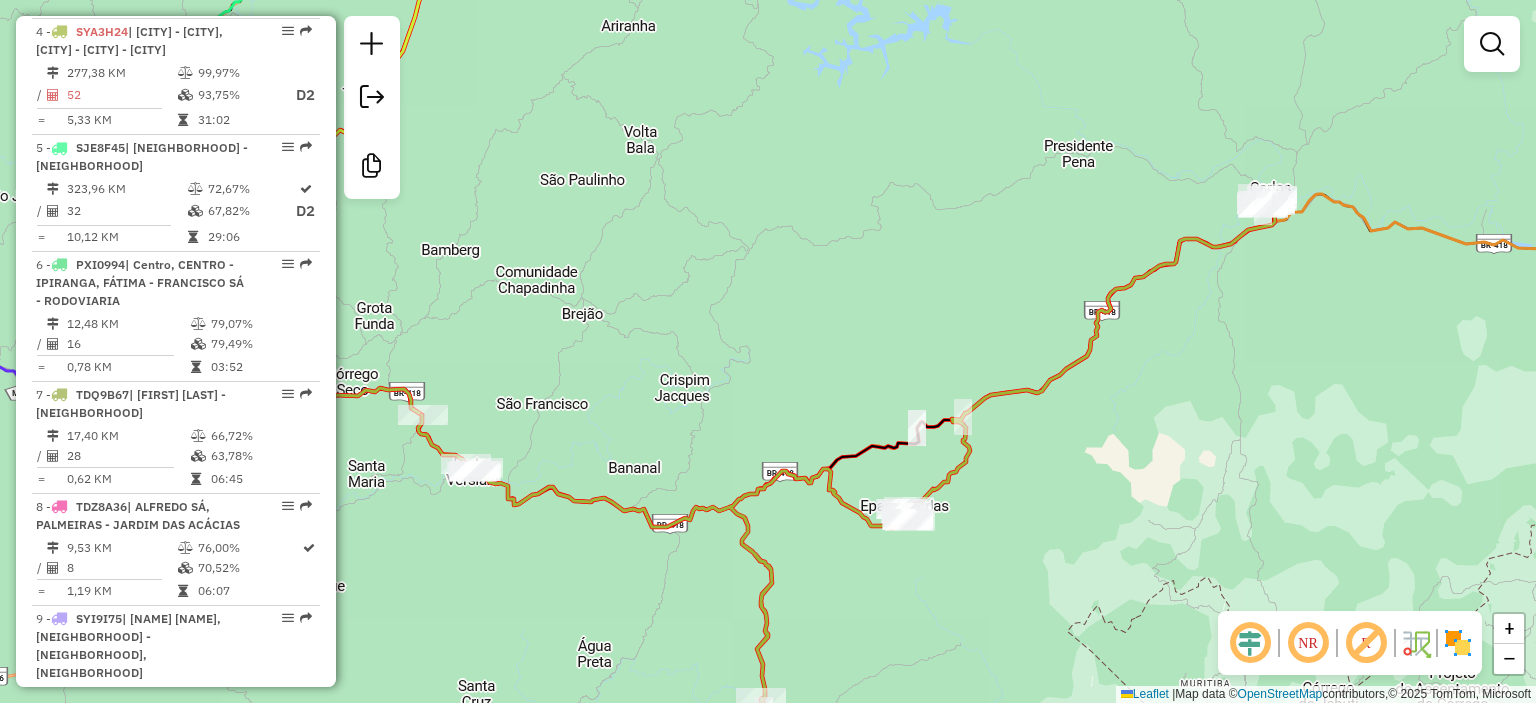 drag, startPoint x: 797, startPoint y: 303, endPoint x: 940, endPoint y: 294, distance: 143.28294 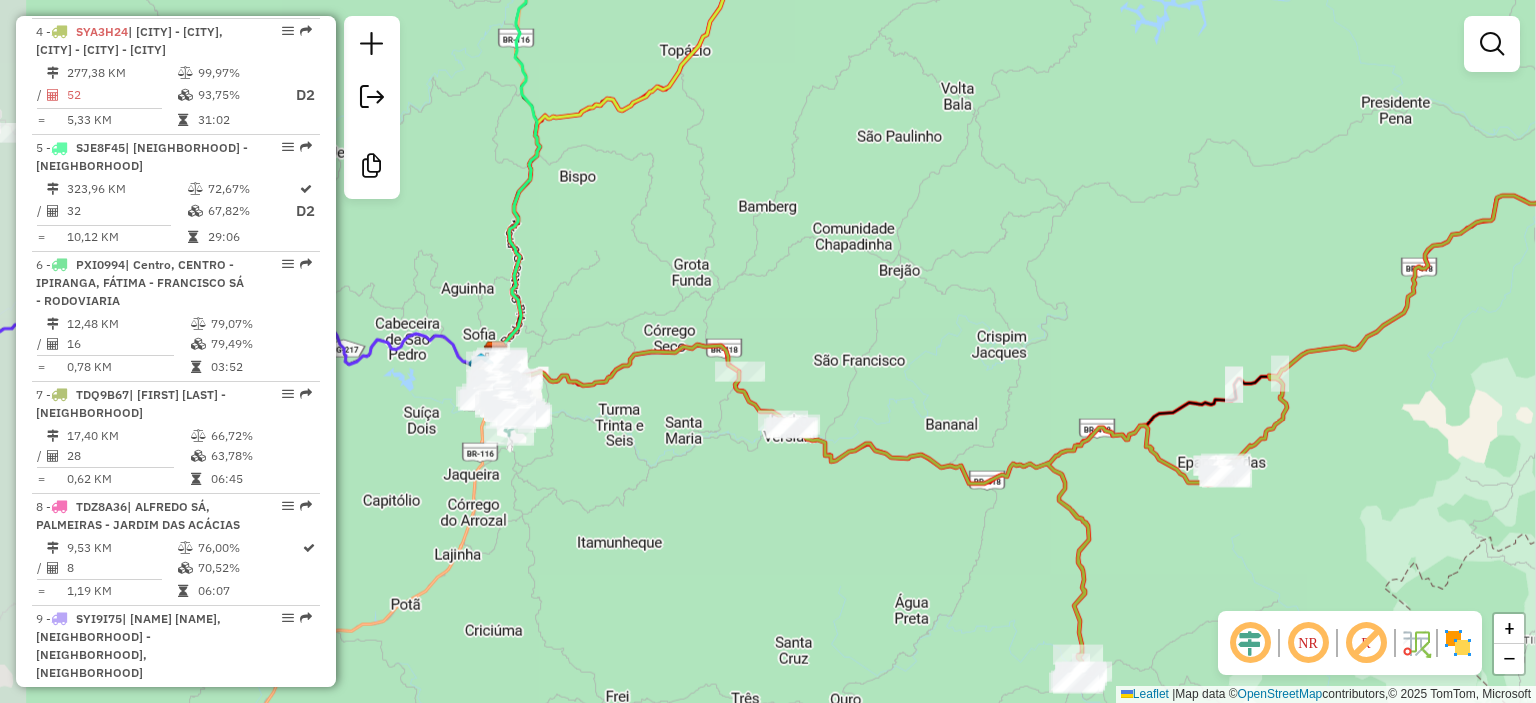 drag, startPoint x: 848, startPoint y: 339, endPoint x: 896, endPoint y: 175, distance: 170.88008 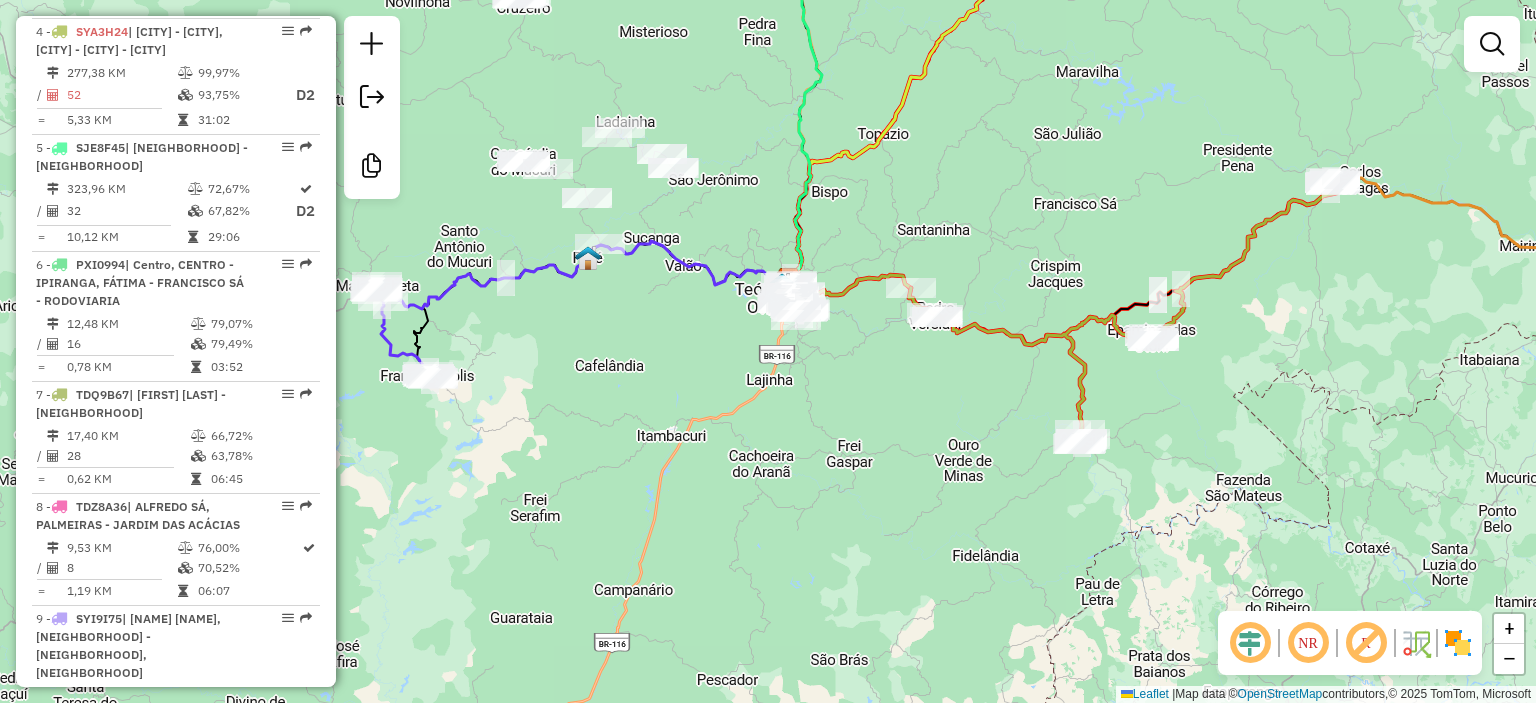 click on "Janela de atendimento Grade de atendimento Capacidade Transportadoras Veículos Cliente Pedidos  Rotas Selecione os dias de semana para filtrar as janelas de atendimento  Seg   Ter   Qua   Qui   Sex   Sáb   Dom  Informe o período da janela de atendimento: De: Até:  Filtrar exatamente a janela do cliente  Considerar janela de atendimento padrão  Selecione os dias de semana para filtrar as grades de atendimento  Seg   Ter   Qua   Qui   Sex   Sáb   Dom   Considerar clientes sem dia de atendimento cadastrado  Clientes fora do dia de atendimento selecionado Filtrar as atividades entre os valores definidos abaixo:  Peso mínimo:   Peso máximo:   Cubagem mínima:   Cubagem máxima:   De:   Até:  Filtrar as atividades entre o tempo de atendimento definido abaixo:  De:   Até:   Considerar capacidade total dos clientes não roteirizados Transportadora: Selecione um ou mais itens Tipo de veículo: Selecione um ou mais itens Veículo: Selecione um ou mais itens Motorista: Selecione um ou mais itens Nome: Rótulo:" 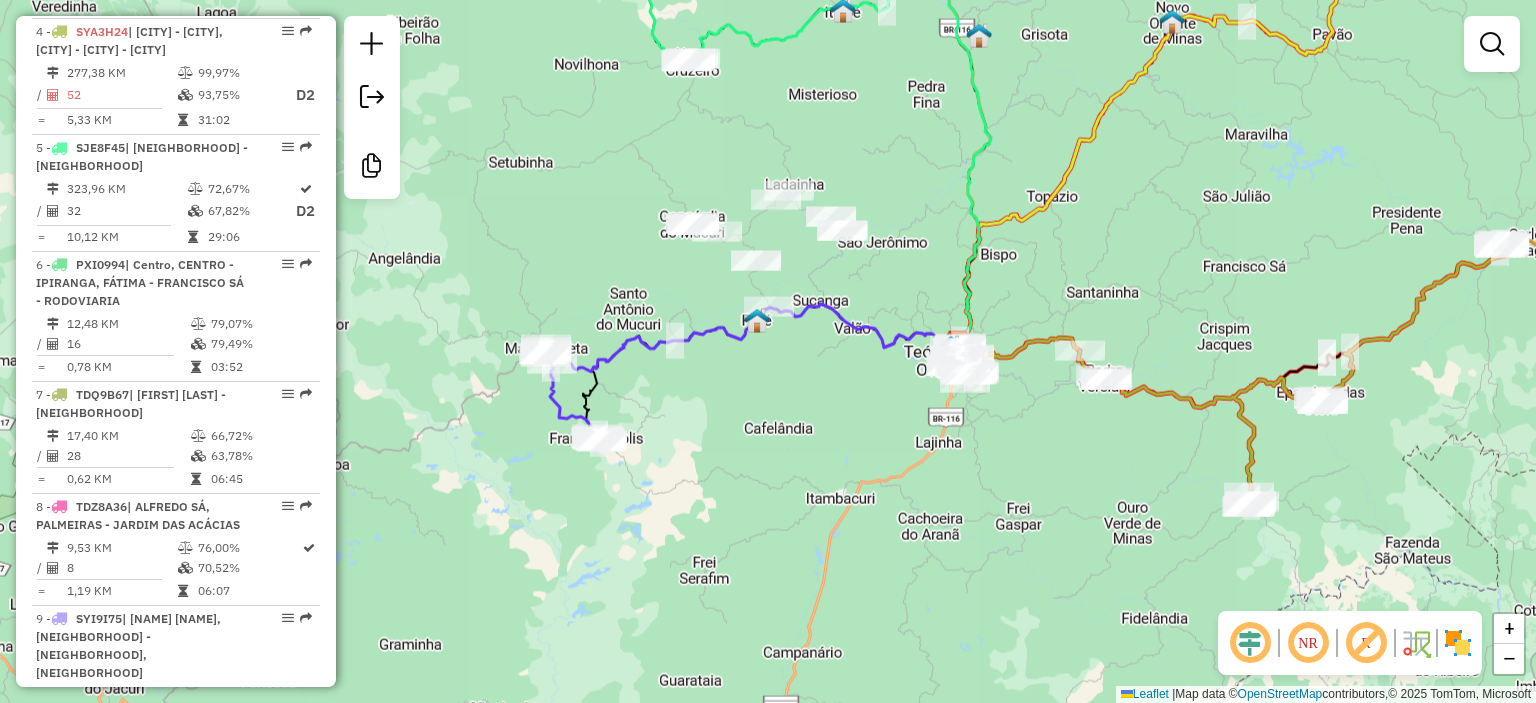 click on "Janela de atendimento Grade de atendimento Capacidade Transportadoras Veículos Cliente Pedidos  Rotas Selecione os dias de semana para filtrar as janelas de atendimento  Seg   Ter   Qua   Qui   Sex   Sáb   Dom  Informe o período da janela de atendimento: De: Até:  Filtrar exatamente a janela do cliente  Considerar janela de atendimento padrão  Selecione os dias de semana para filtrar as grades de atendimento  Seg   Ter   Qua   Qui   Sex   Sáb   Dom   Considerar clientes sem dia de atendimento cadastrado  Clientes fora do dia de atendimento selecionado Filtrar as atividades entre os valores definidos abaixo:  Peso mínimo:   Peso máximo:   Cubagem mínima:   Cubagem máxima:   De:   Até:  Filtrar as atividades entre o tempo de atendimento definido abaixo:  De:   Até:   Considerar capacidade total dos clientes não roteirizados Transportadora: Selecione um ou mais itens Tipo de veículo: Selecione um ou mais itens Veículo: Selecione um ou mais itens Motorista: Selecione um ou mais itens Nome: Rótulo:" 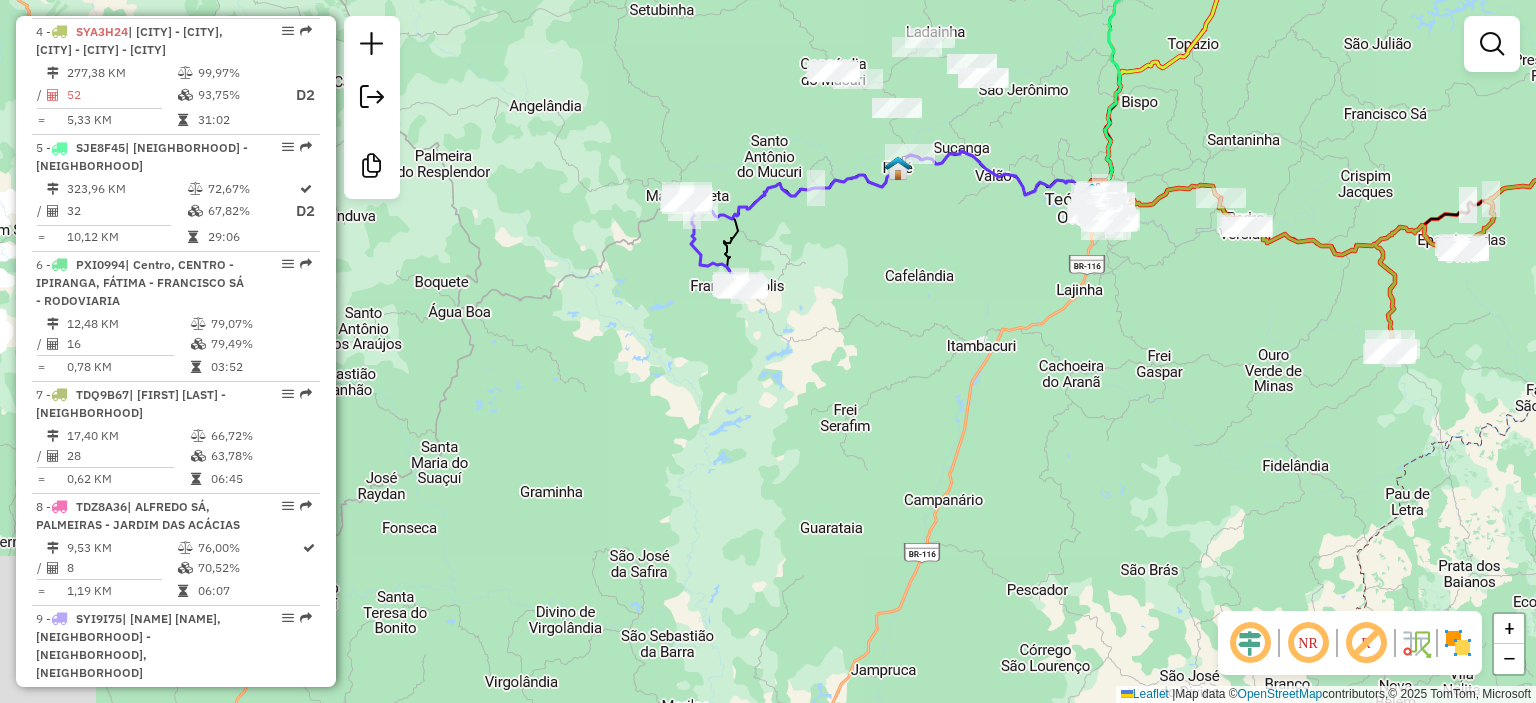 drag, startPoint x: 743, startPoint y: 451, endPoint x: 813, endPoint y: 256, distance: 207.18349 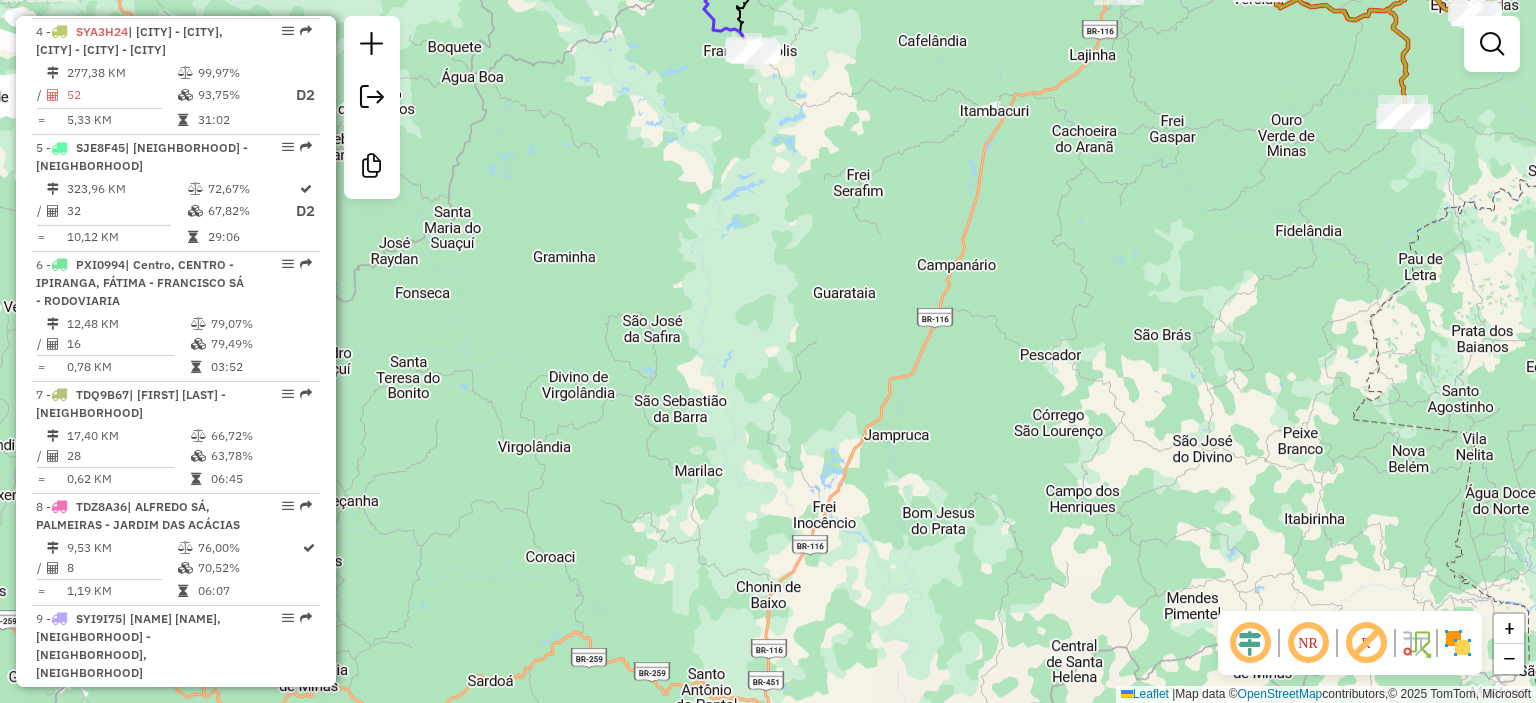 drag, startPoint x: 836, startPoint y: 420, endPoint x: 878, endPoint y: 400, distance: 46.518814 